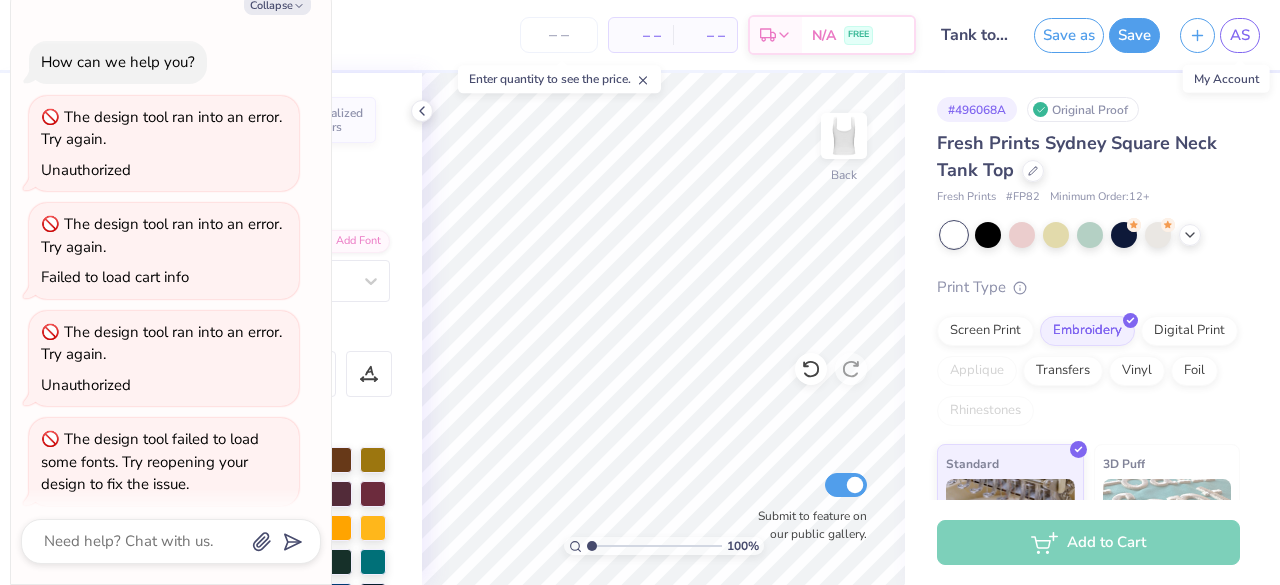 scroll, scrollTop: 0, scrollLeft: 0, axis: both 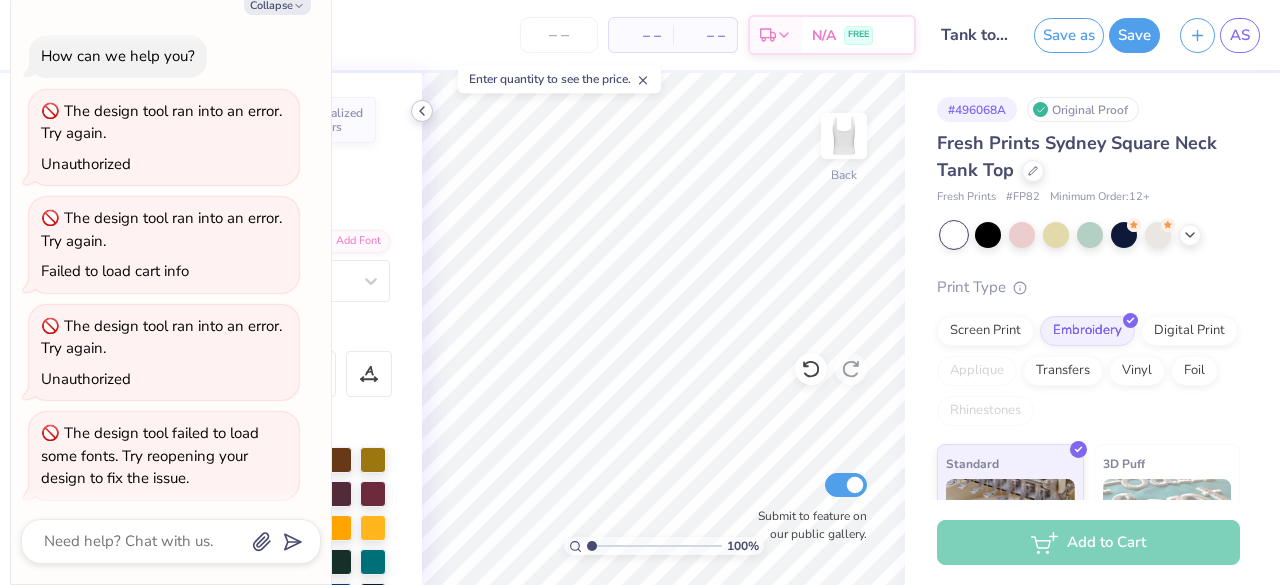 click 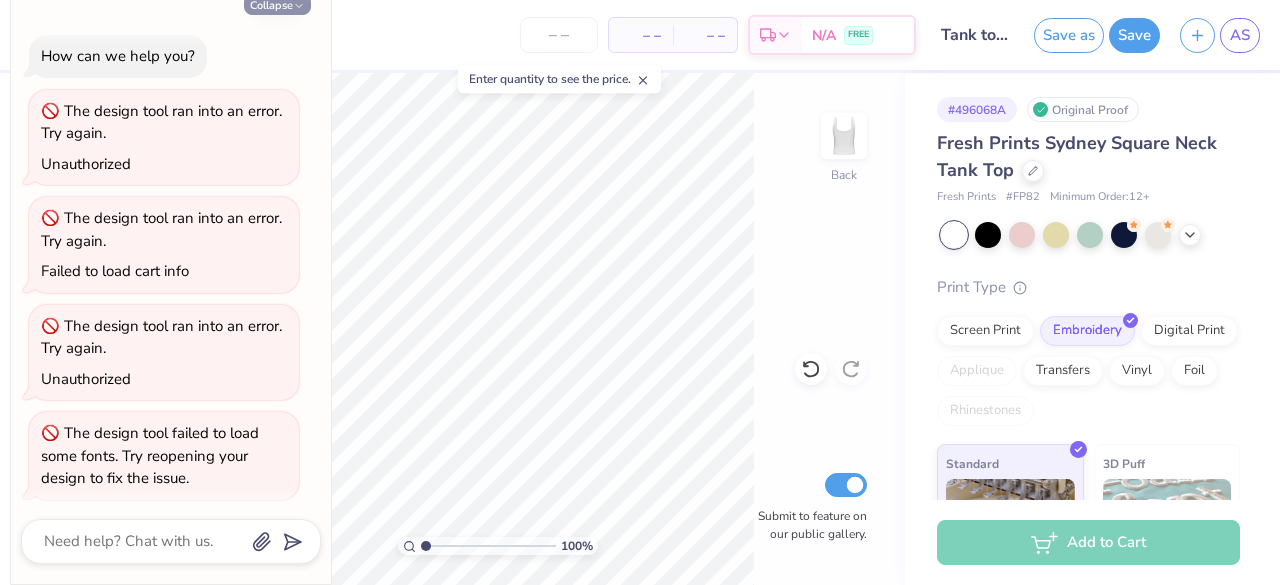 click on "Collapse" at bounding box center [277, 4] 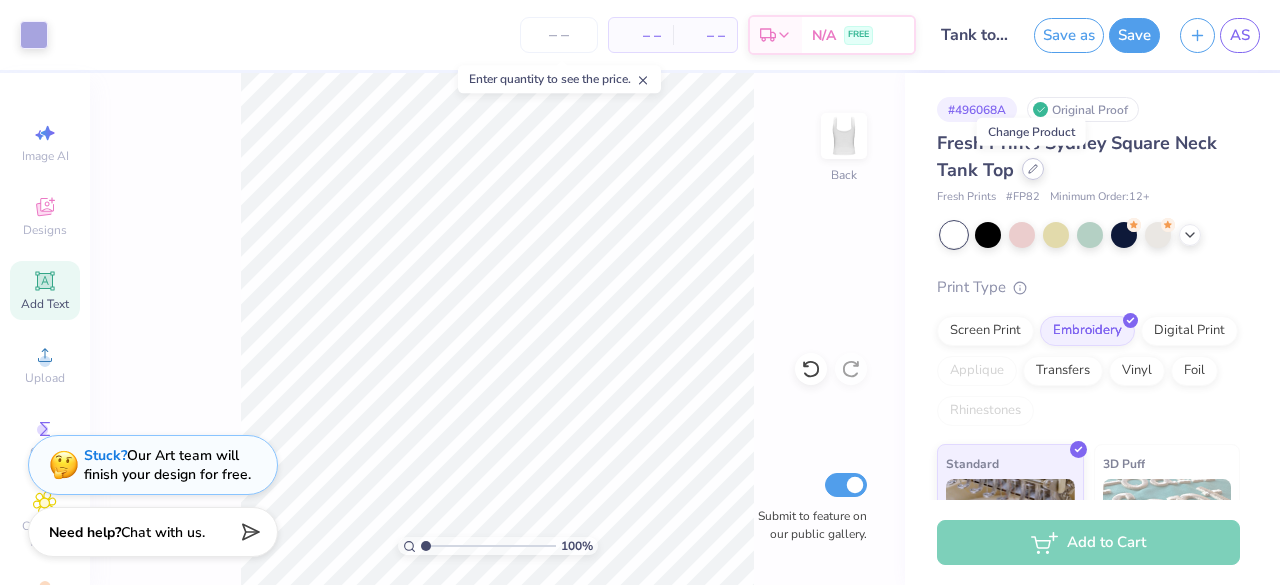 click 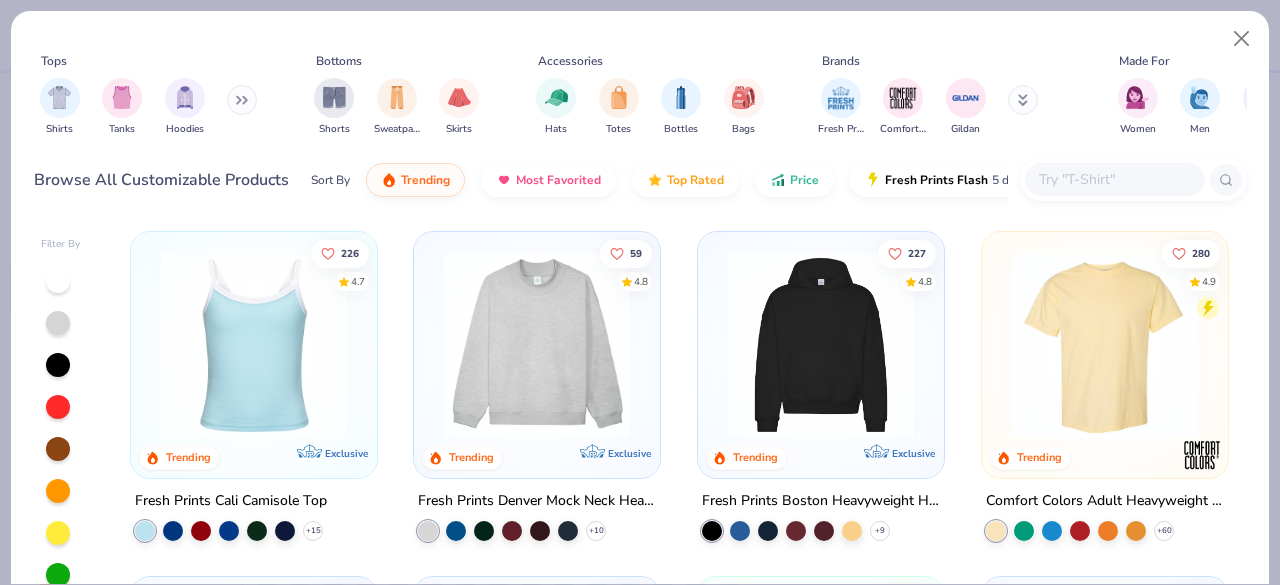 click on "Fresh Prints Cali Camisole Top" at bounding box center (231, 501) 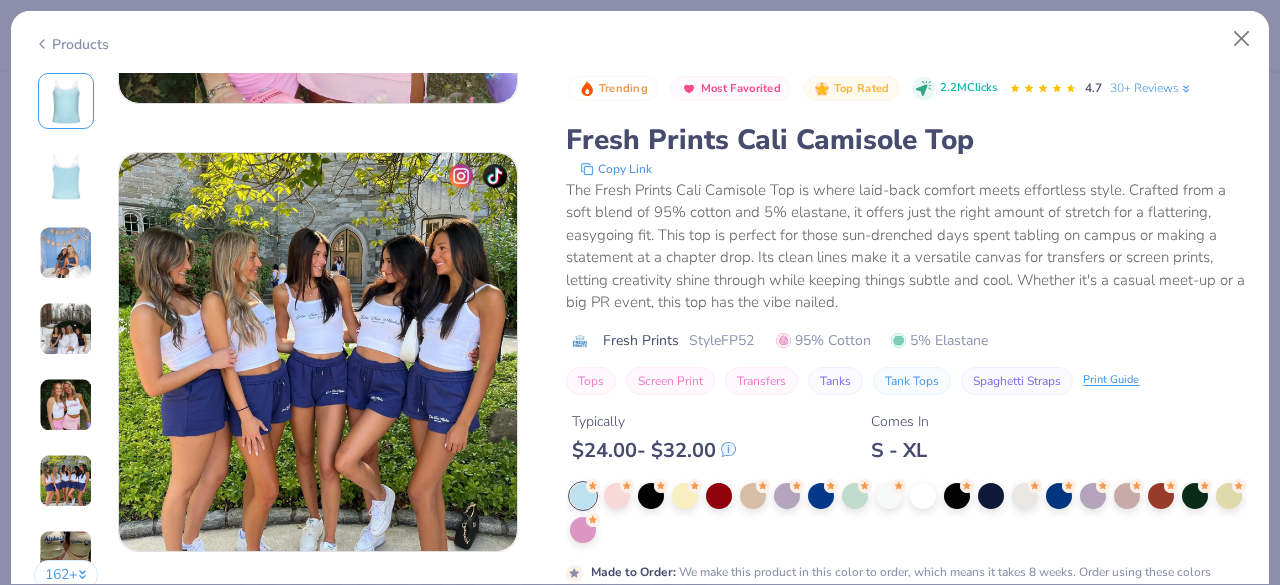 scroll, scrollTop: 2162, scrollLeft: 0, axis: vertical 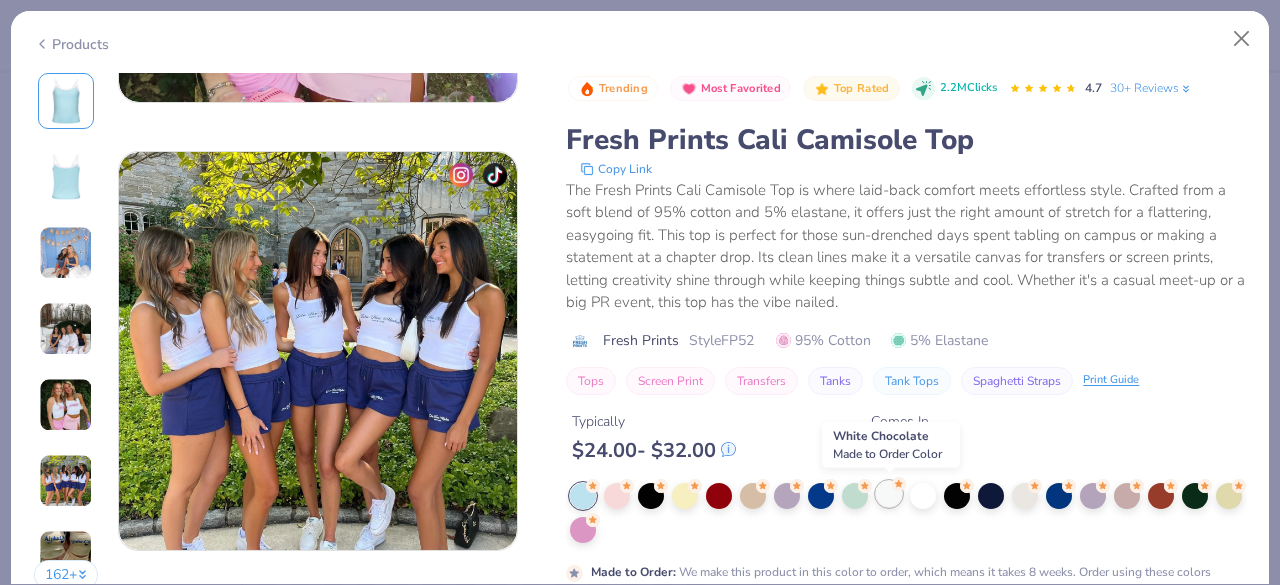 click at bounding box center [889, 494] 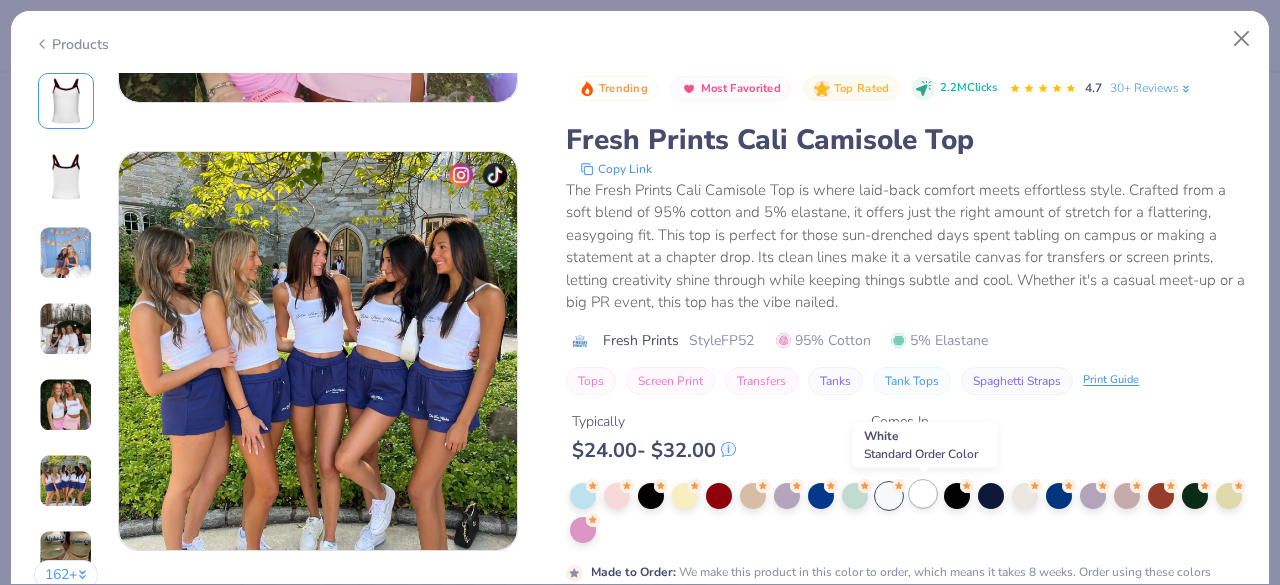 click at bounding box center [923, 494] 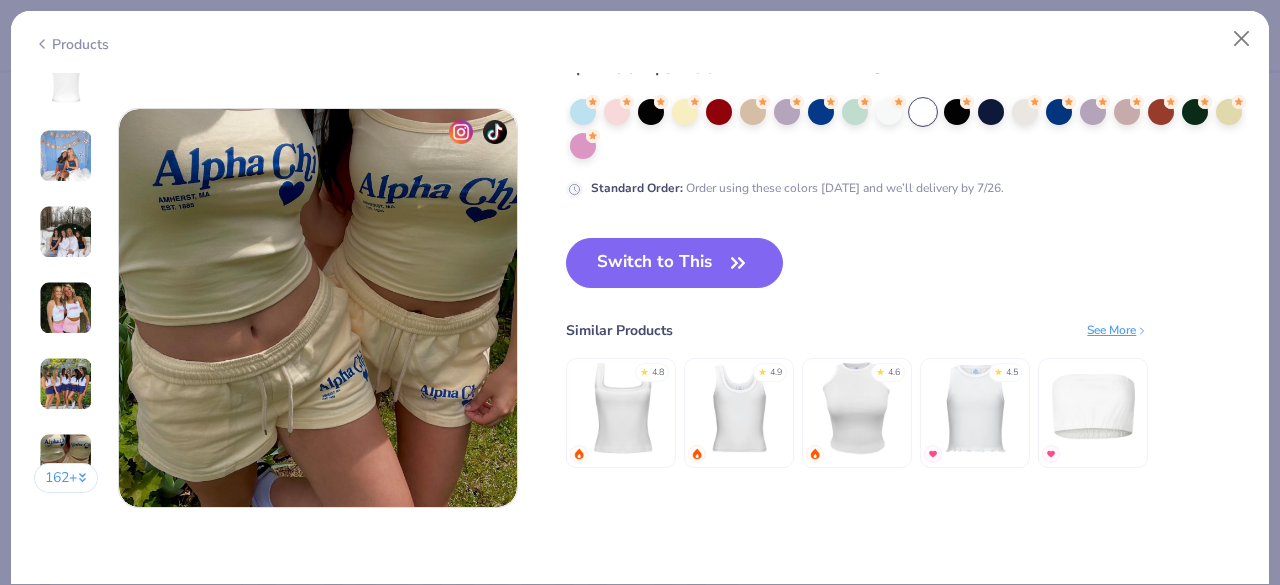 scroll, scrollTop: 2659, scrollLeft: 0, axis: vertical 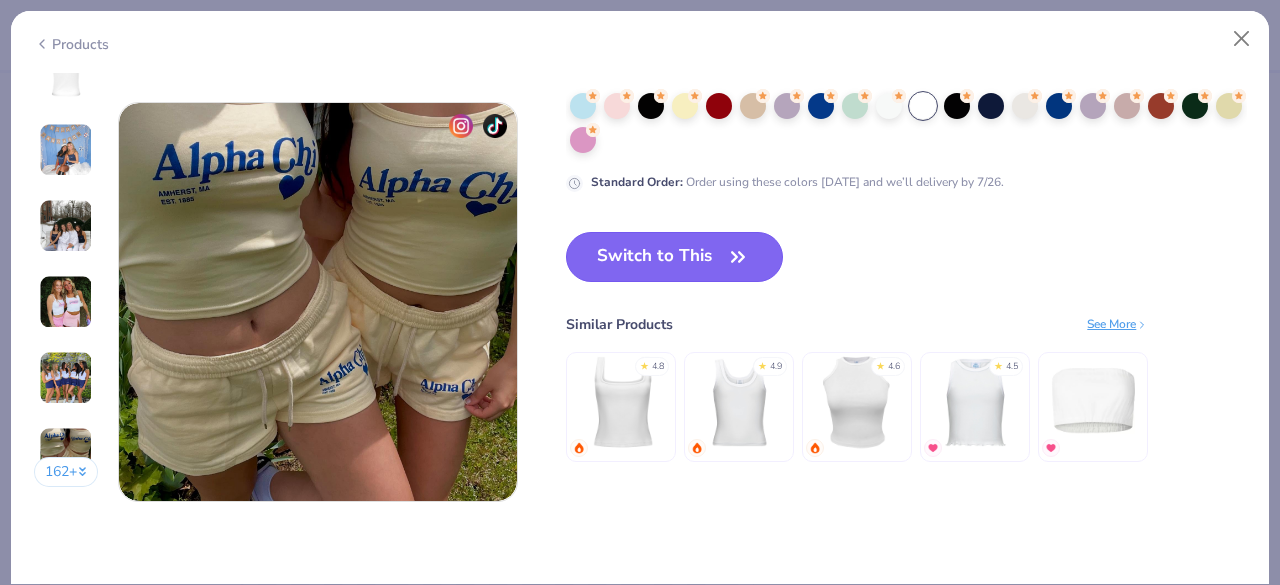 click on "Switch to This" at bounding box center [674, 257] 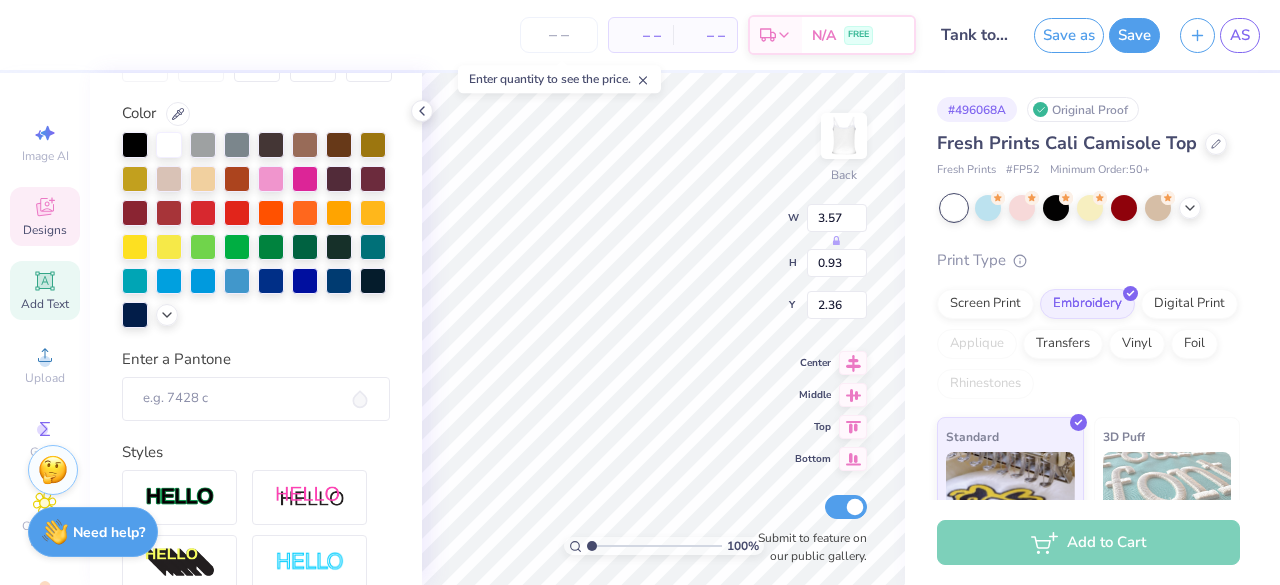 scroll, scrollTop: 319, scrollLeft: 0, axis: vertical 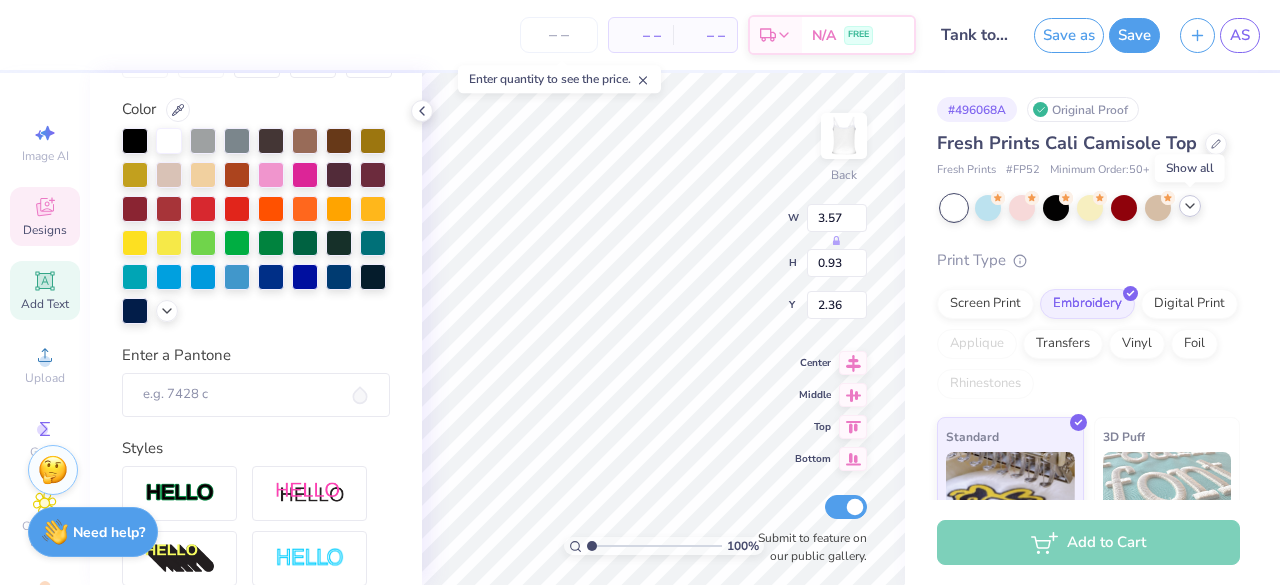 click at bounding box center [1190, 206] 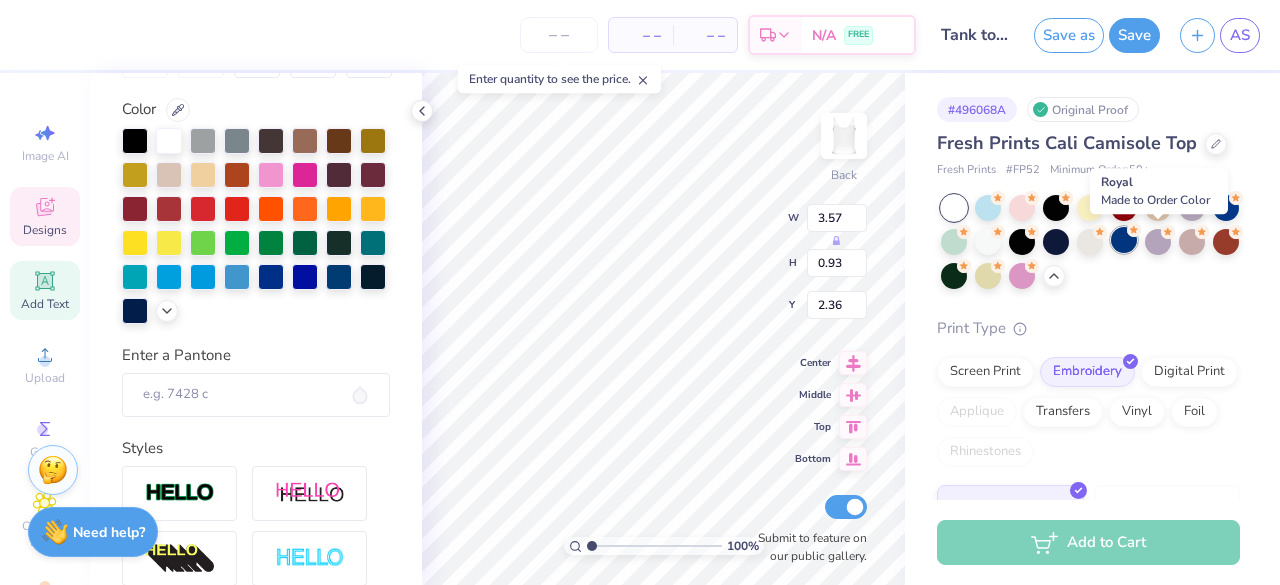 click at bounding box center (1124, 240) 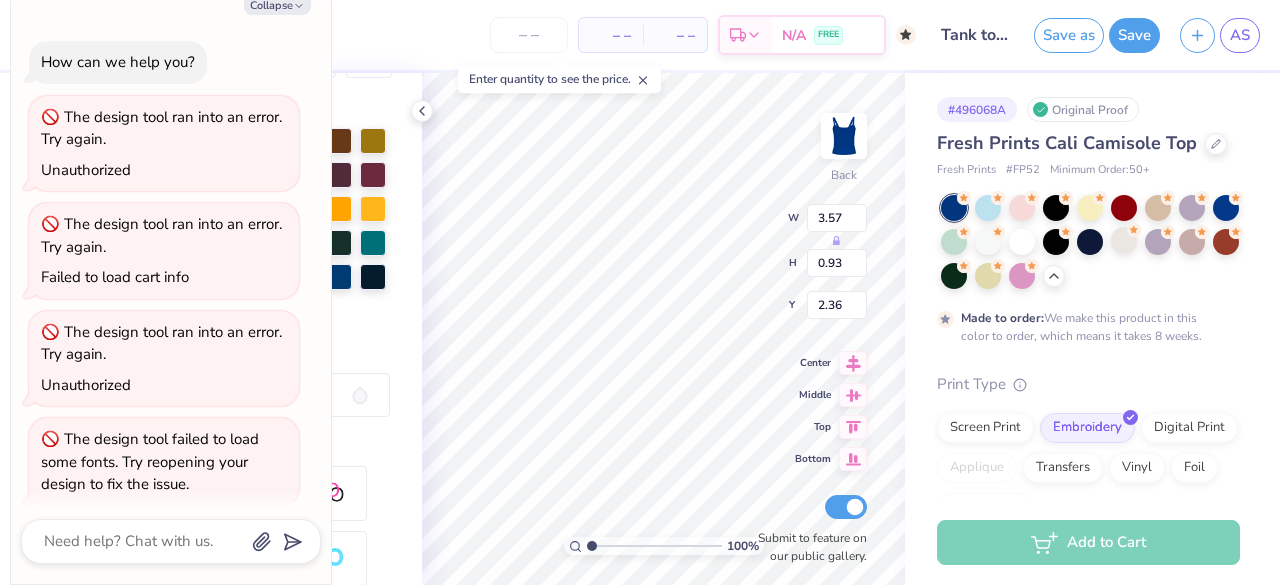 scroll, scrollTop: 176, scrollLeft: 0, axis: vertical 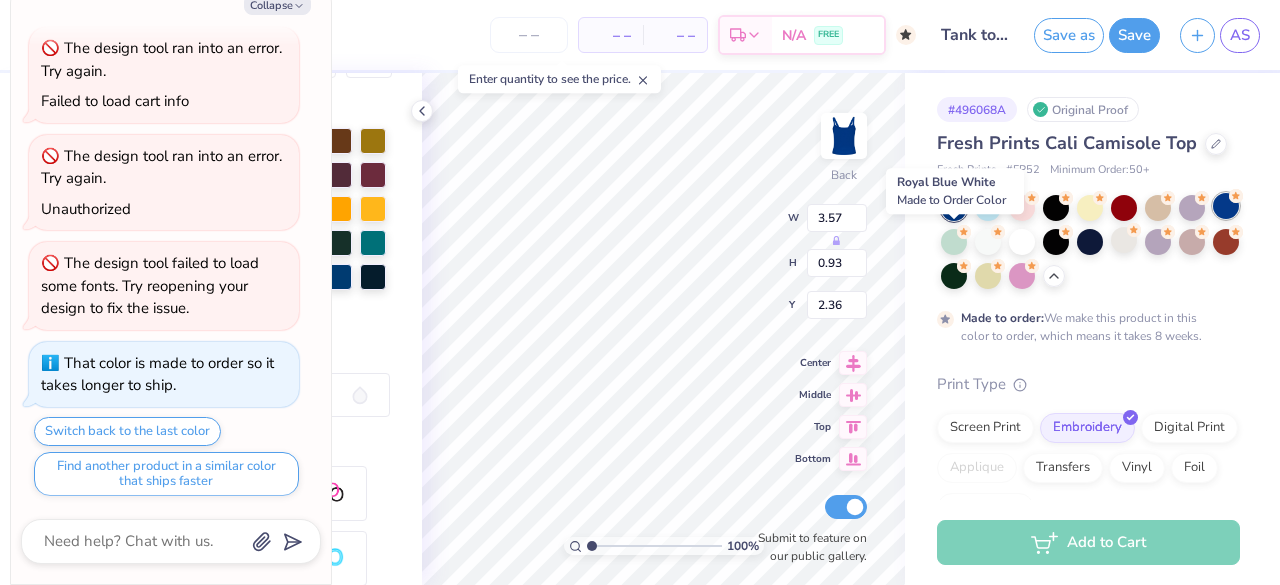 click at bounding box center (1226, 206) 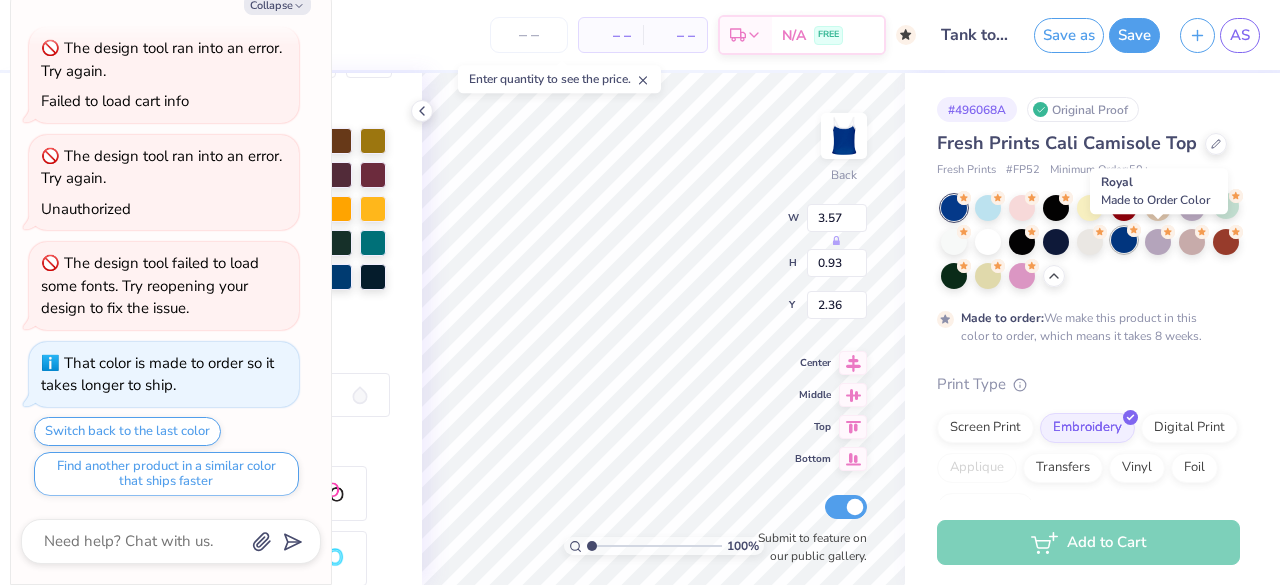 click at bounding box center (1124, 240) 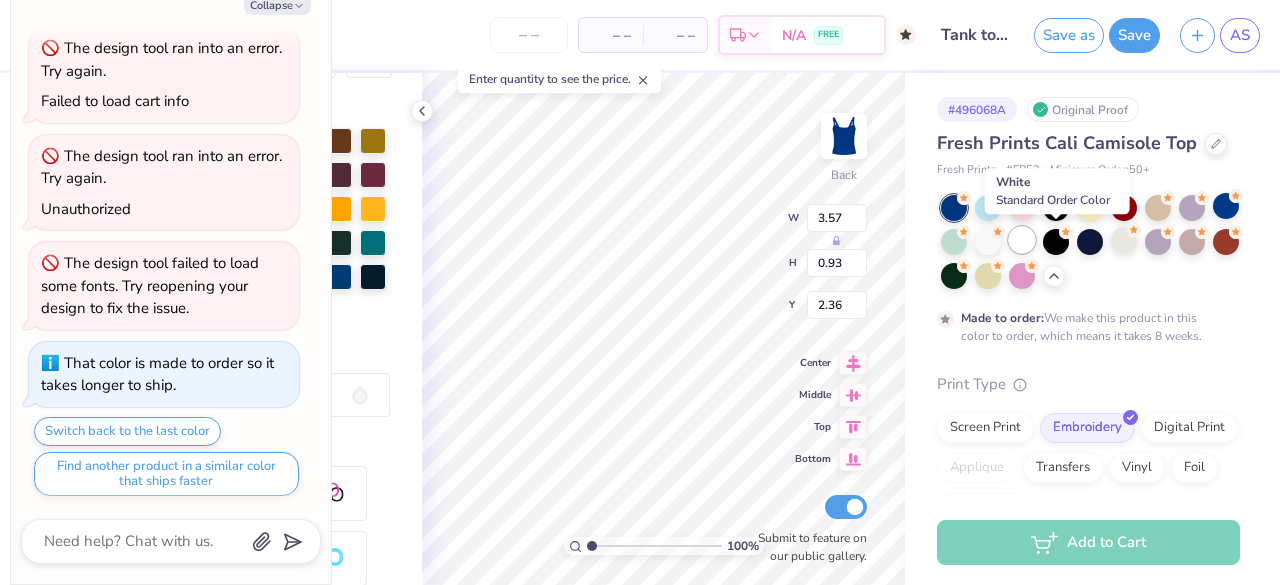 click at bounding box center (1022, 240) 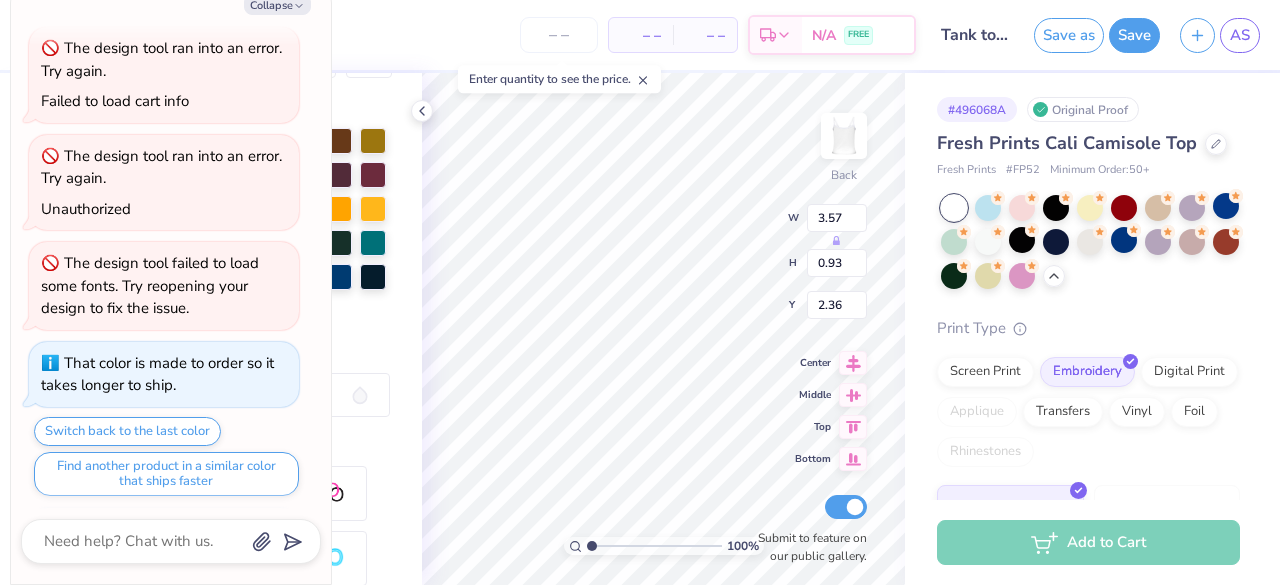 scroll, scrollTop: 276, scrollLeft: 0, axis: vertical 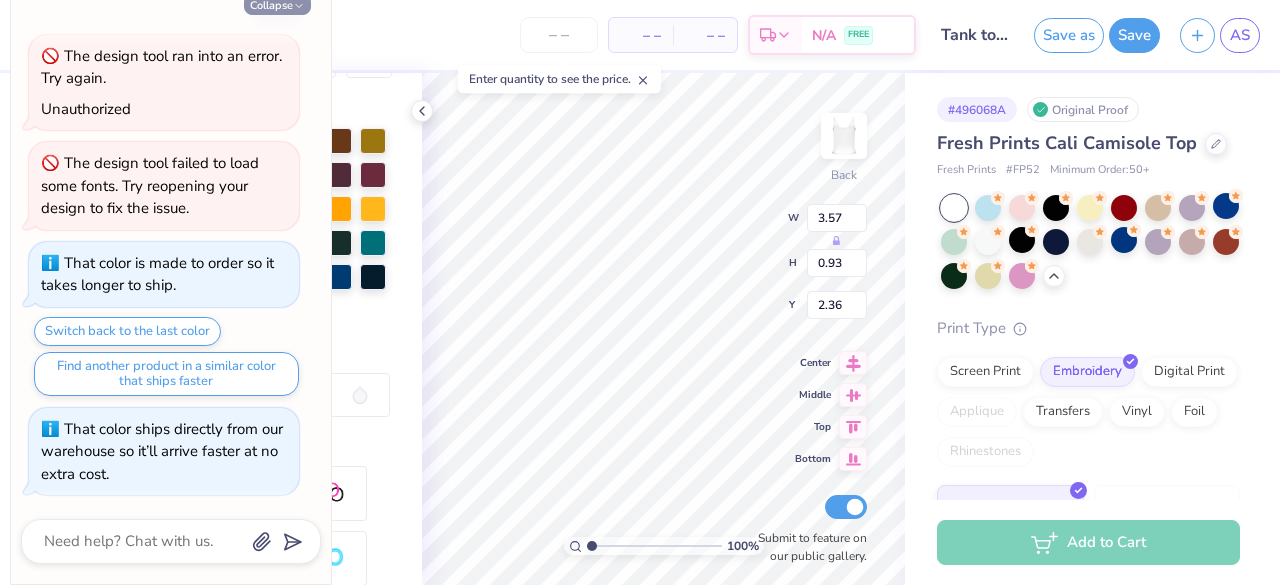 click on "Collapse" at bounding box center [277, 4] 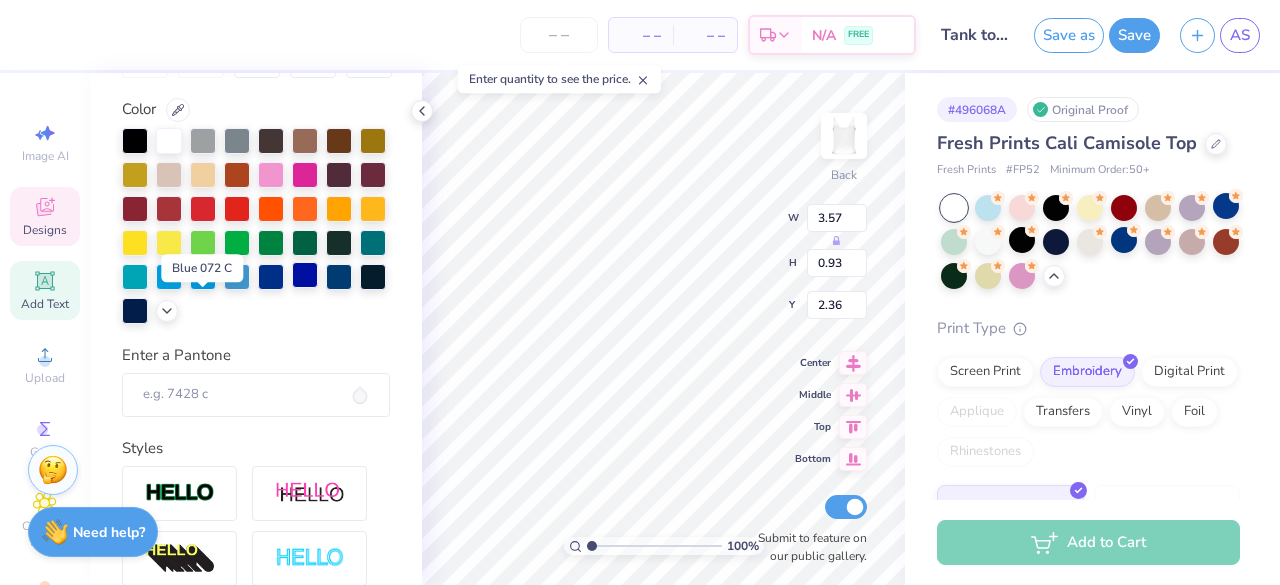 click at bounding box center (305, 275) 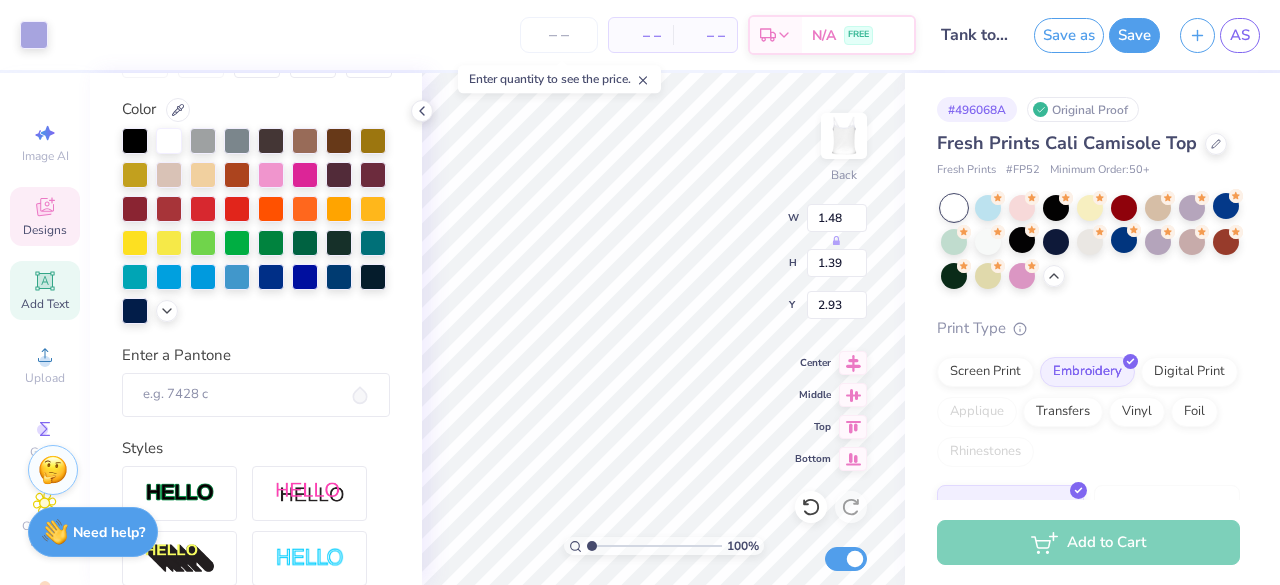 type on "1.48" 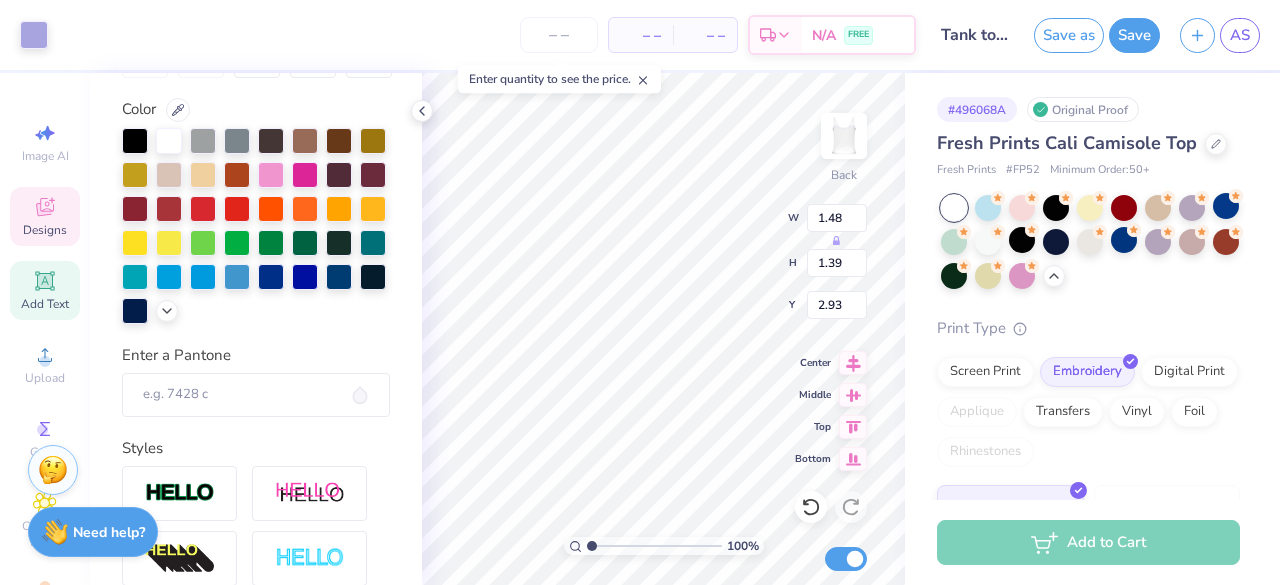 type on "1.39" 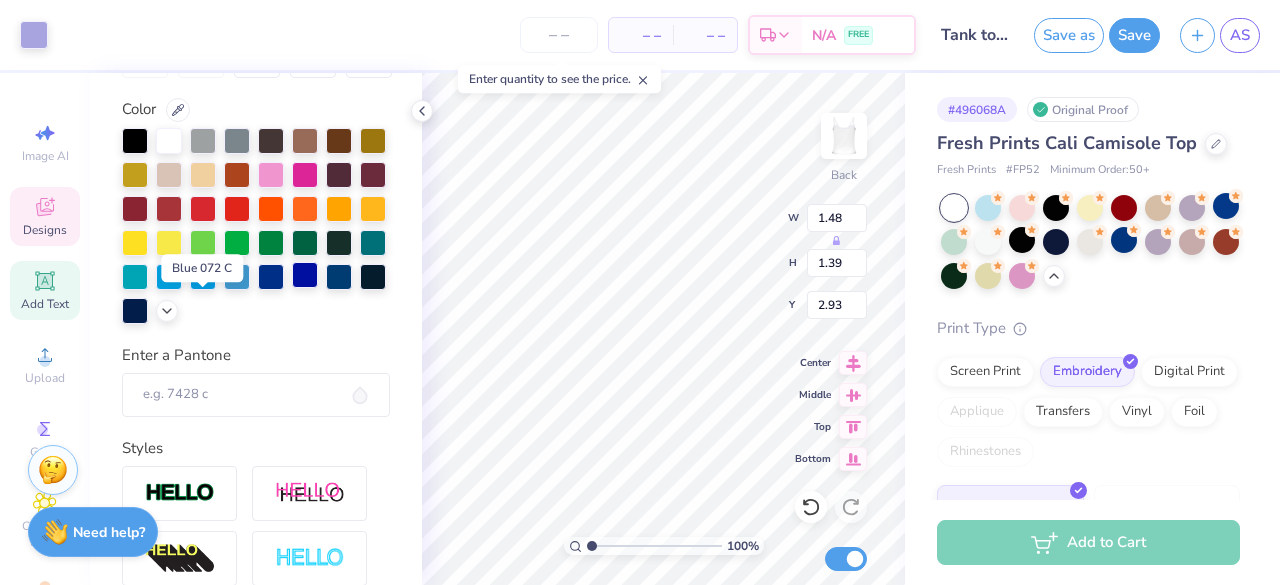 click at bounding box center [305, 275] 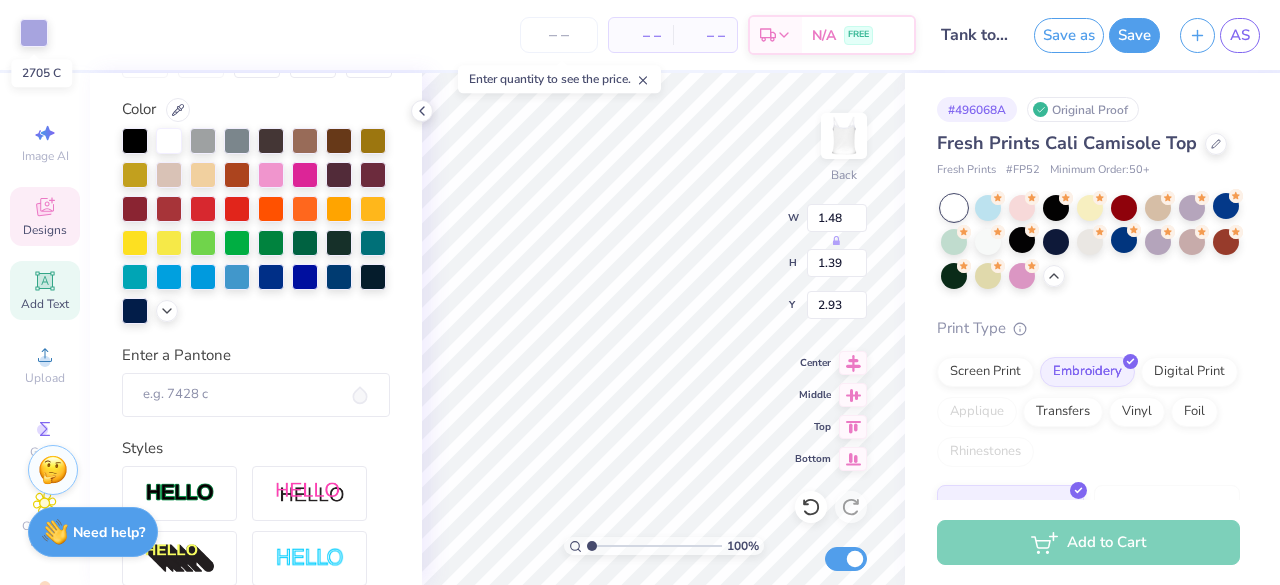 click at bounding box center [34, 33] 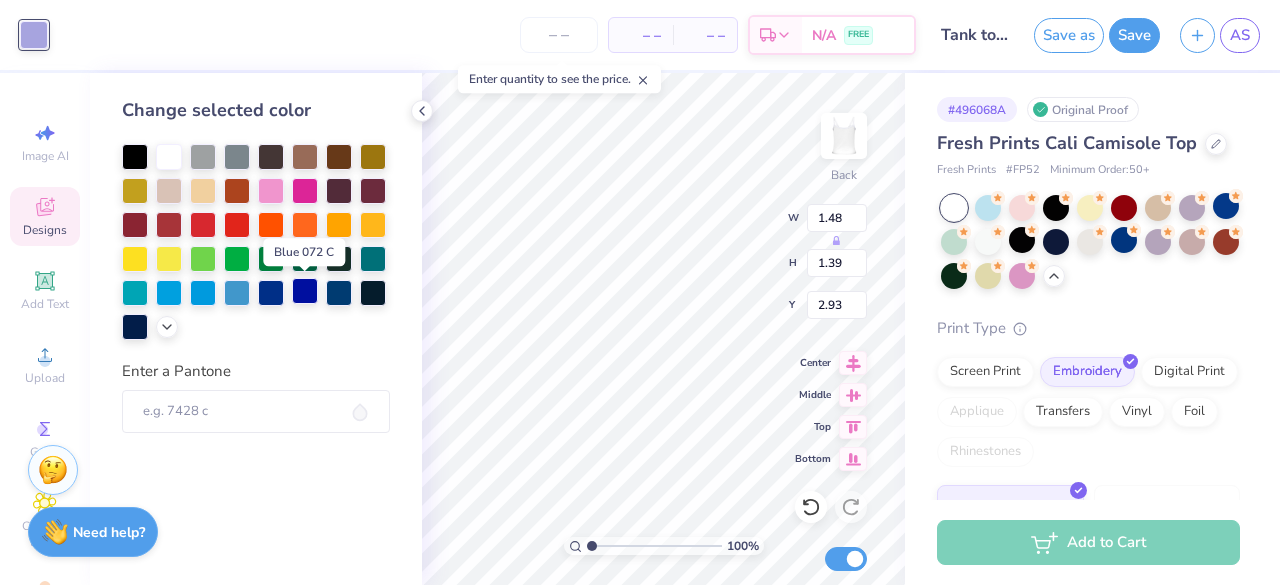 click at bounding box center (305, 291) 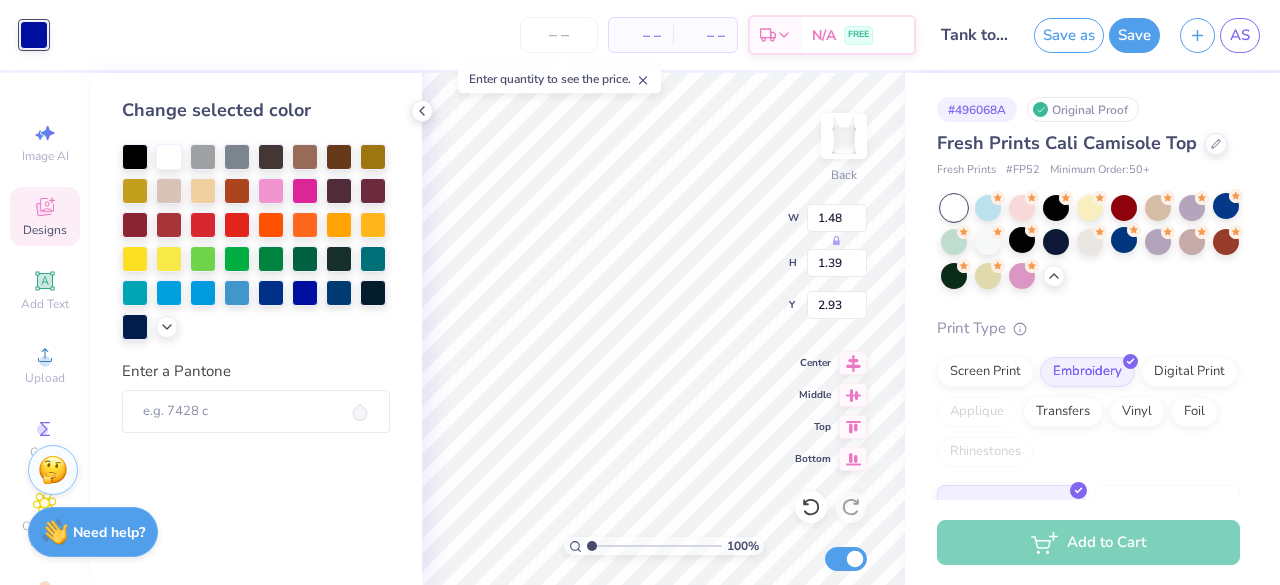 type on "3.57" 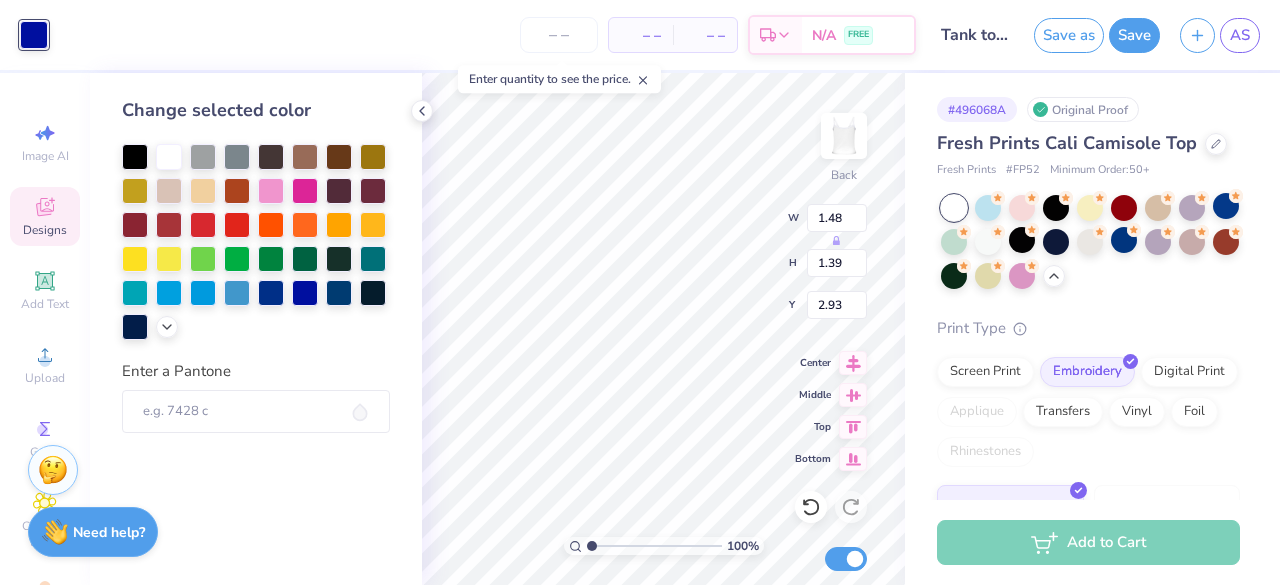 type on "0.93" 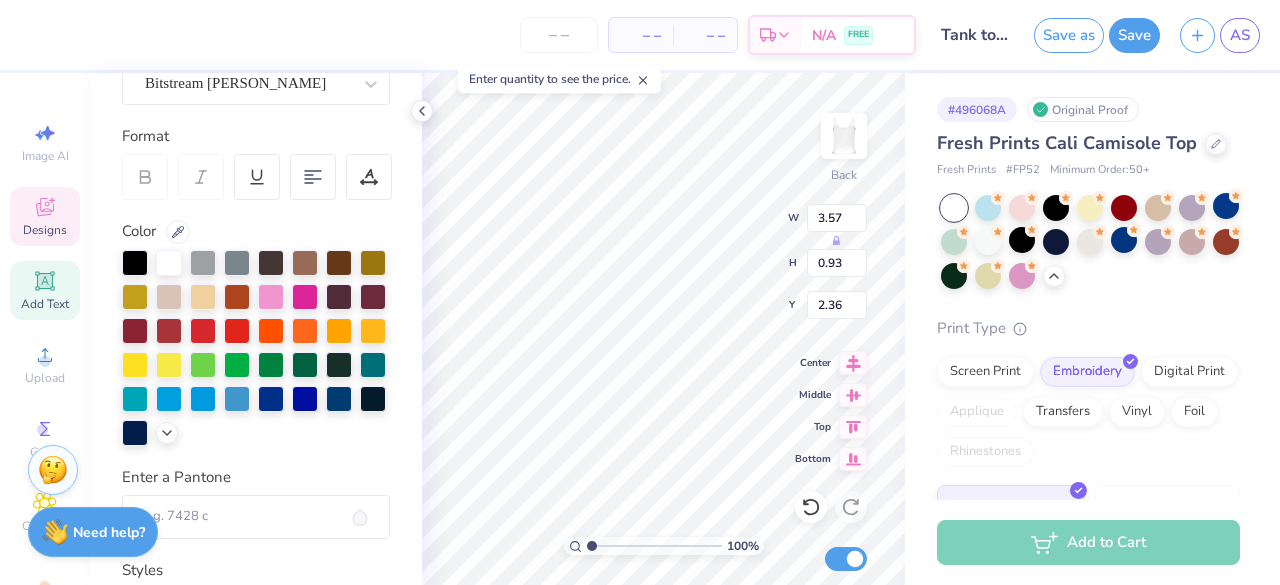 scroll, scrollTop: 198, scrollLeft: 0, axis: vertical 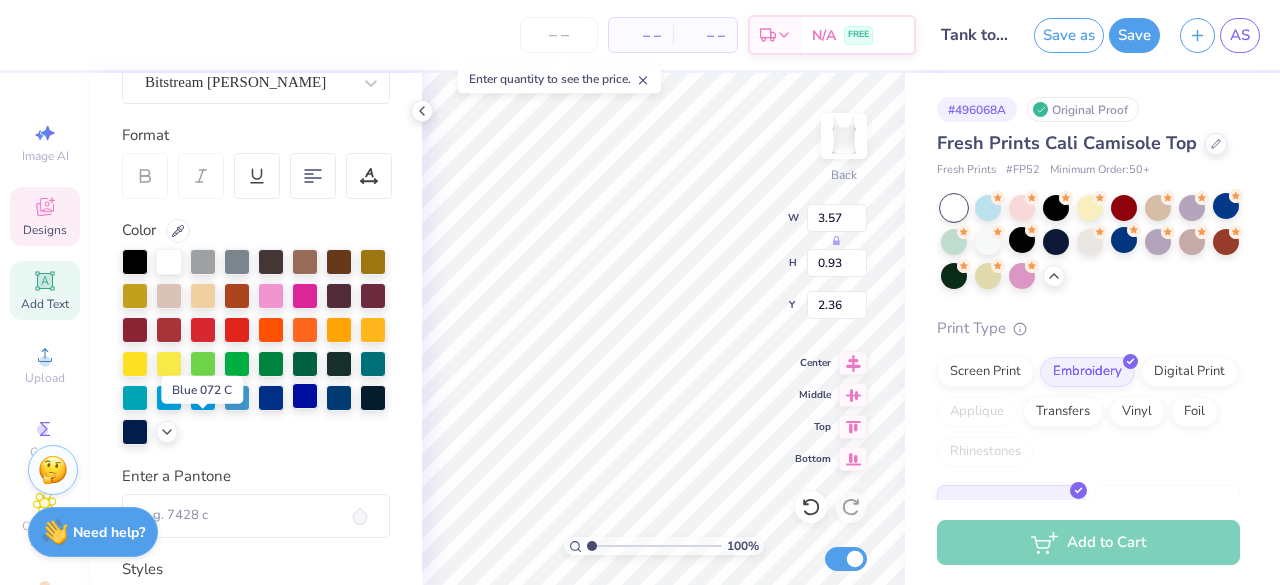 click at bounding box center [305, 396] 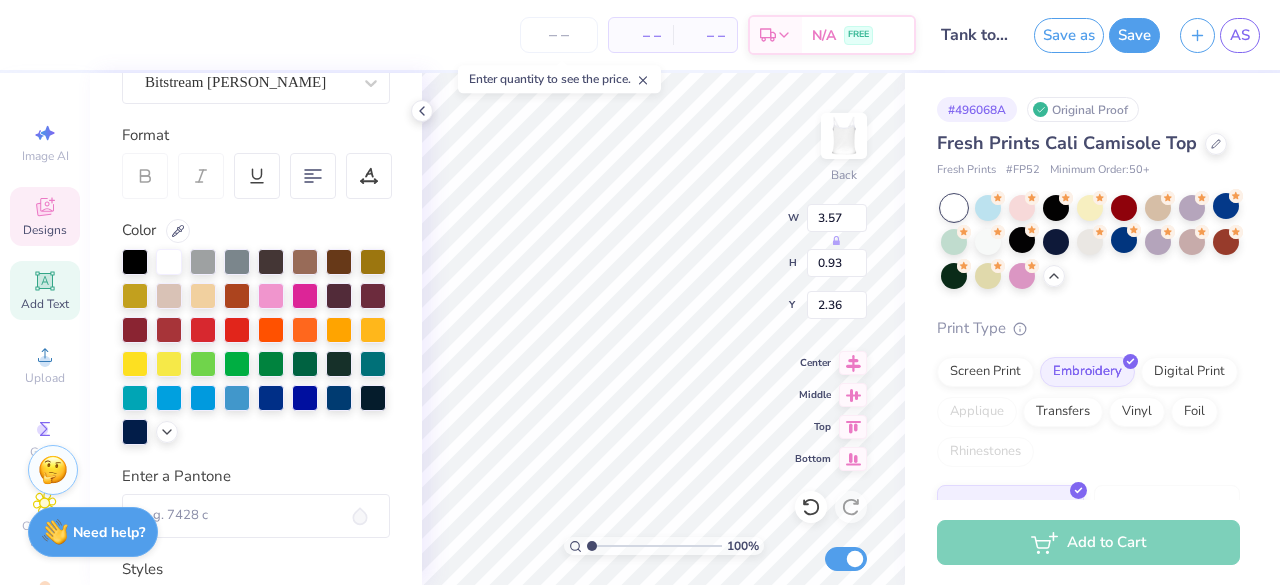 click at bounding box center (256, 347) 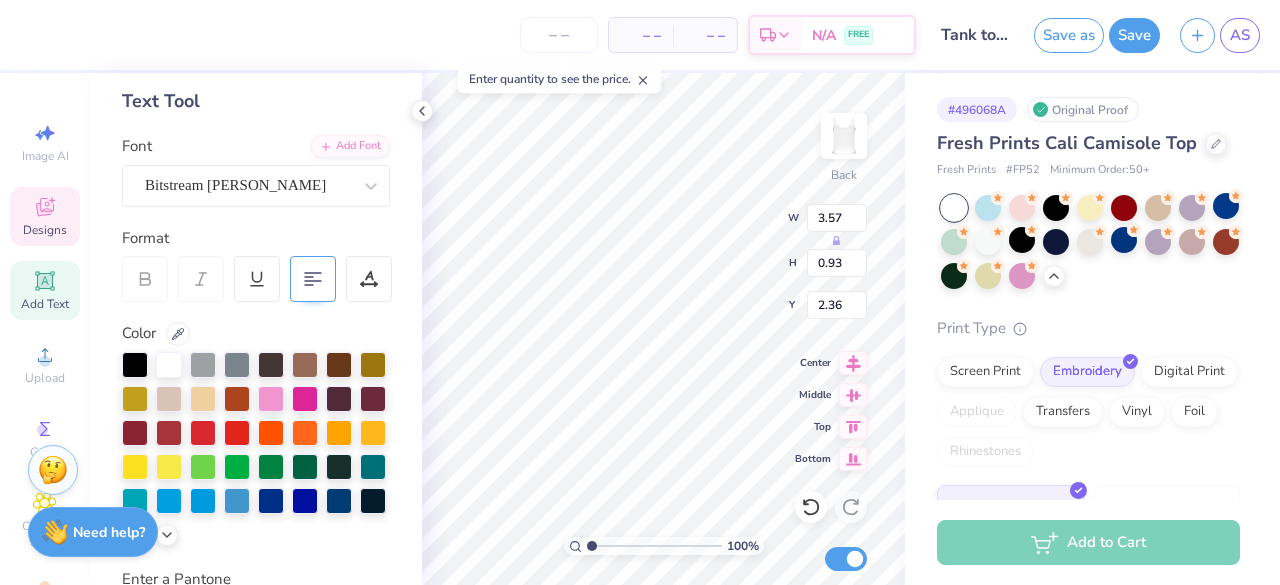 scroll, scrollTop: 87, scrollLeft: 0, axis: vertical 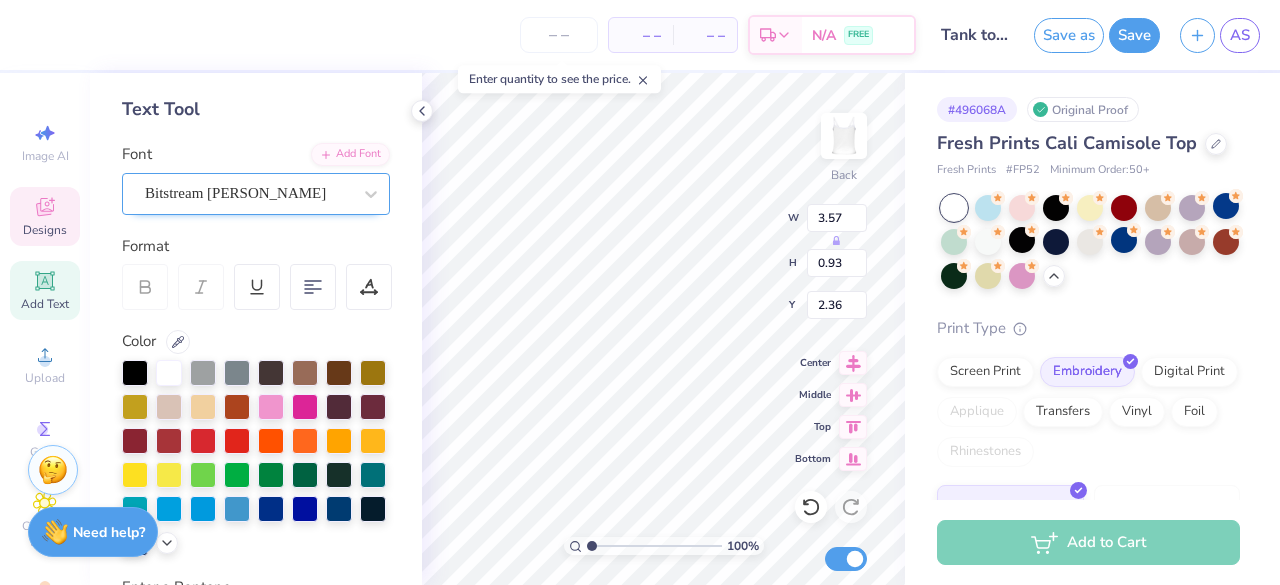 click on "Bitstream Cooper" at bounding box center (248, 193) 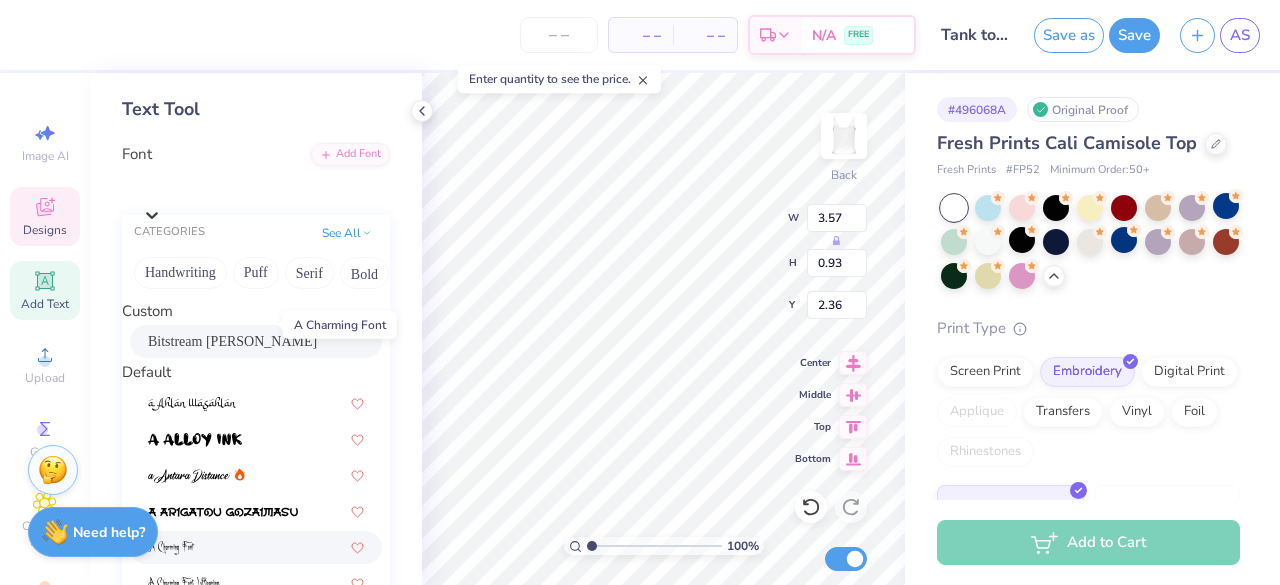 scroll, scrollTop: 240, scrollLeft: 0, axis: vertical 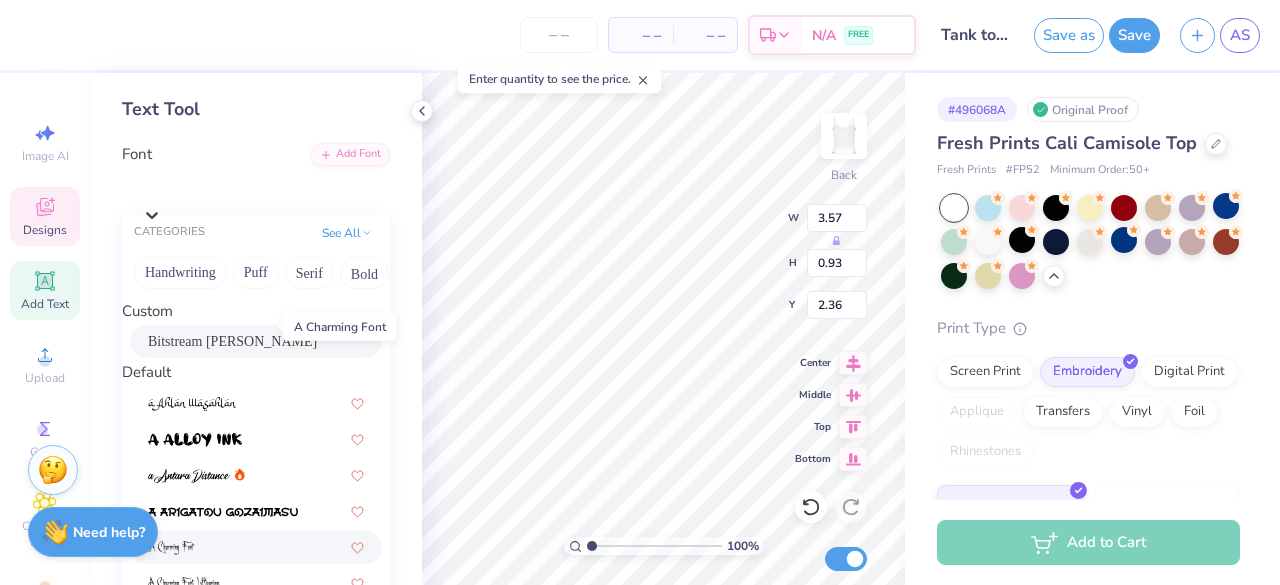 click at bounding box center [171, 548] 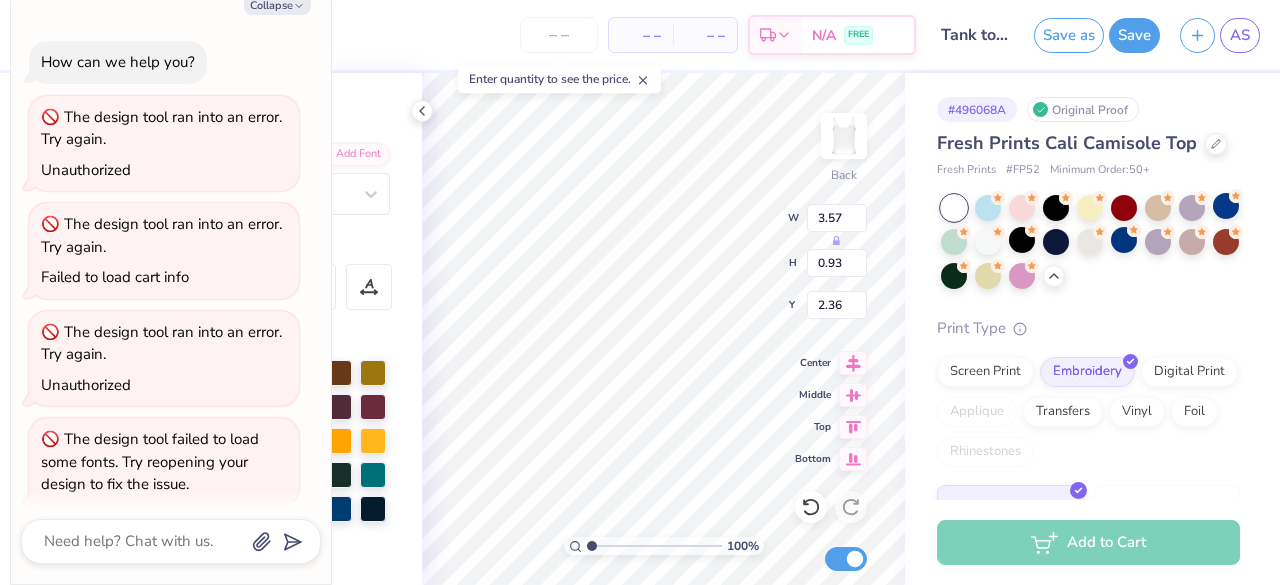 type on "x" 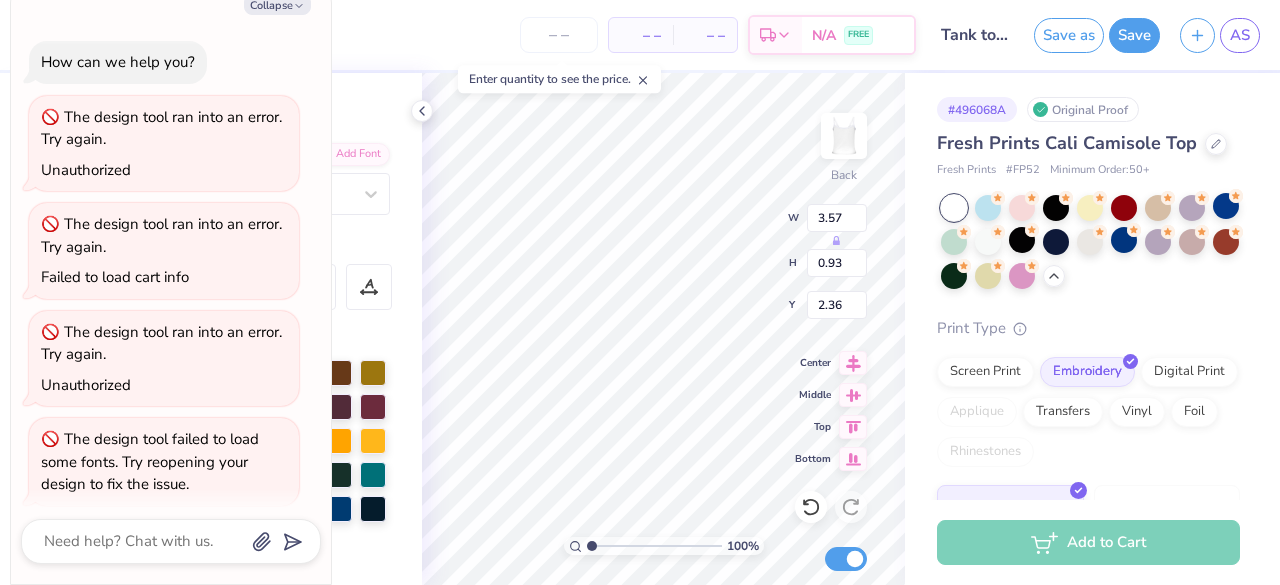 type on "2.81" 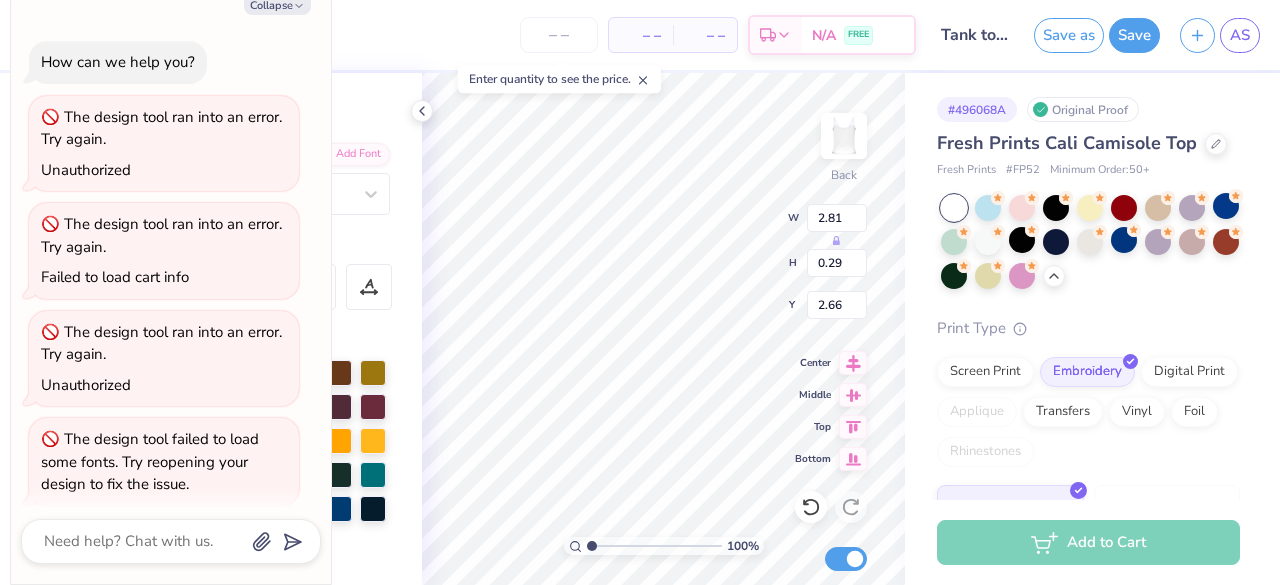scroll, scrollTop: 375, scrollLeft: 0, axis: vertical 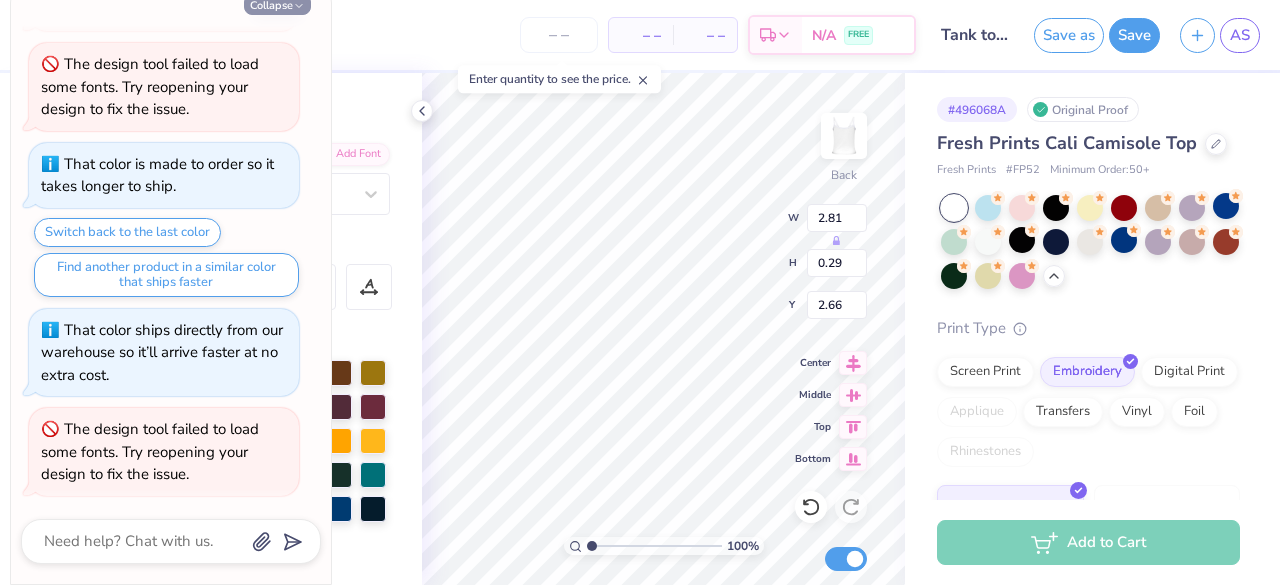 click on "Collapse" at bounding box center (277, 4) 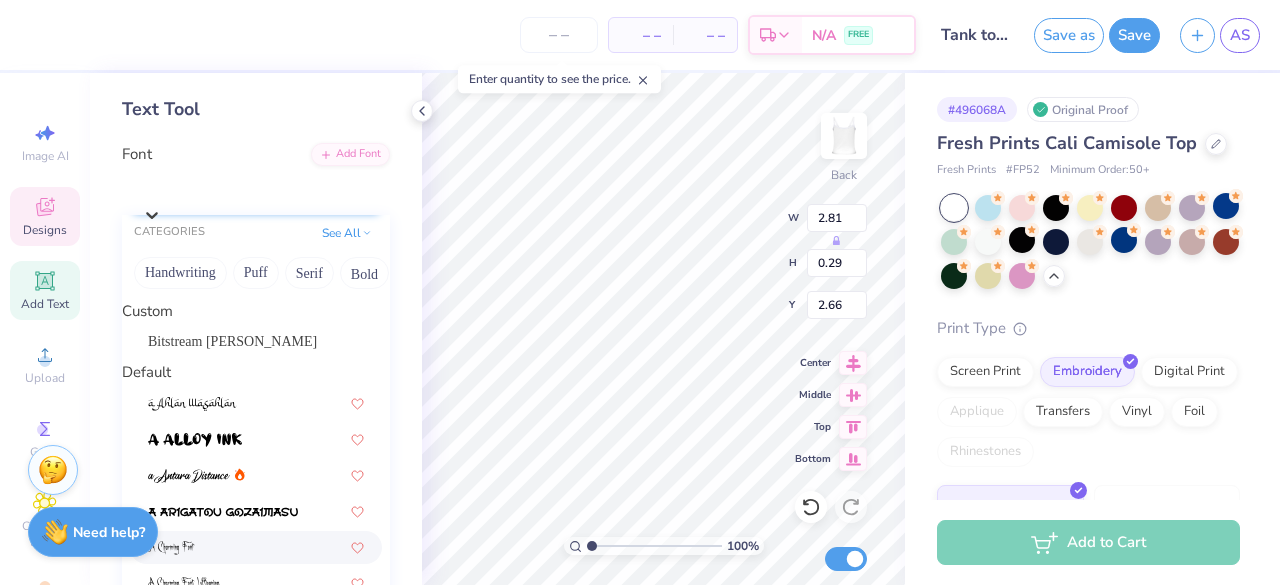 click at bounding box center [266, 188] 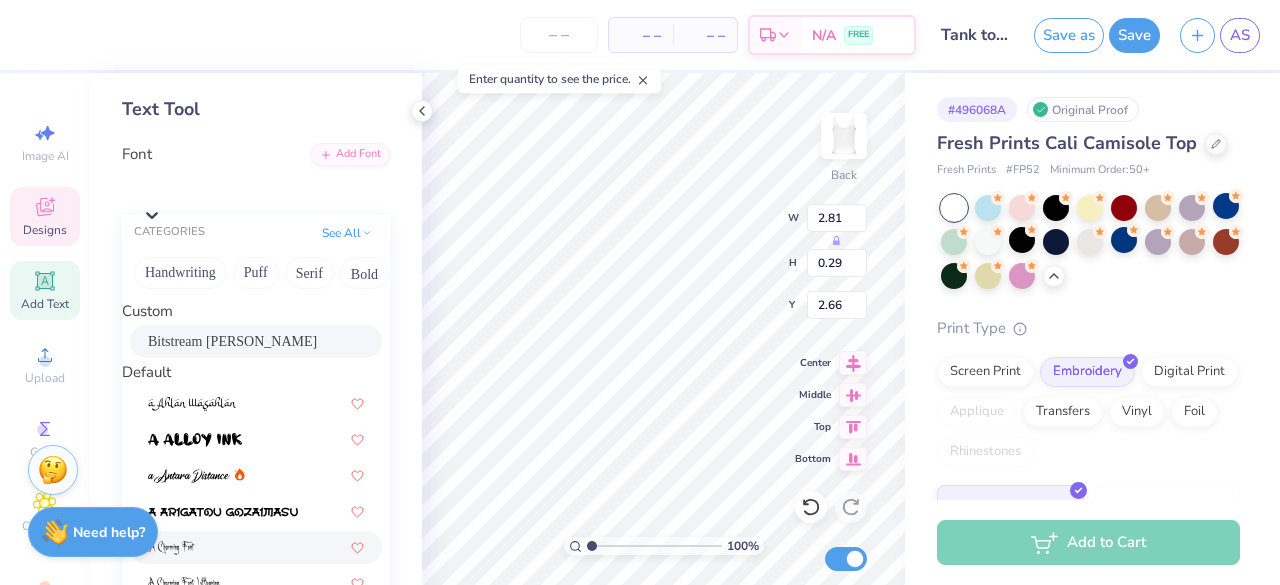 scroll, scrollTop: 7, scrollLeft: 0, axis: vertical 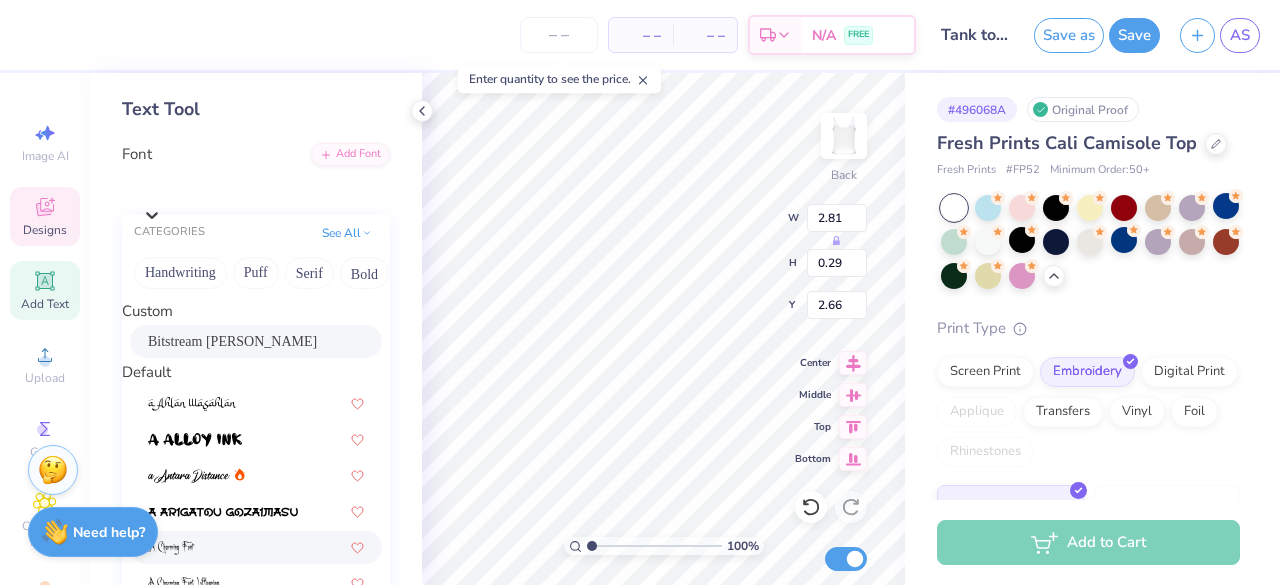click on "Bitstream Cooper" at bounding box center (256, 341) 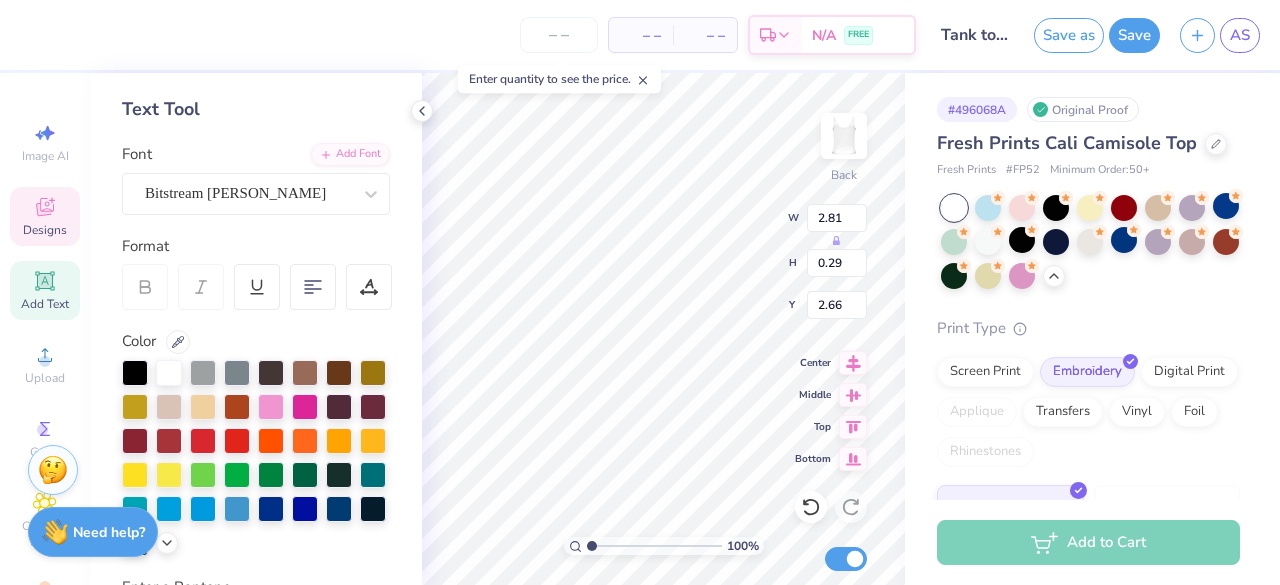 type on "3.20" 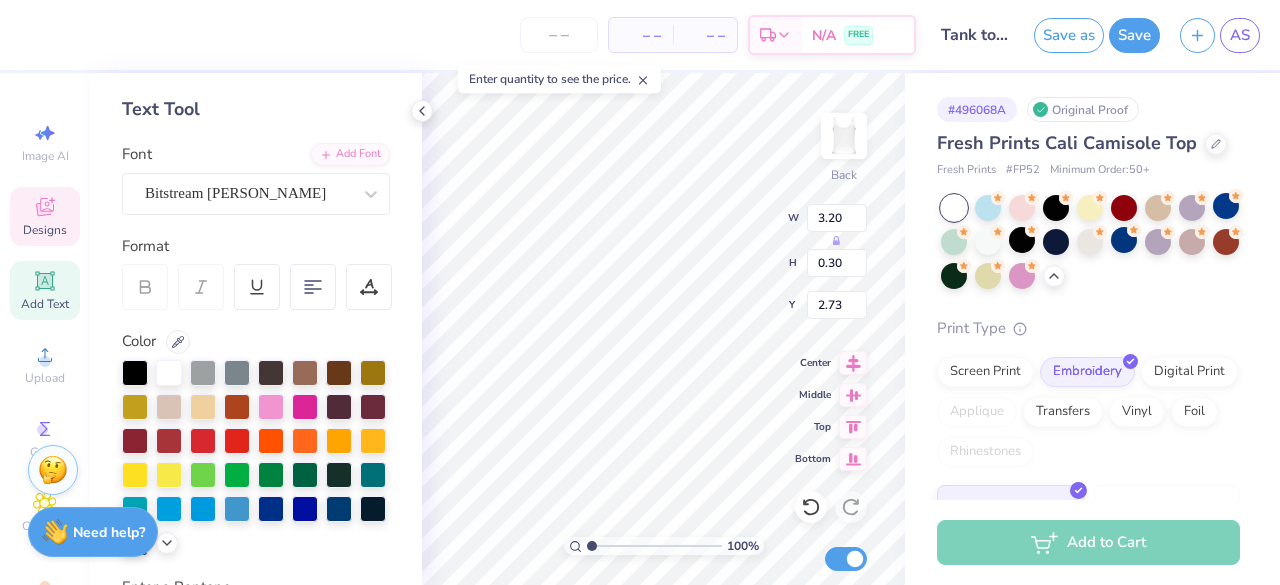 click on "Personalized Names Personalized Numbers Text Tool  Add Font Font Bitstream Cooper Format Color Enter a Pantone Styles Text Shape" at bounding box center (256, 329) 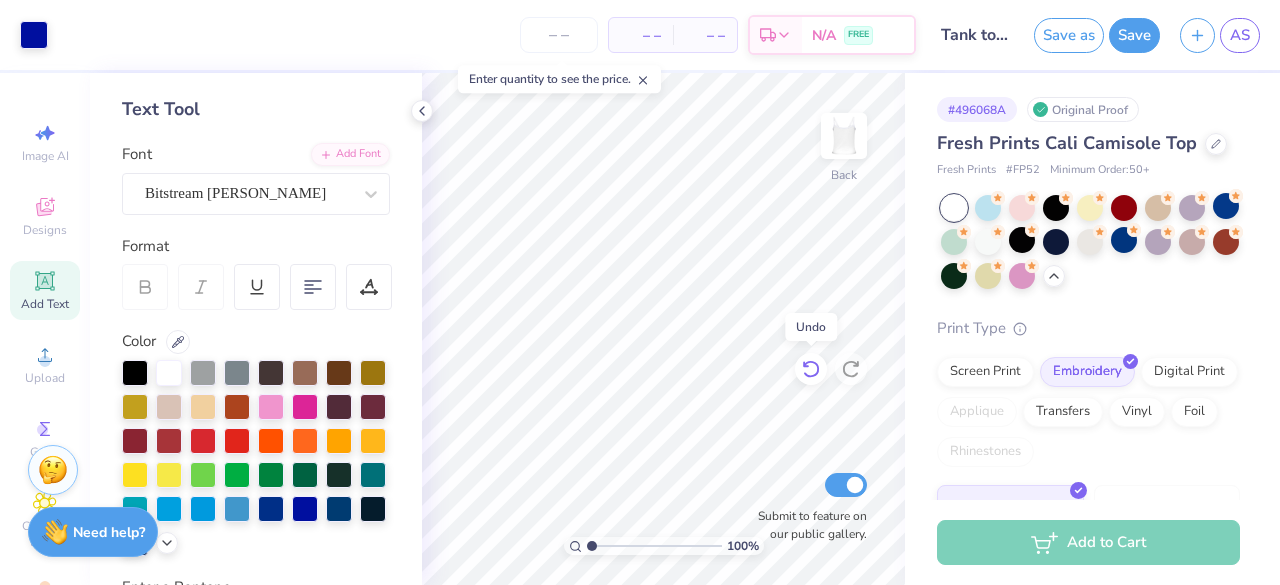 click 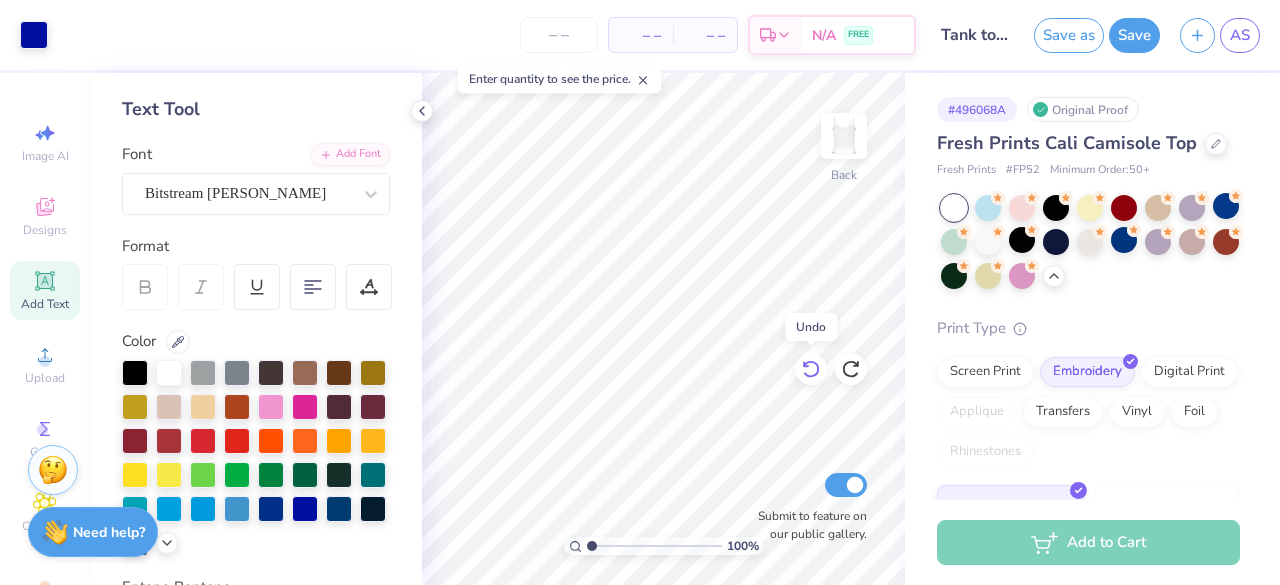 click 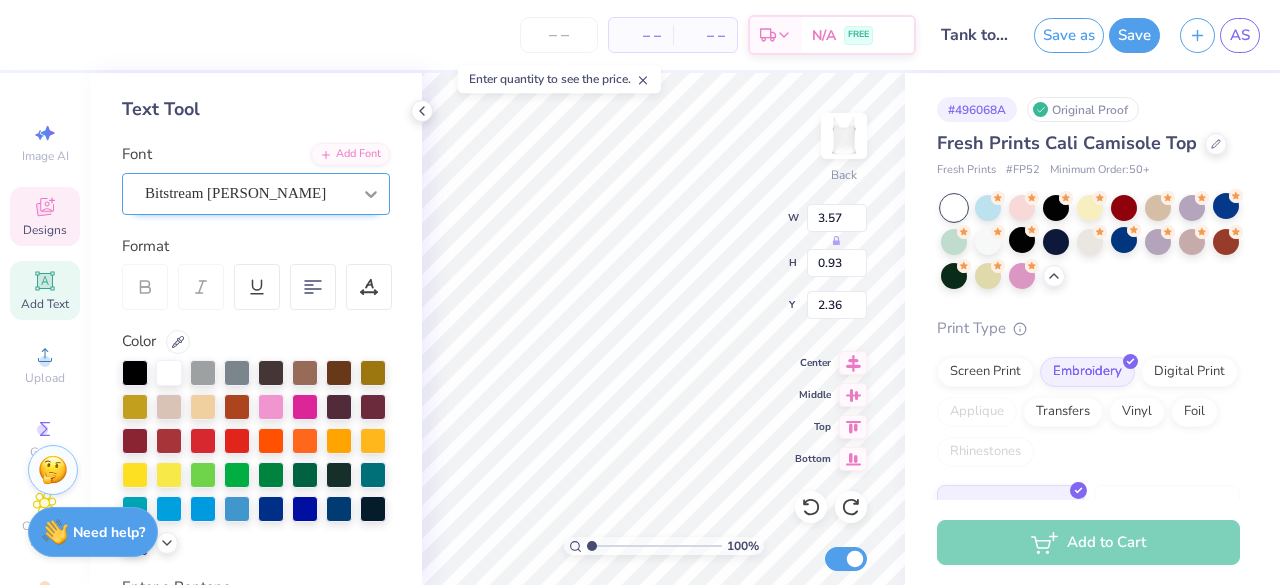 click 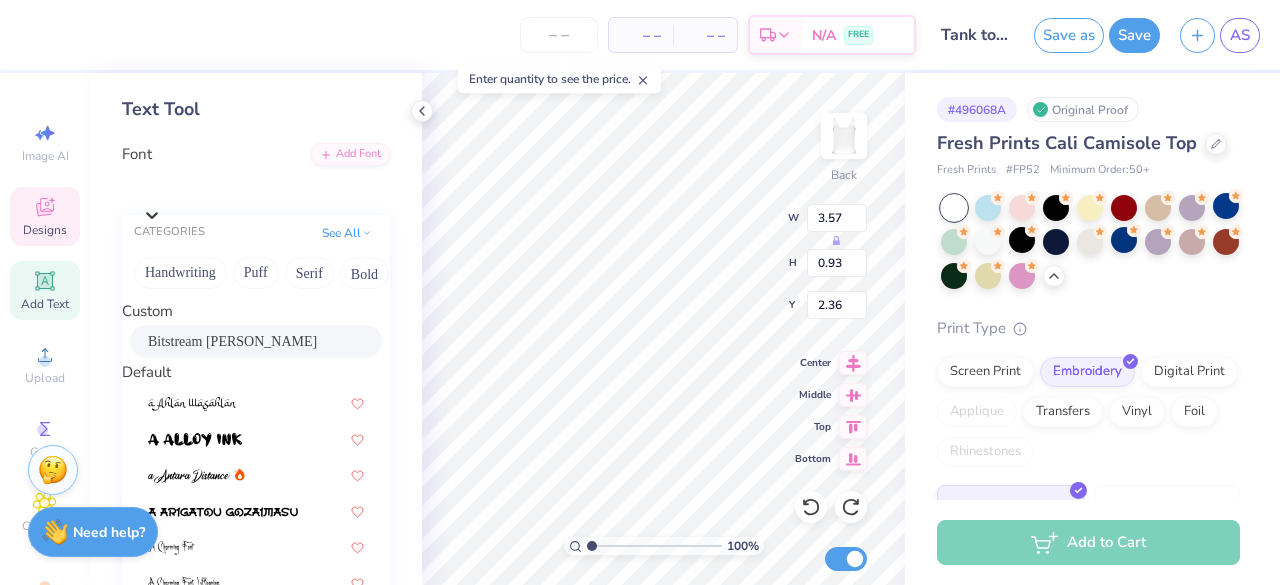 click on "Bitstream Cooper" at bounding box center [256, 341] 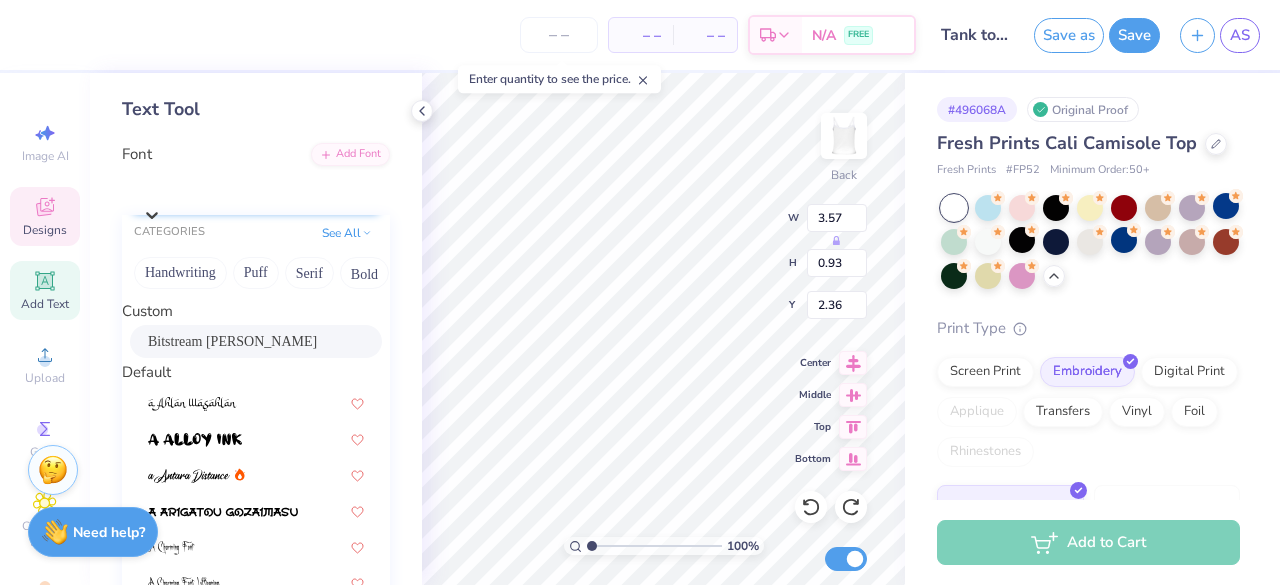 click on "Bitstream Cooper" at bounding box center [266, 188] 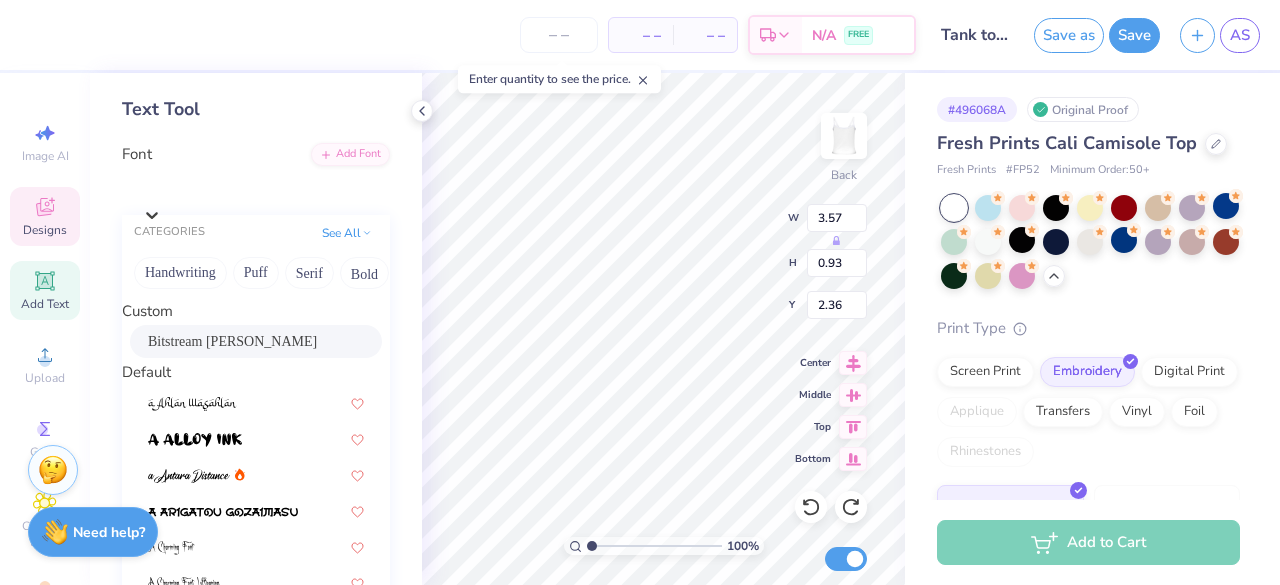 scroll, scrollTop: 361, scrollLeft: 0, axis: vertical 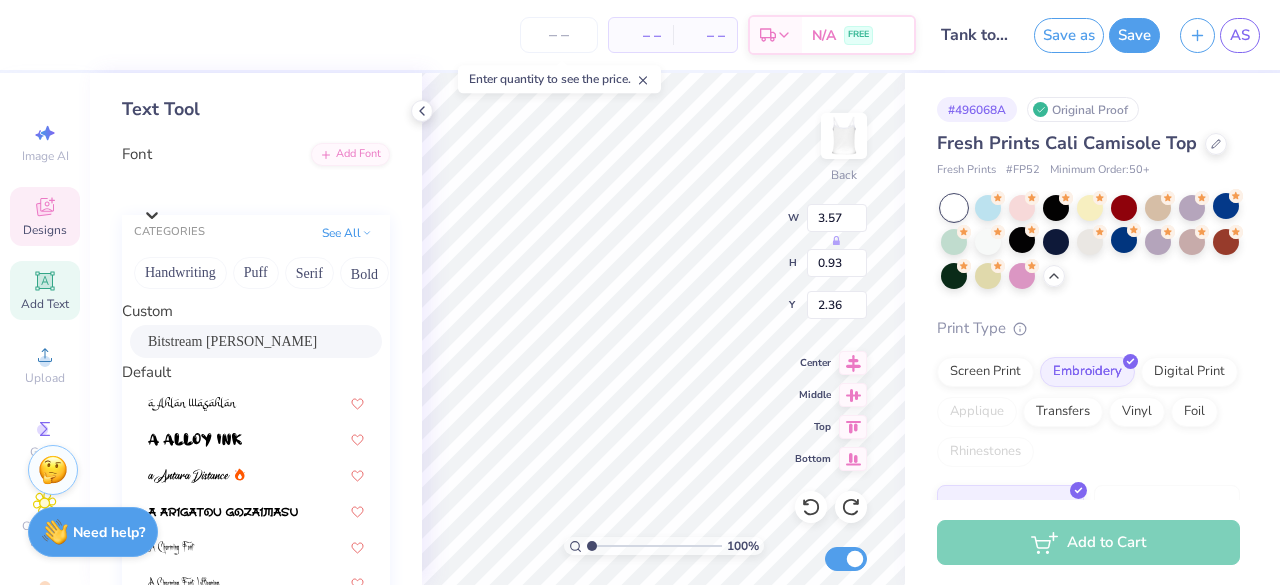 click at bounding box center (256, 655) 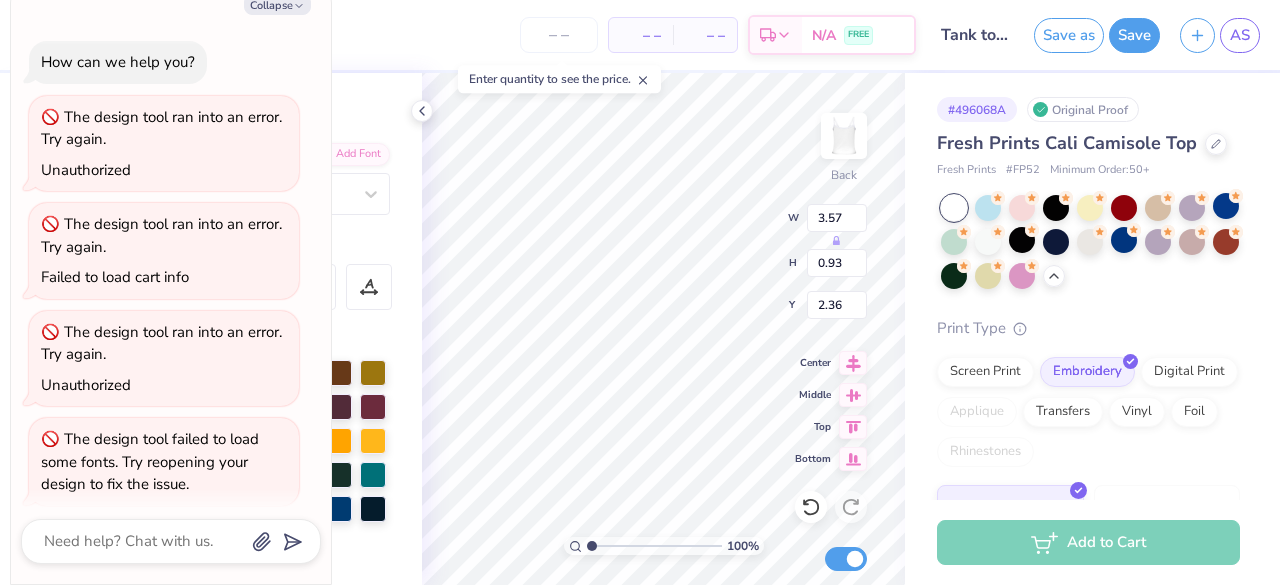 type on "x" 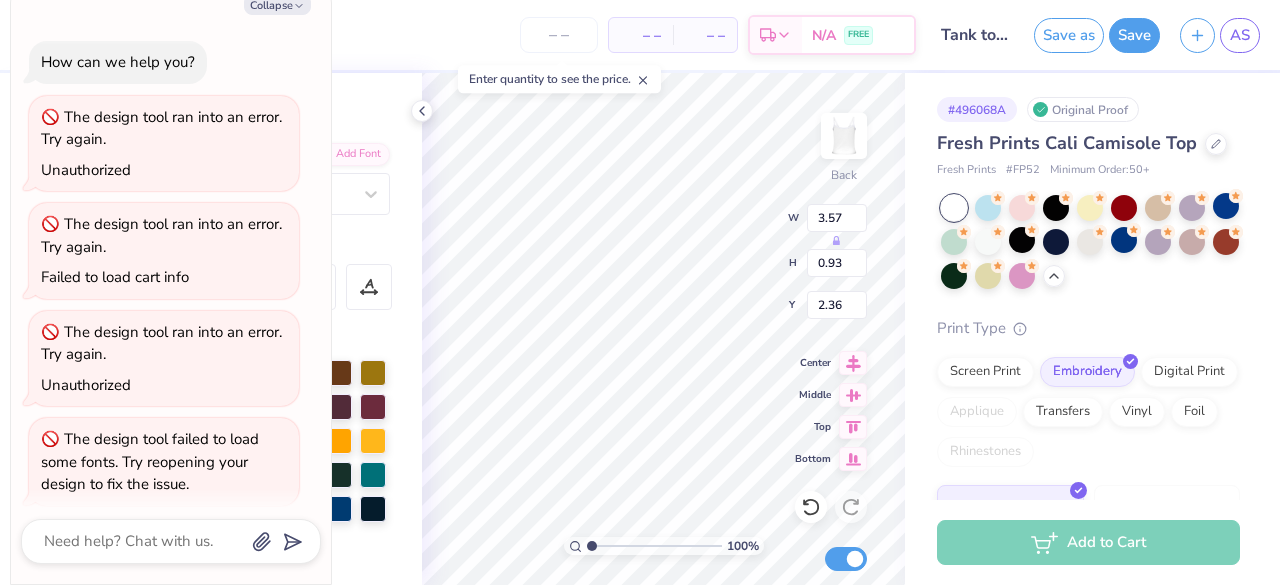 type on "2.81" 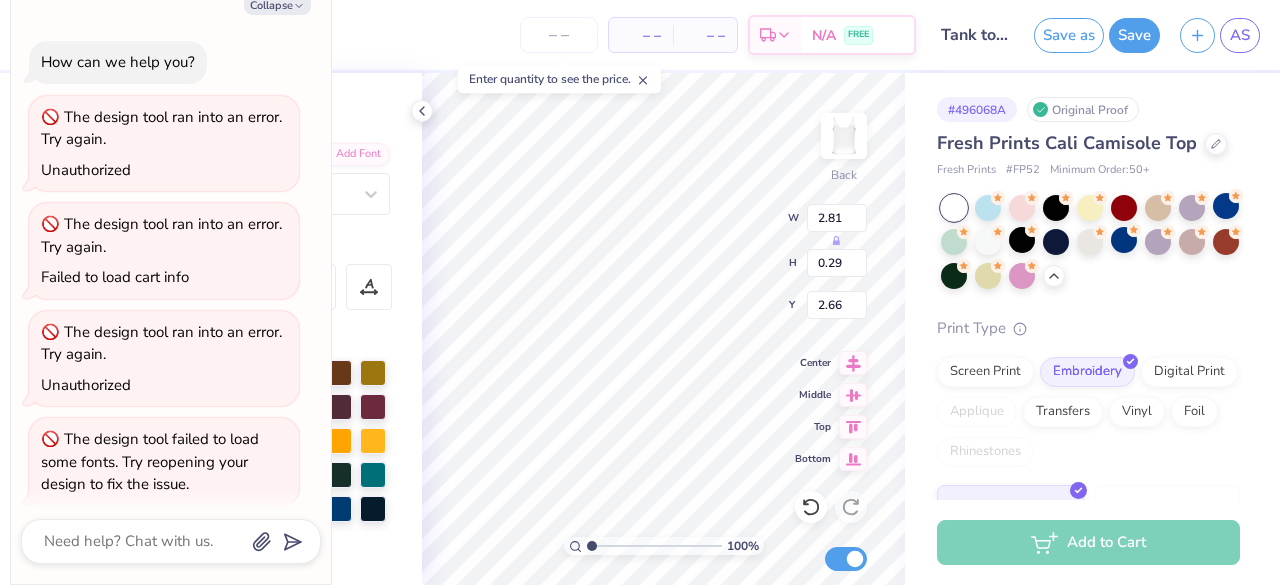 scroll, scrollTop: 475, scrollLeft: 0, axis: vertical 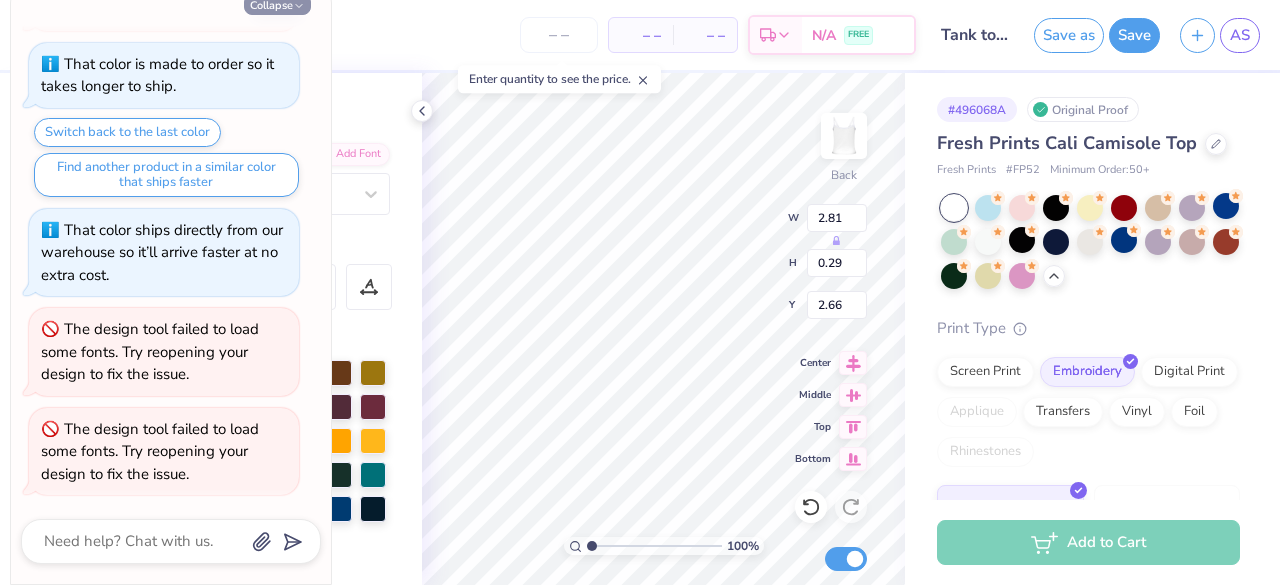 click on "Collapse" at bounding box center (277, 4) 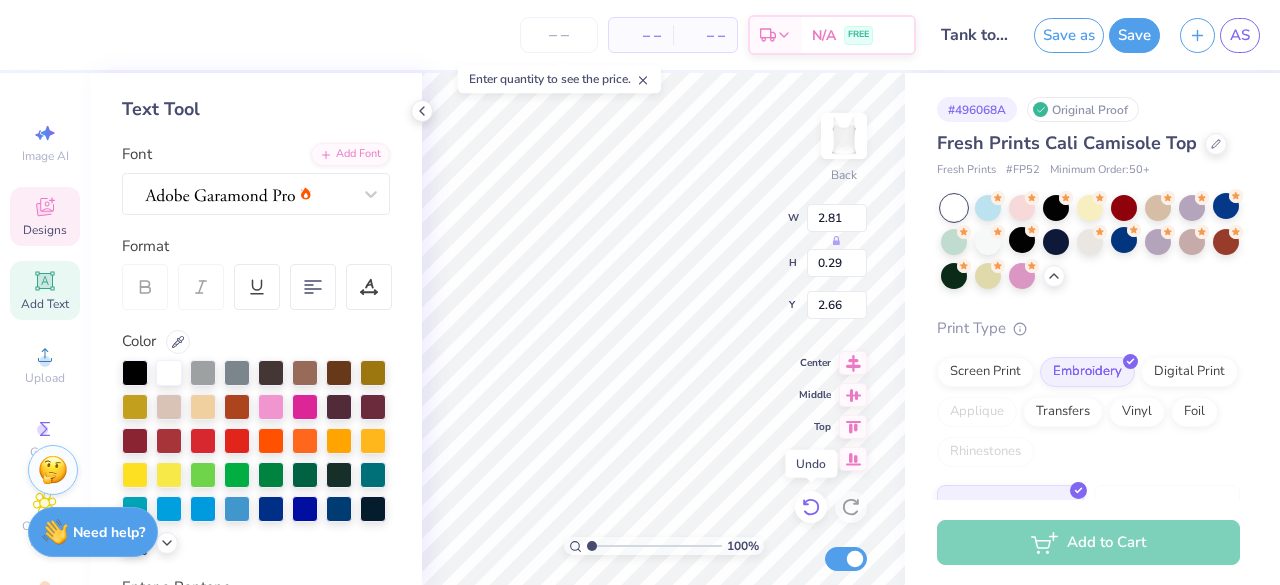 click 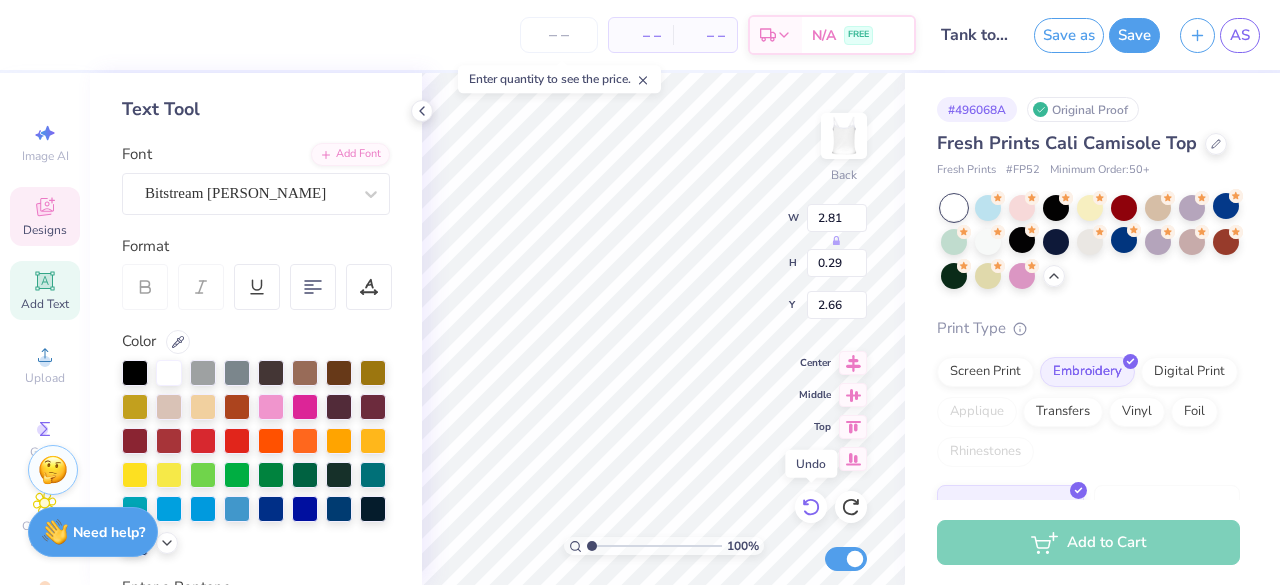 type on "3.57" 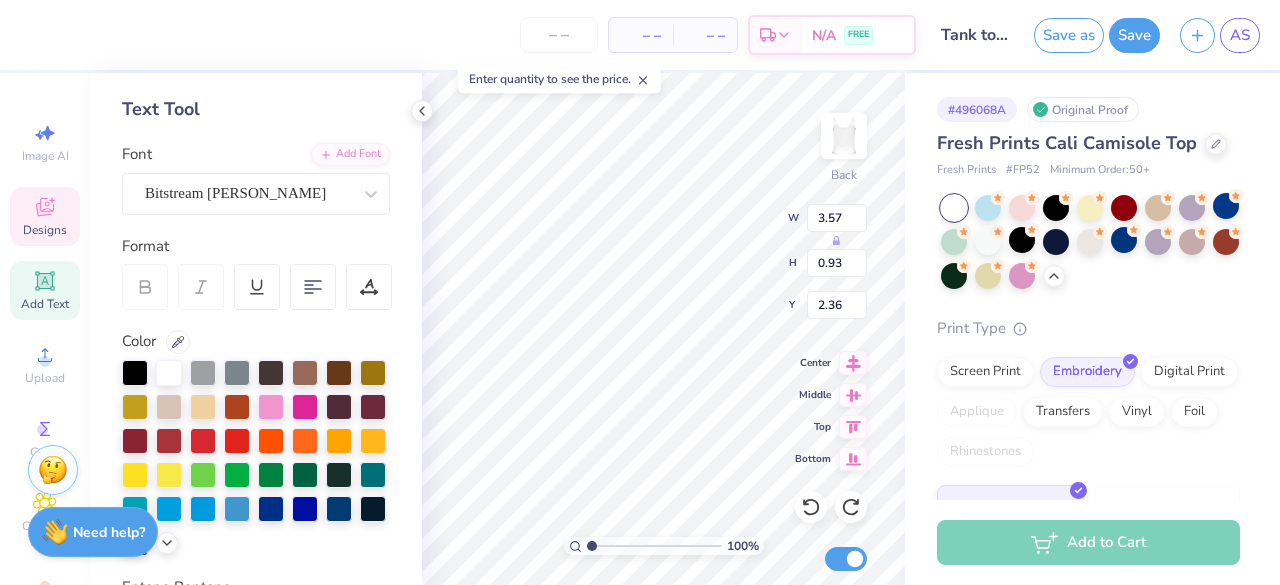 click on "Personalized Names Personalized Numbers Text Tool  Add Font Font Bitstream Cooper Format Color Enter a Pantone Styles Text Shape" at bounding box center [256, 329] 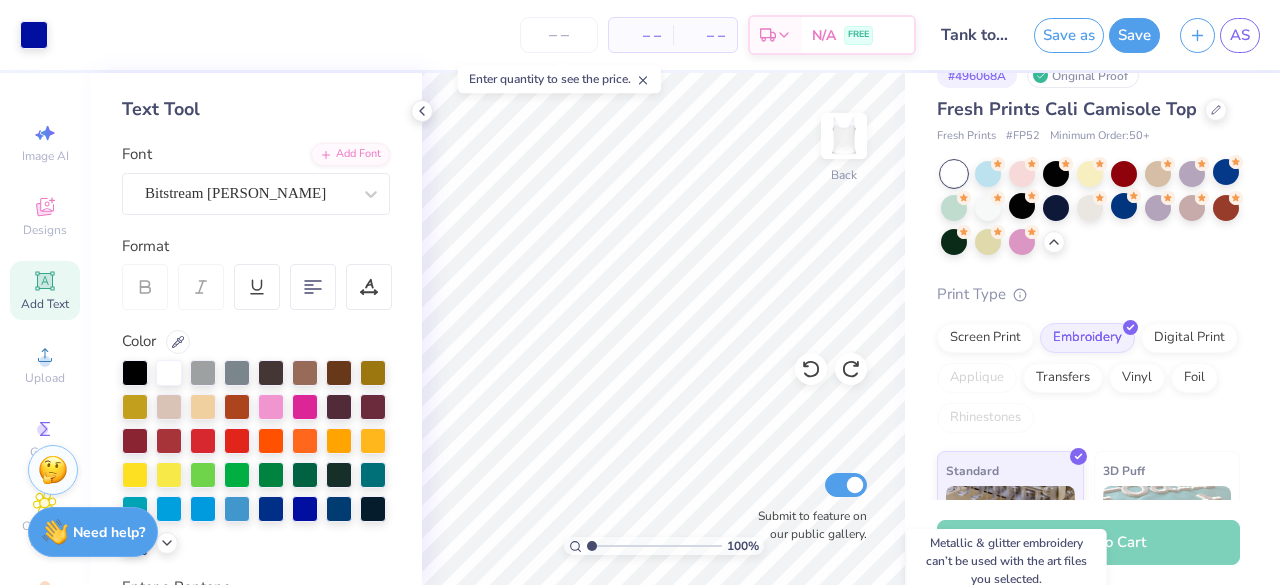 scroll, scrollTop: 0, scrollLeft: 0, axis: both 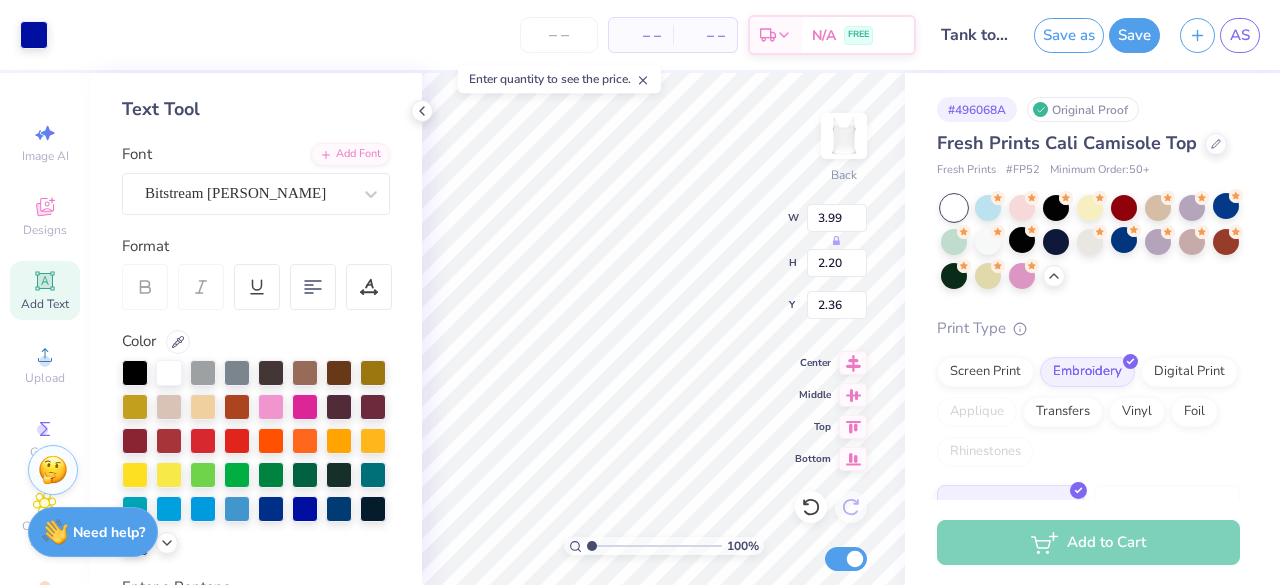 type on "3.99" 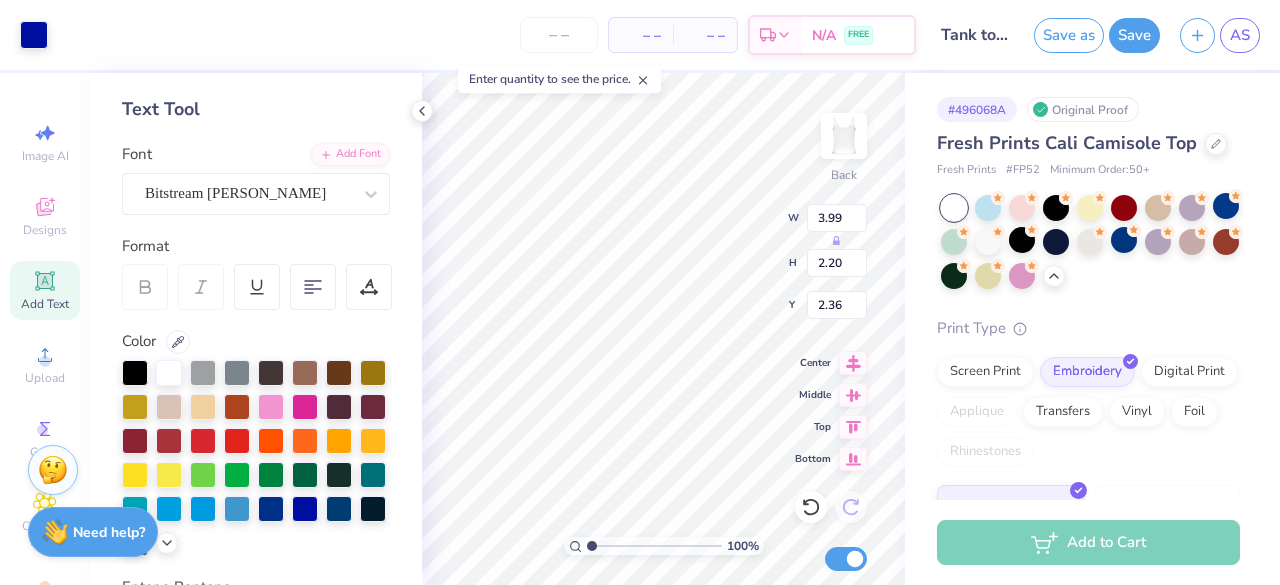 type on "2.20" 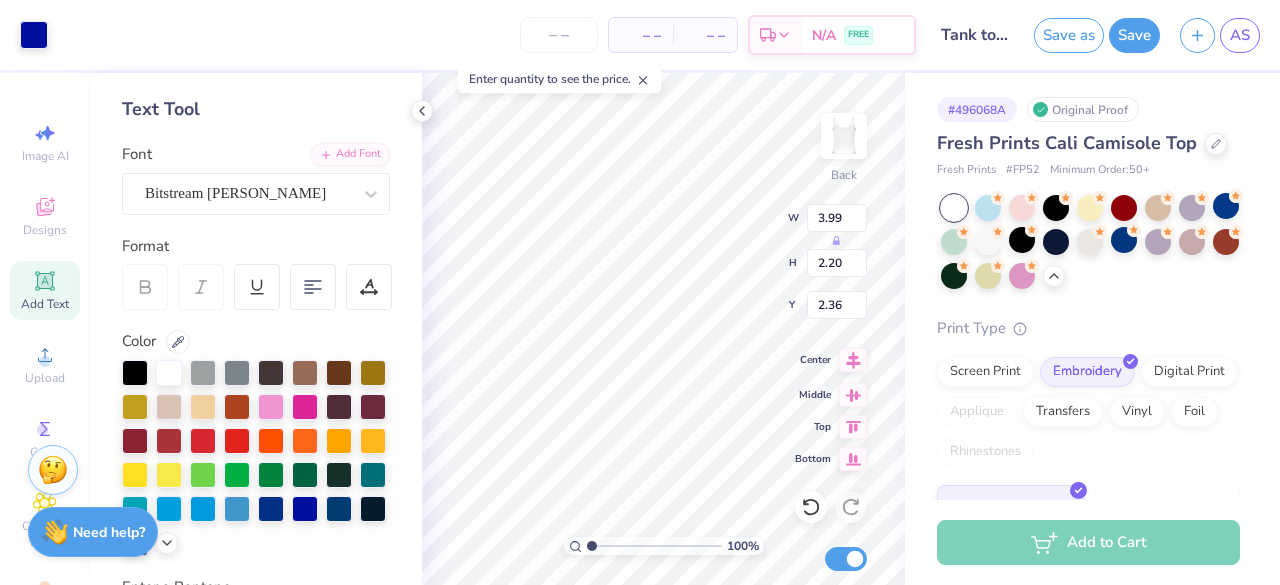 click 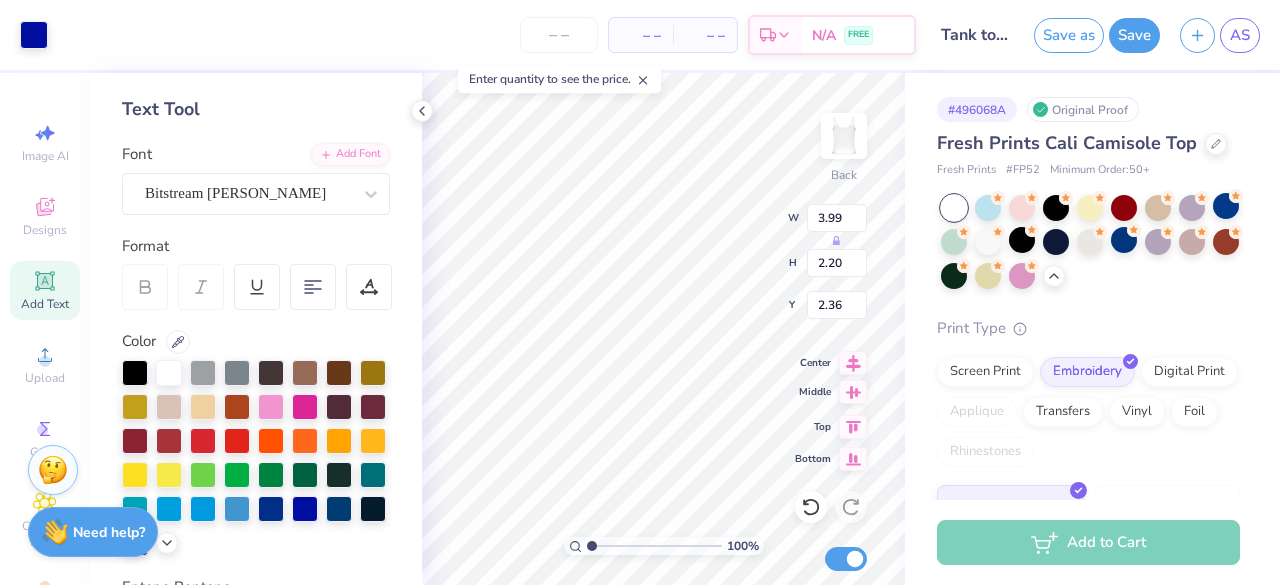click 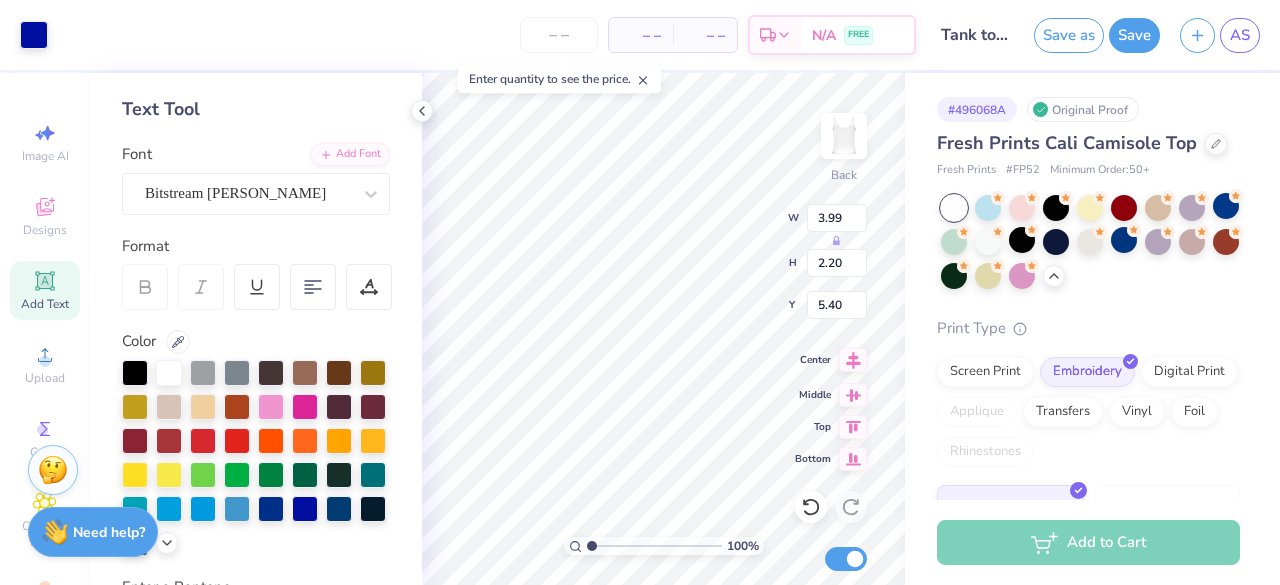 click at bounding box center (853, 360) 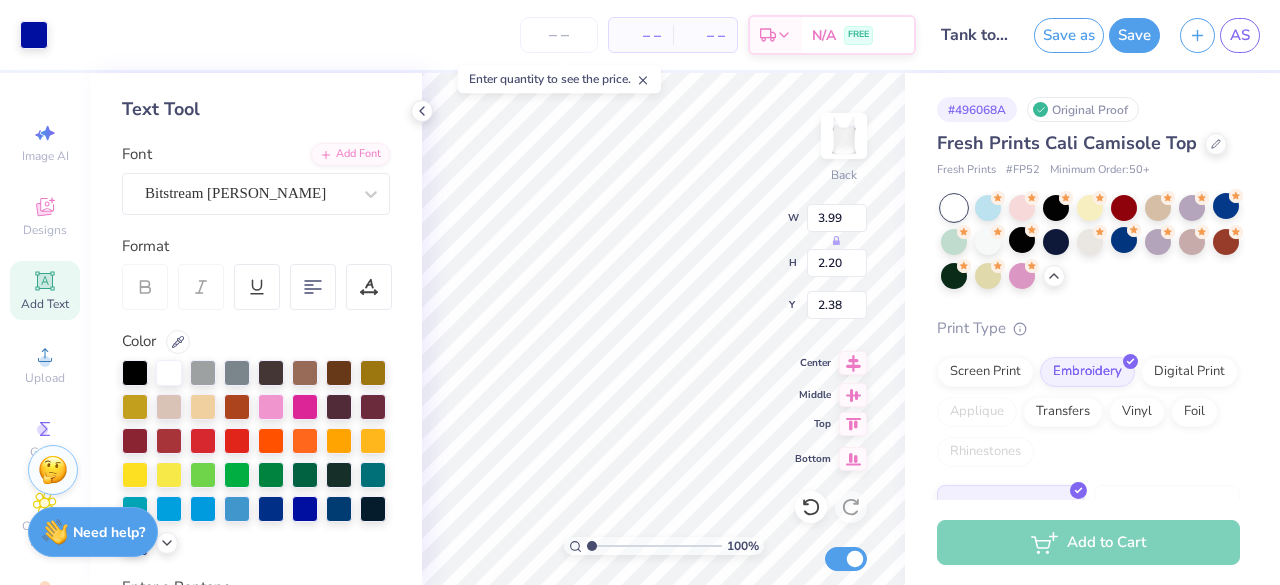 click 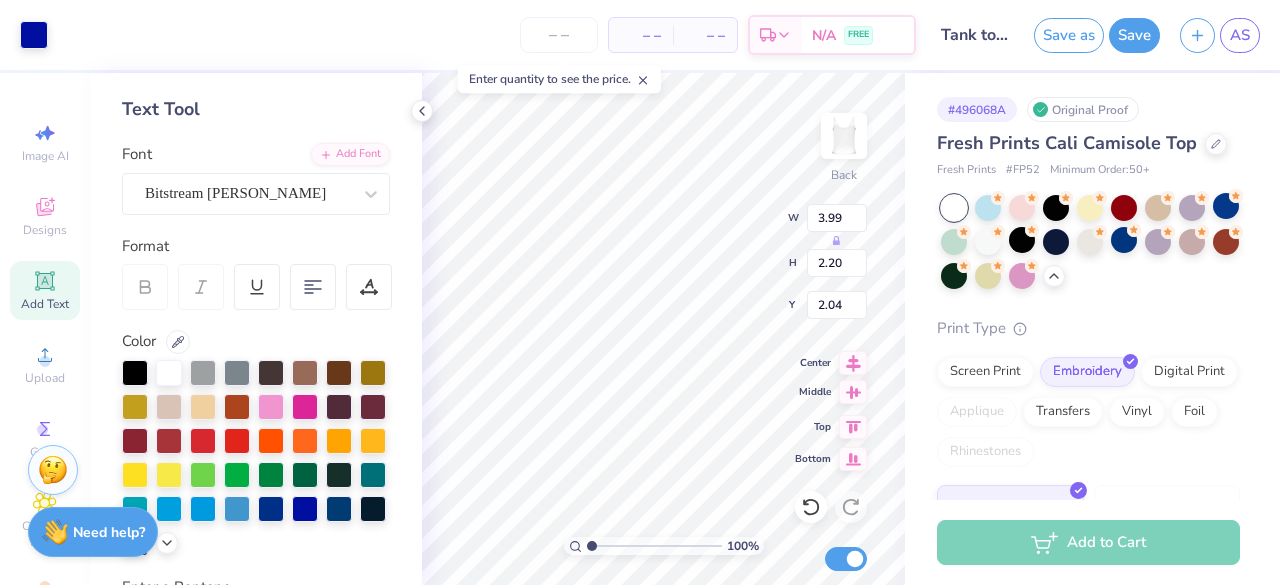type on "2.29" 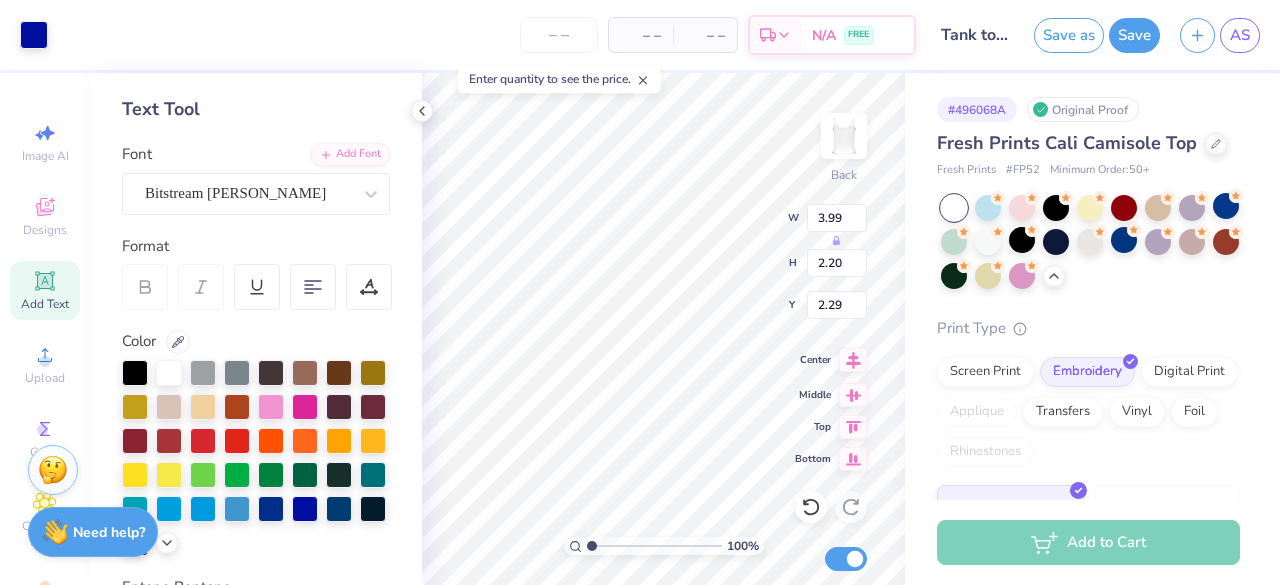 click 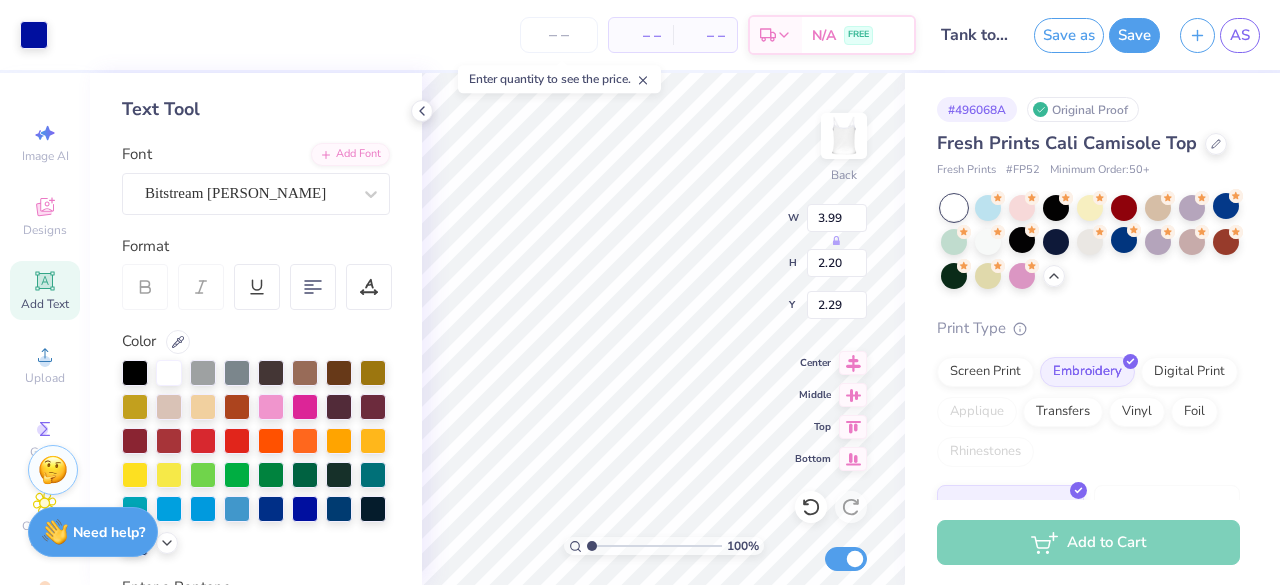 click on "# 496068A Original Proof Fresh Prints Cali Camisole Top Fresh Prints # FP52 Minimum Order:  50 +   Print Type Screen Print Embroidery Digital Print Applique Transfers Vinyl Foil Rhinestones Standard 3D Puff Metallic & Glitter" at bounding box center (1092, 428) 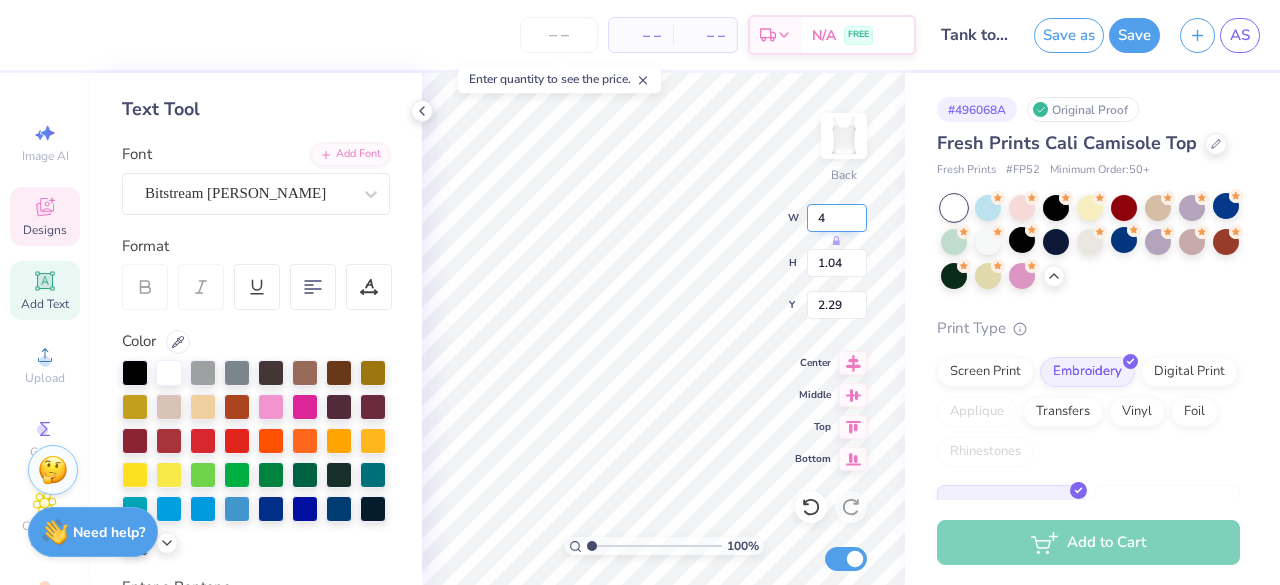 click on "4" at bounding box center (837, 218) 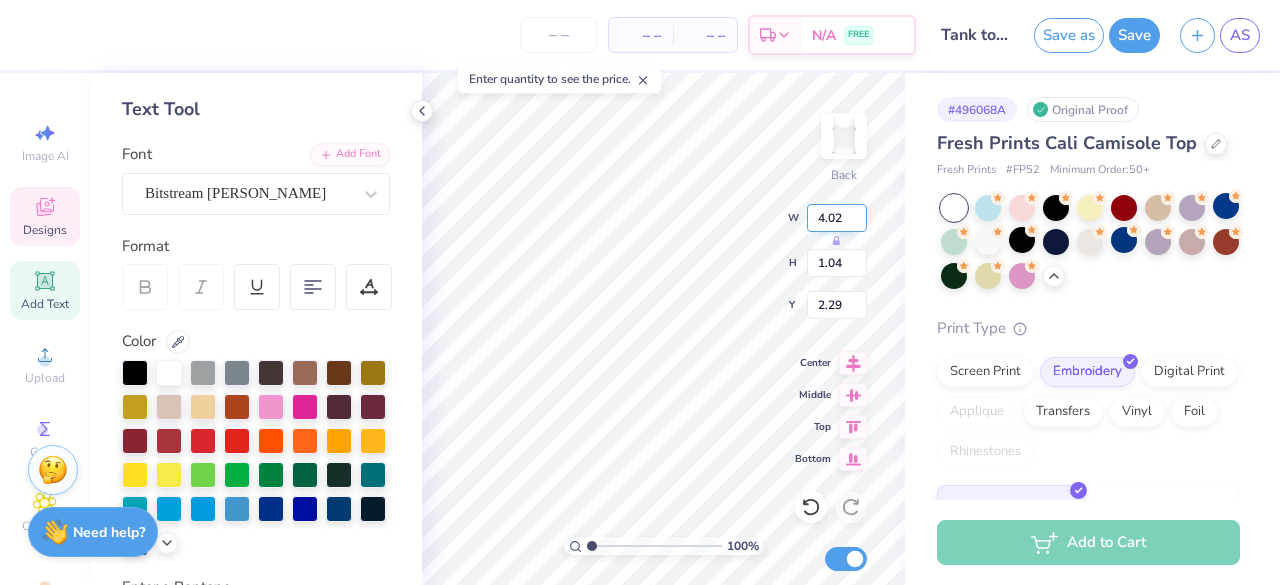 click on "4.02" at bounding box center [837, 218] 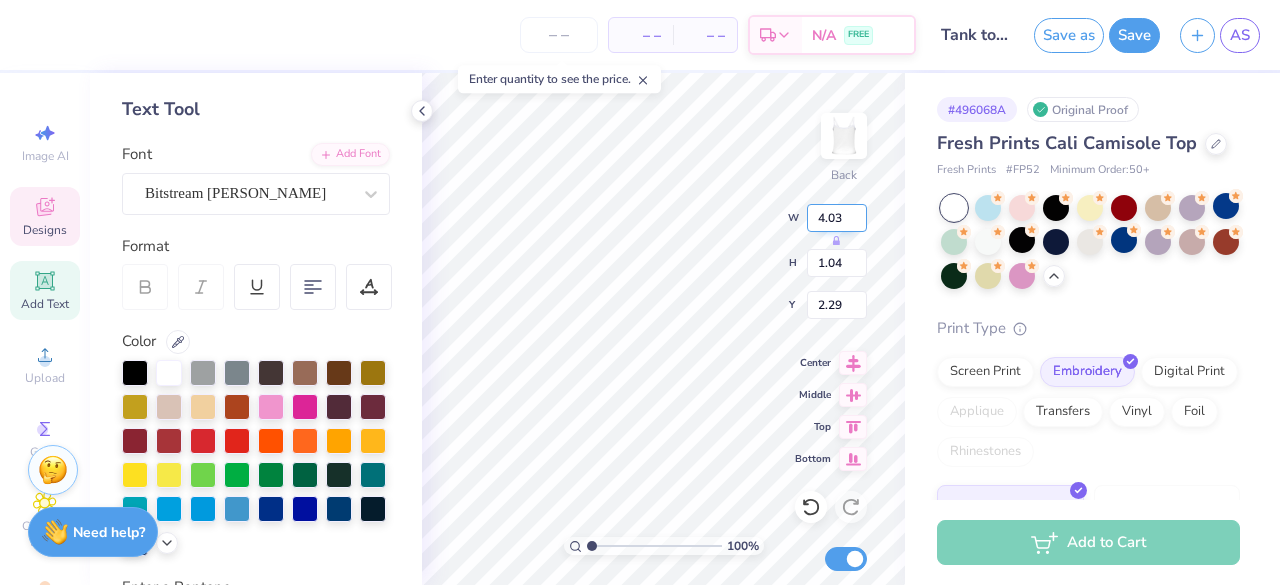 click on "4.03" at bounding box center [837, 218] 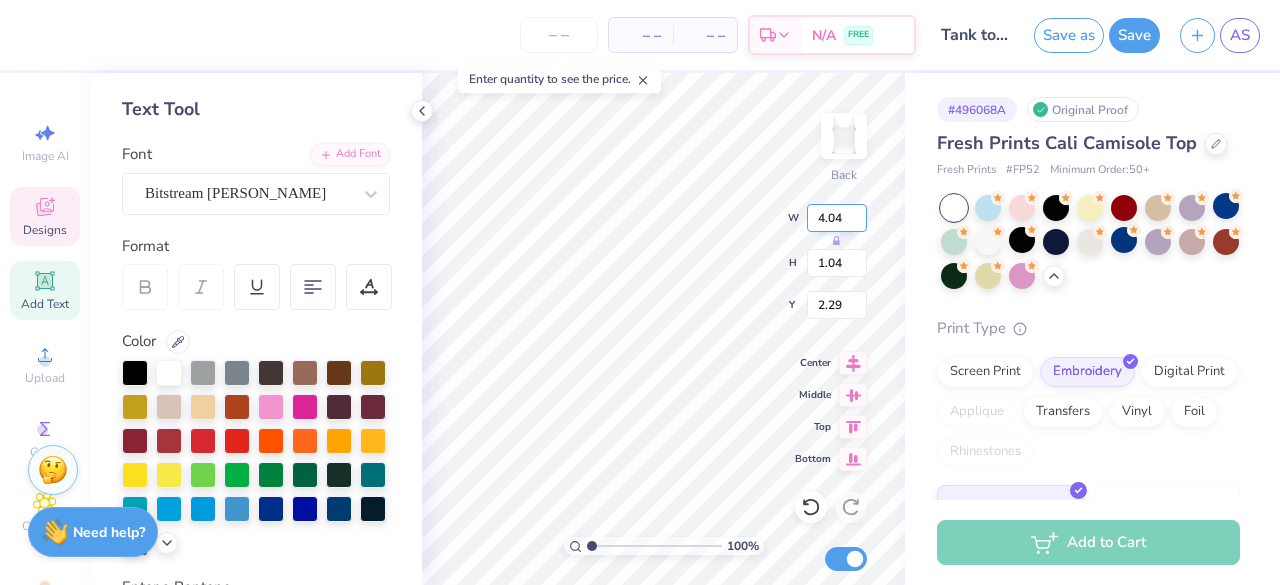 click on "4.04" at bounding box center (837, 218) 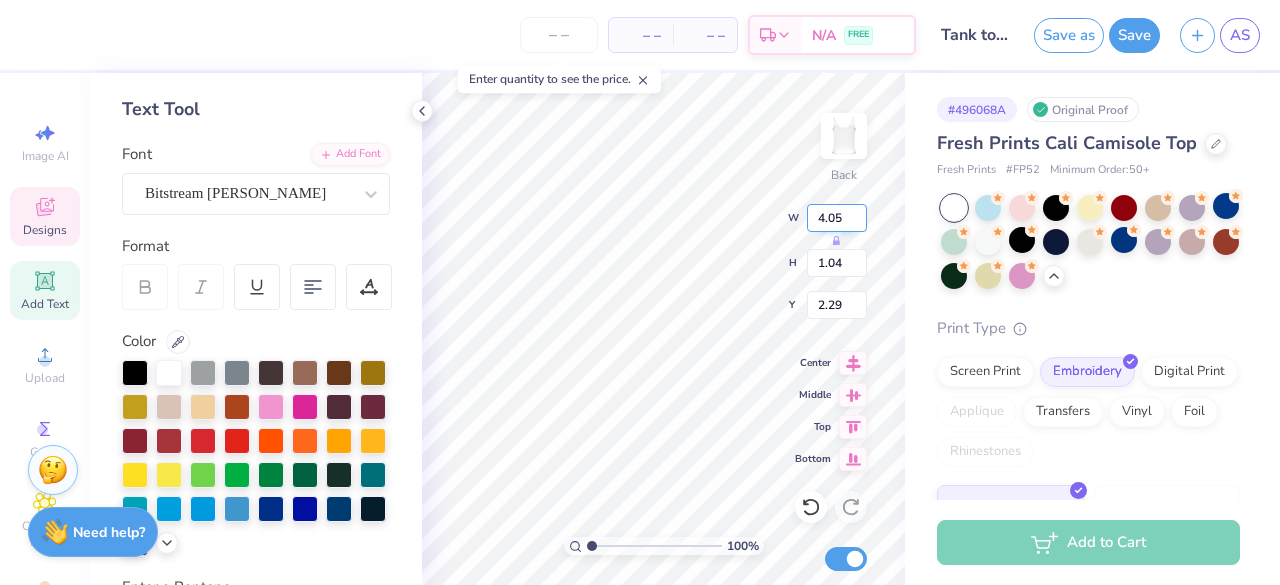 type on "4.05" 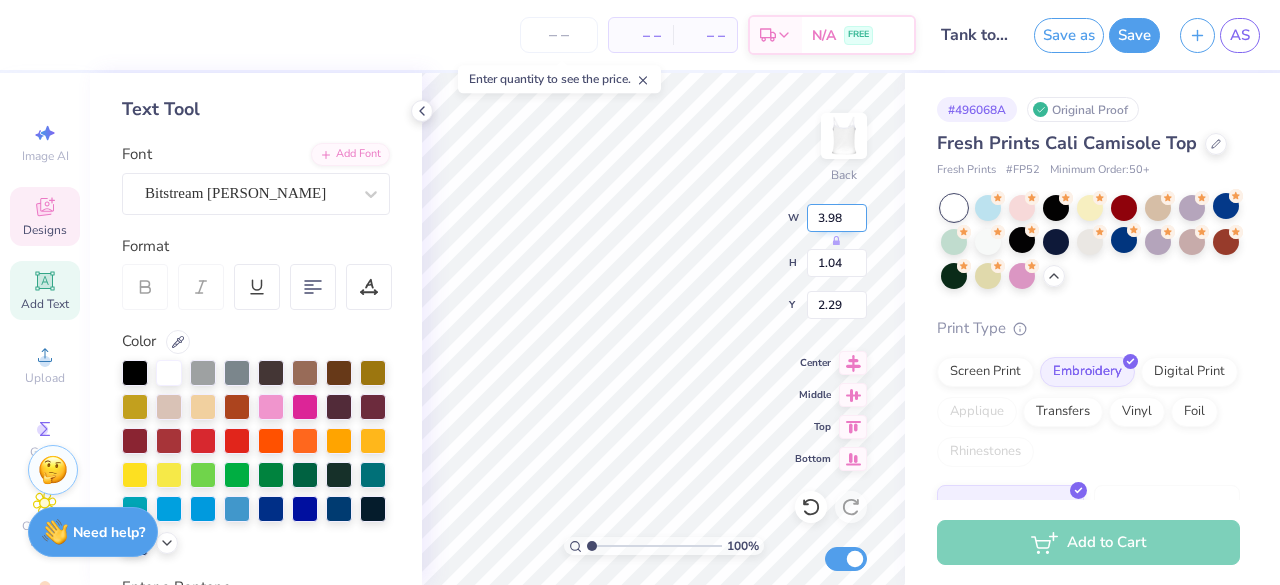 click on "3.98" at bounding box center [837, 218] 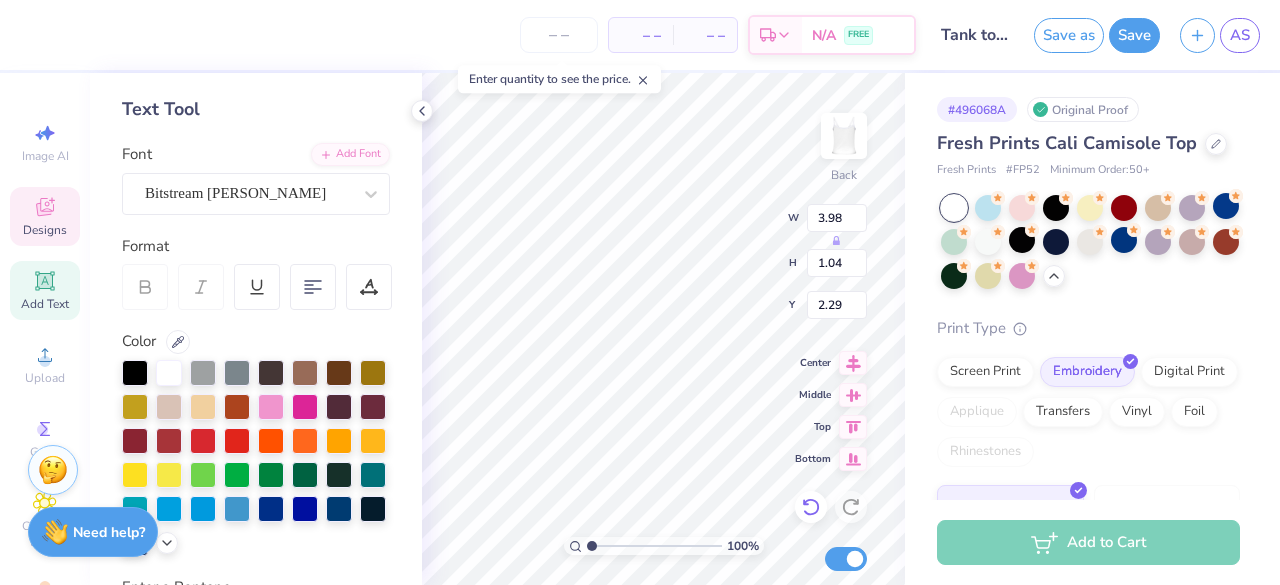 click 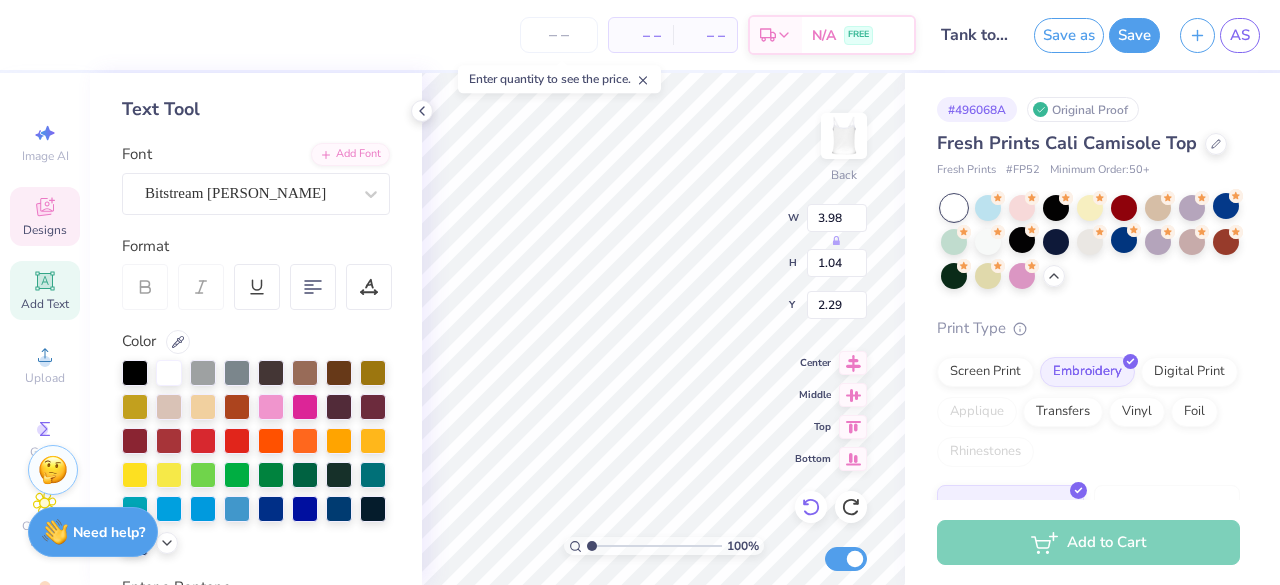 type on "3.99" 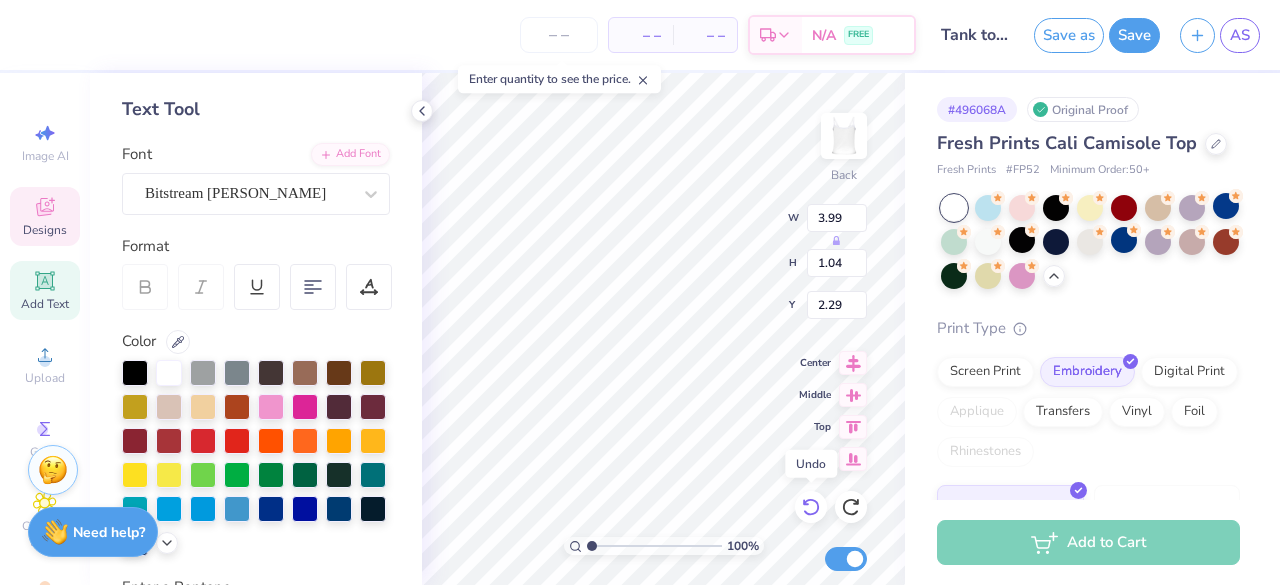 click 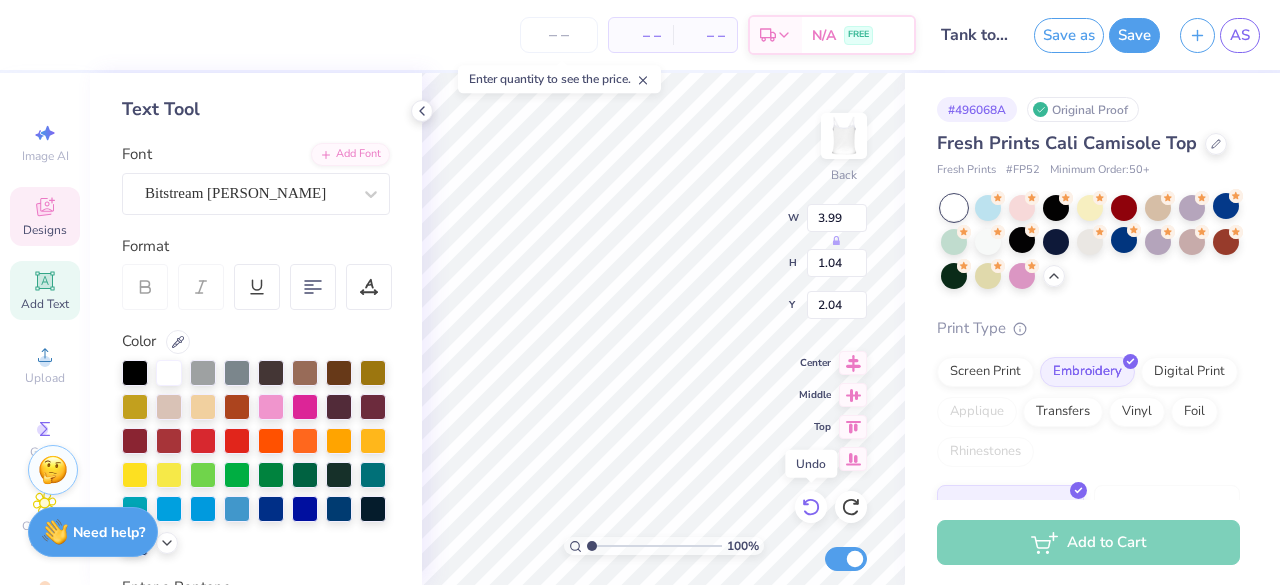 click 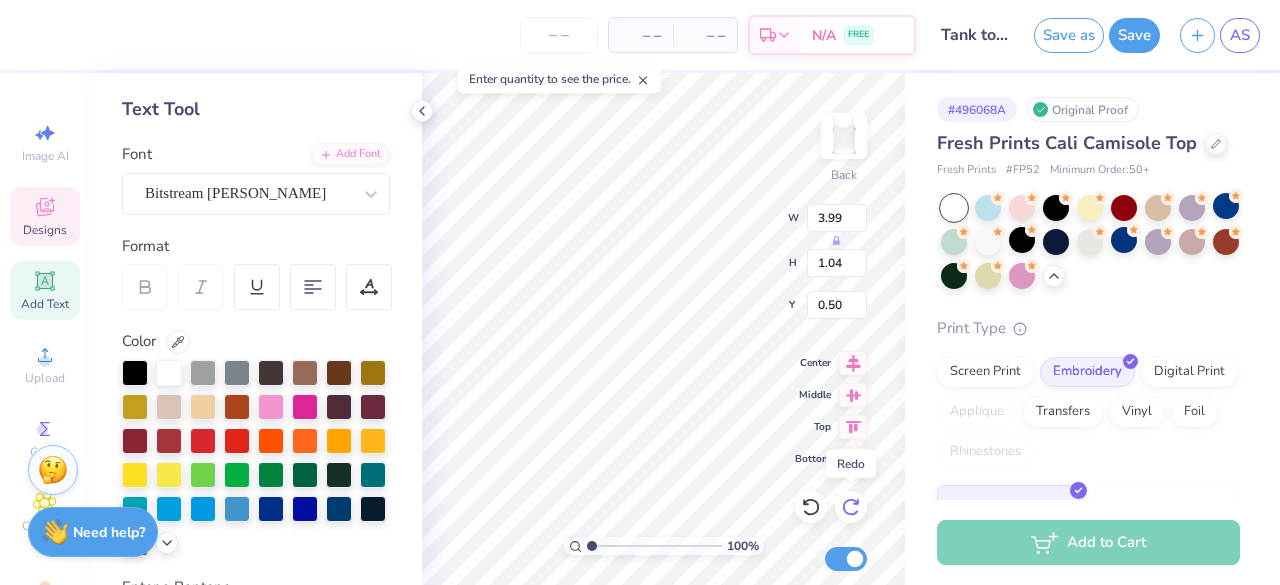 click 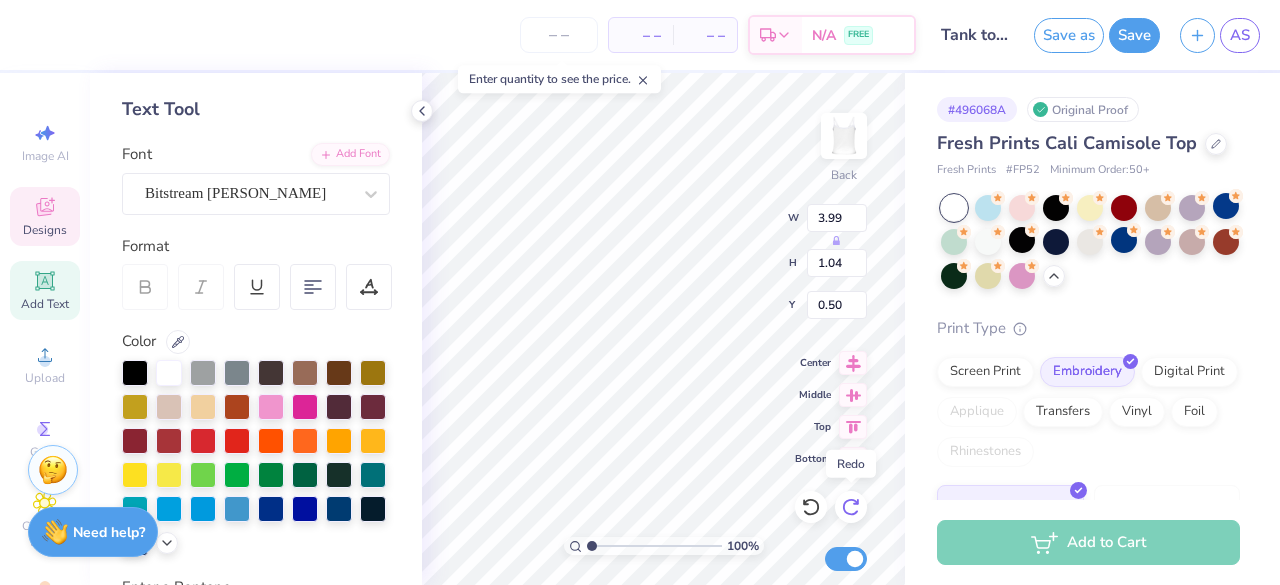 type on "2.04" 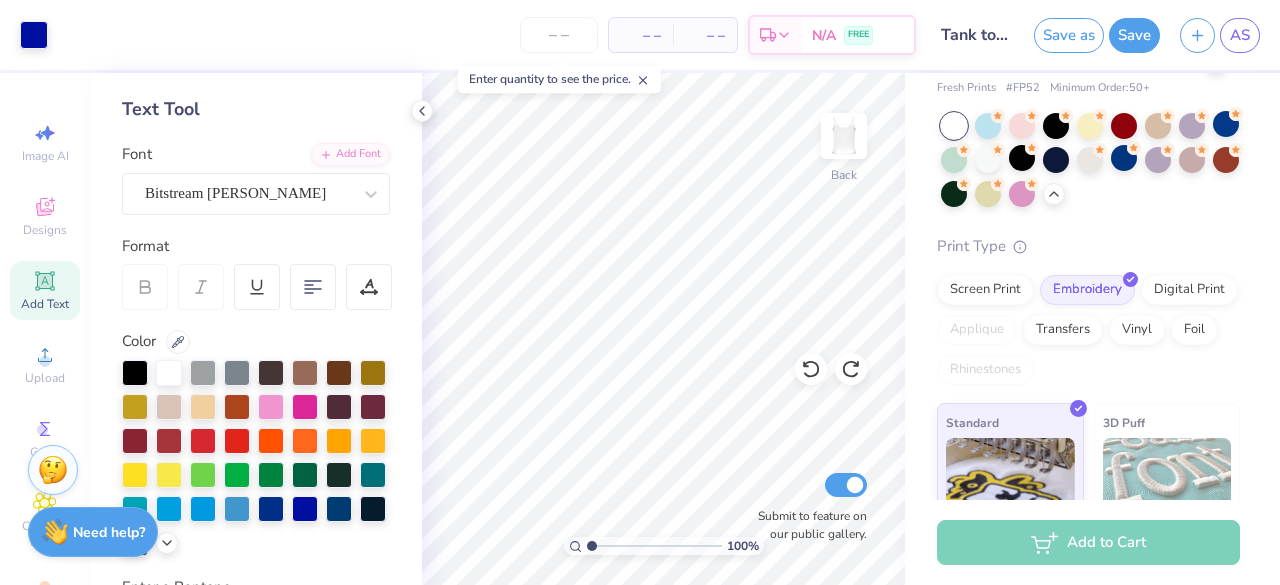 scroll, scrollTop: 83, scrollLeft: 0, axis: vertical 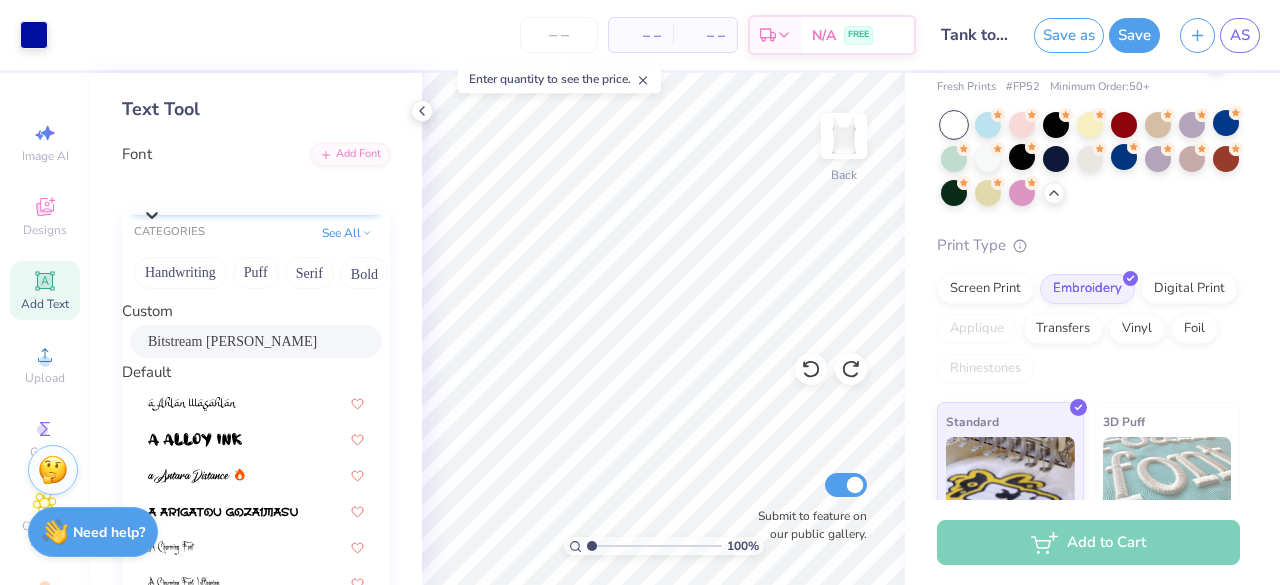 click at bounding box center [152, 214] 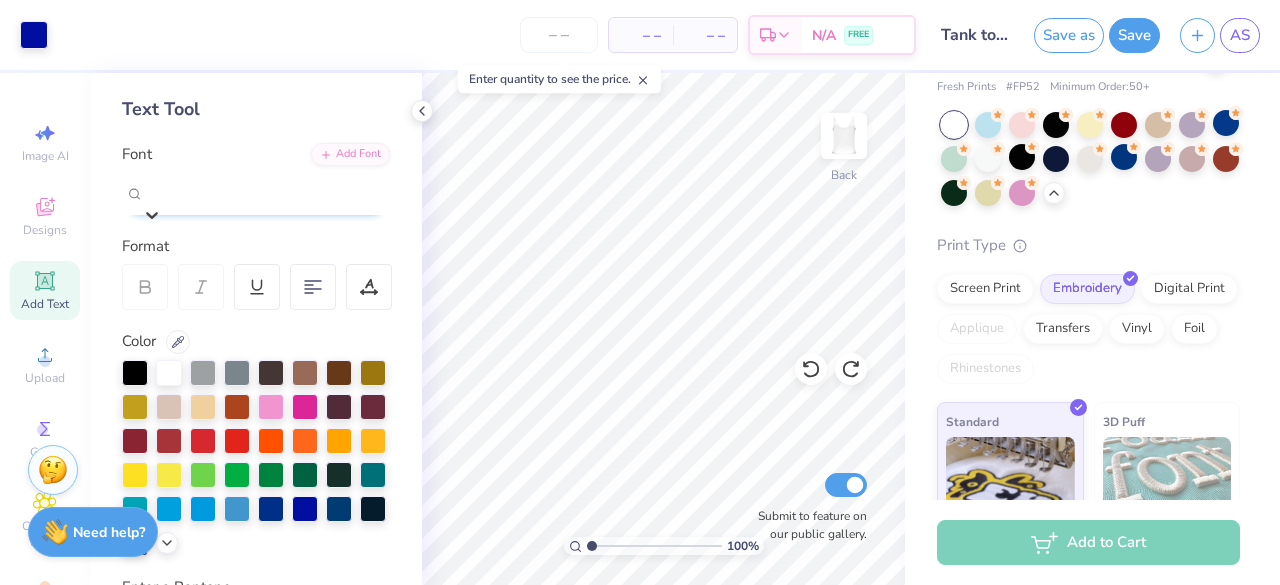 click at bounding box center (152, 214) 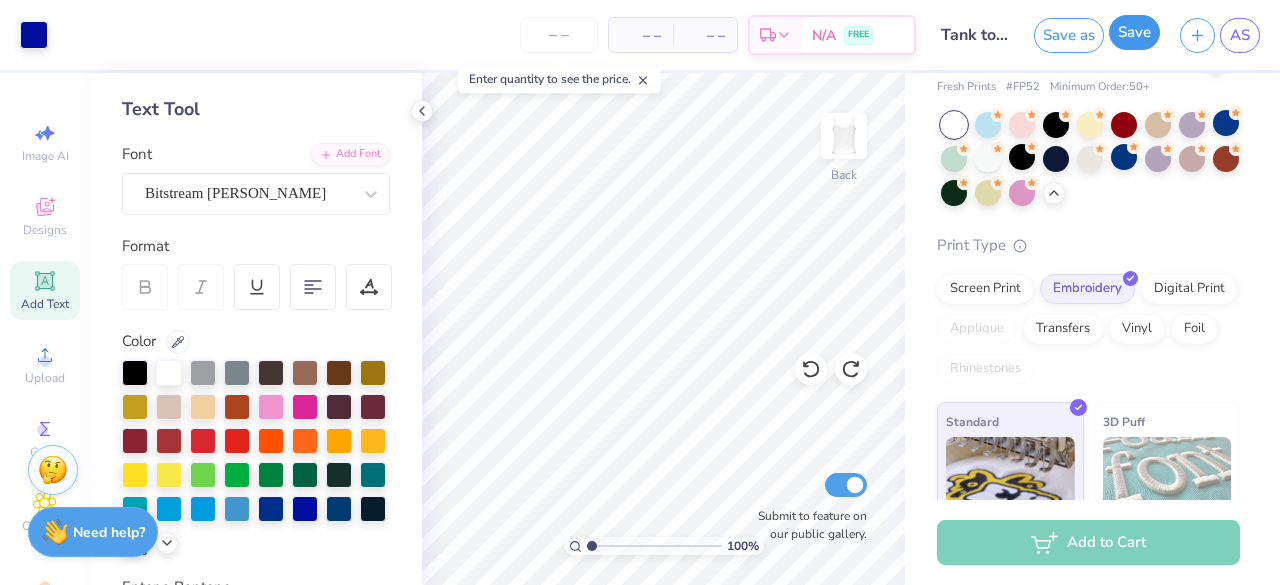 click on "Save" at bounding box center (1134, 32) 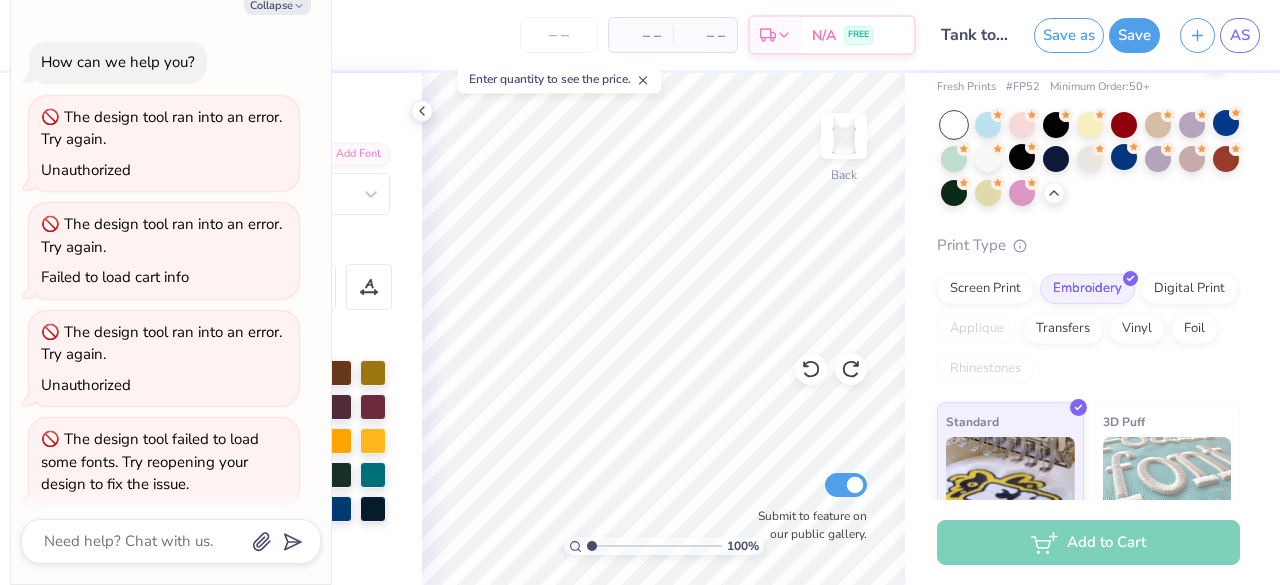 scroll, scrollTop: 552, scrollLeft: 0, axis: vertical 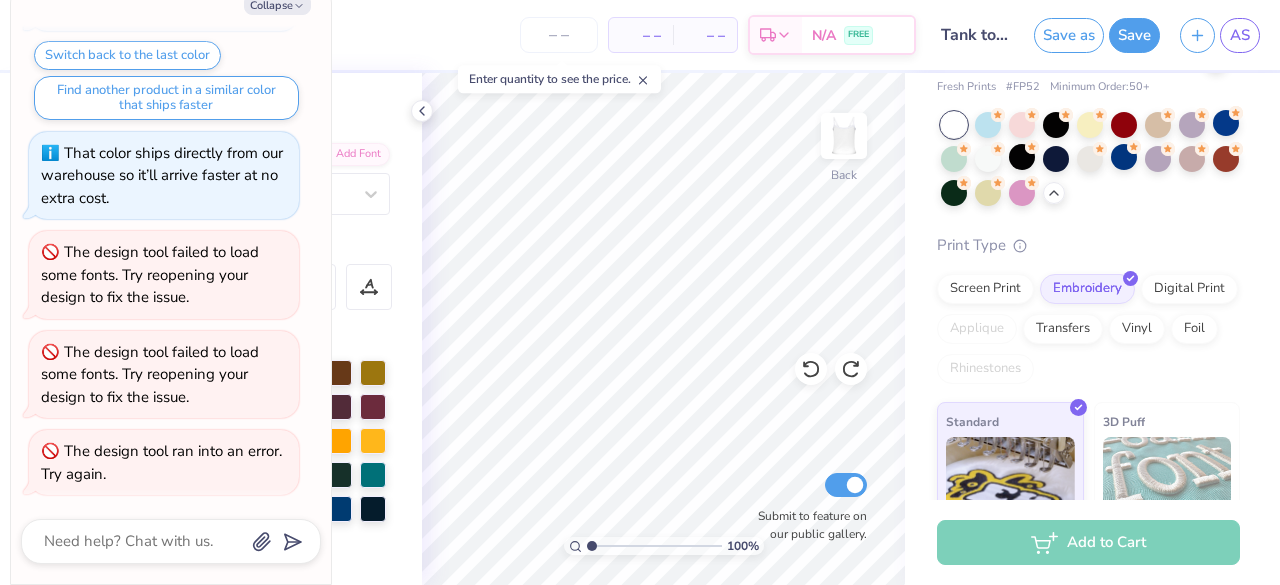 click on "Collapse How can we help you? The design tool ran into an error. Try again. Unauthorized The design tool ran into an error. Try again. Failed to load cart info The design tool ran into an error. Try again. Unauthorized The design tool failed to load some fonts. Try reopening your design to fix the issue. That color is made to order so it takes longer to ship. Switch back to the last color Find another product in a similar color that ships faster That color ships directly from our warehouse so it’ll arrive faster at no extra cost. The design tool failed to load some fonts. Try reopening your design to fix the issue. The design tool failed to load some fonts. Try reopening your design to fix the issue. The design tool ran into an error. Try again." at bounding box center (171, 284) 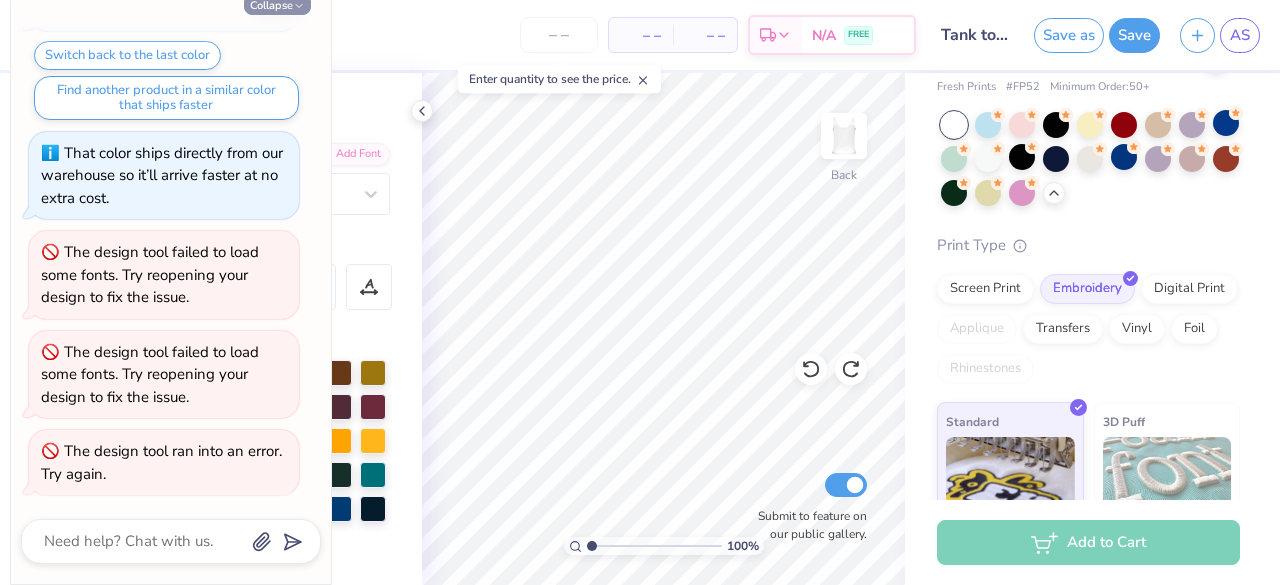 click on "Collapse" at bounding box center [277, 4] 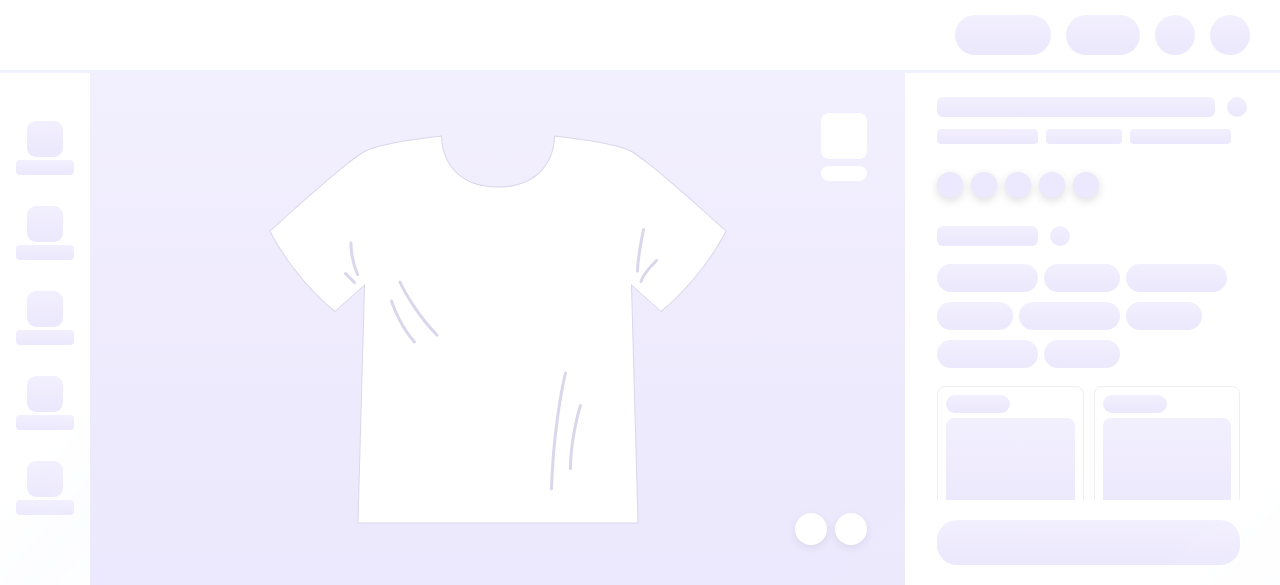 scroll, scrollTop: 0, scrollLeft: 0, axis: both 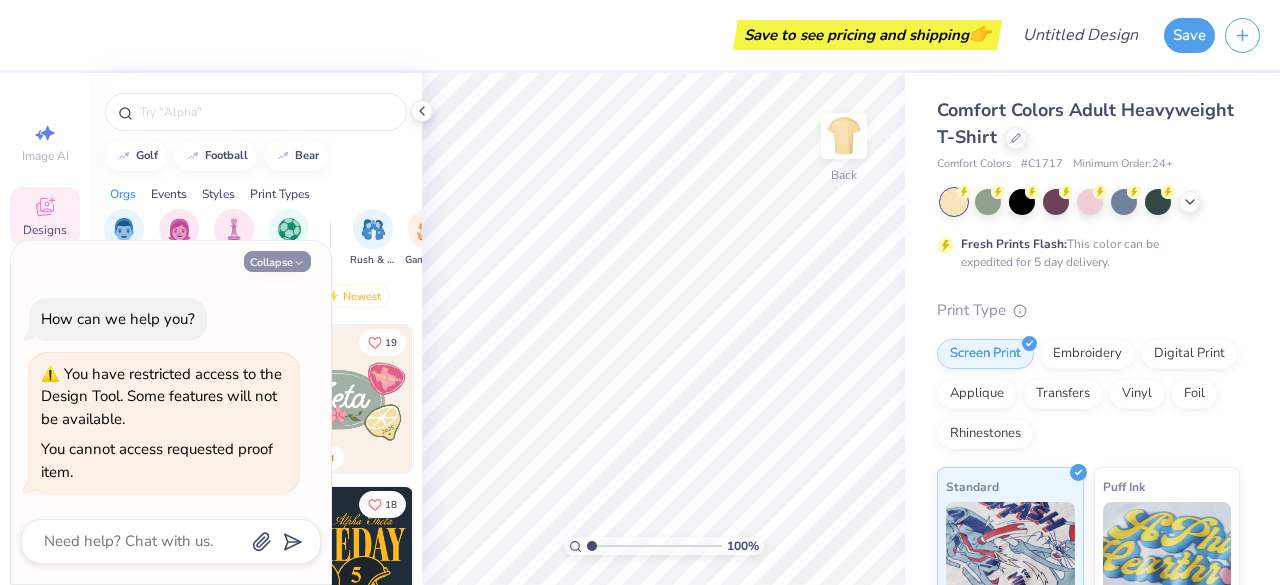 click on "Collapse" at bounding box center (277, 261) 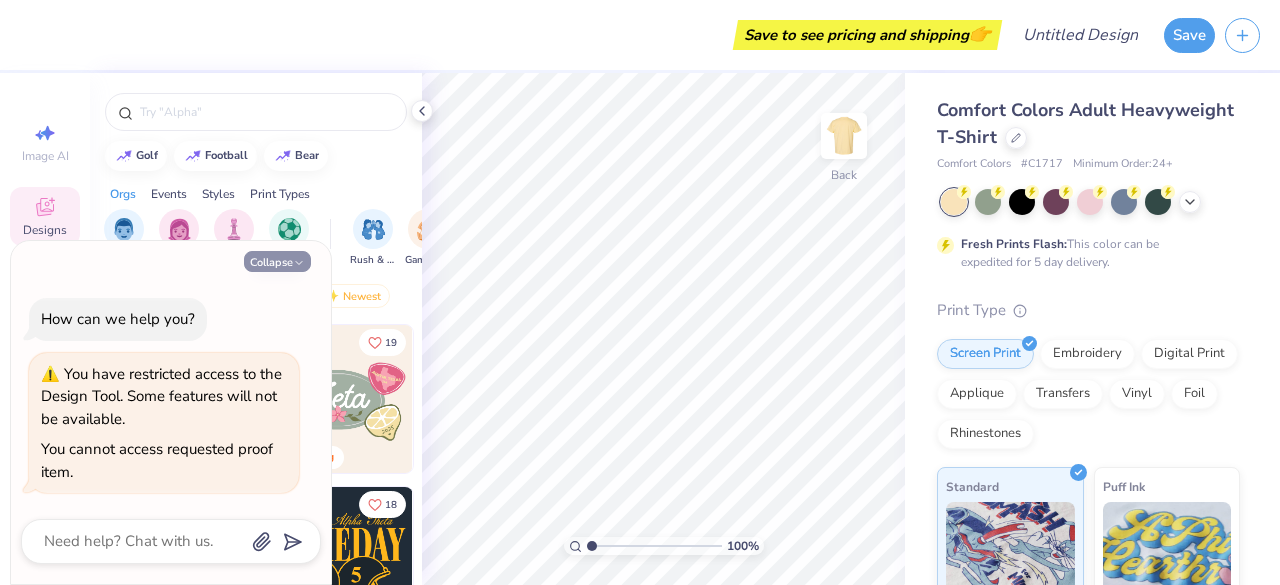 type on "x" 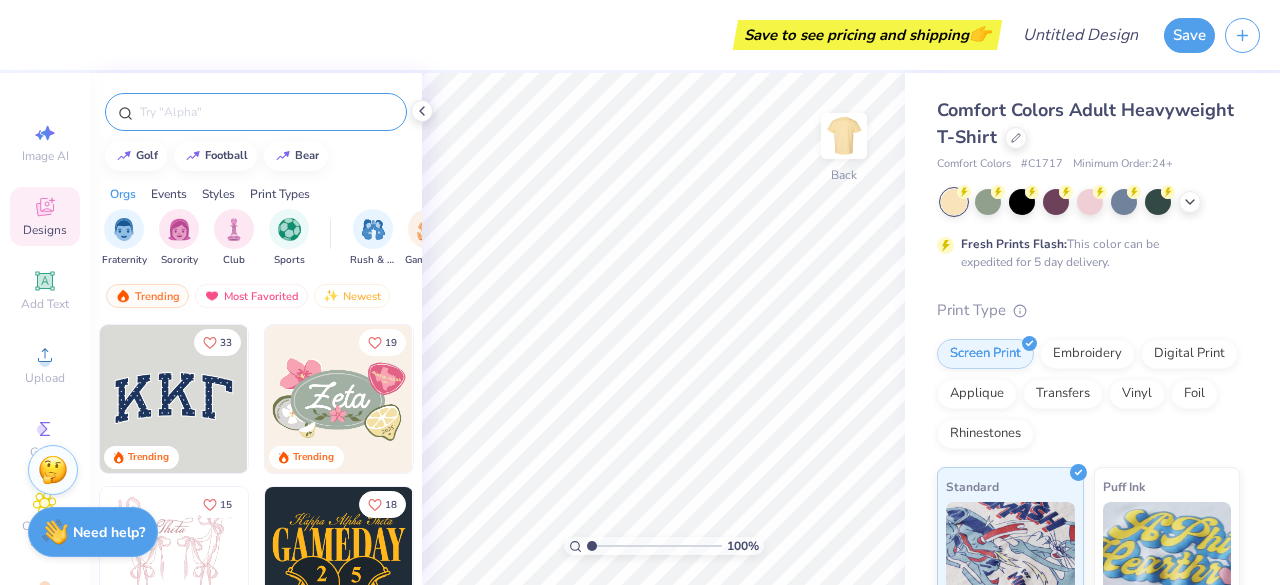 click at bounding box center (256, 112) 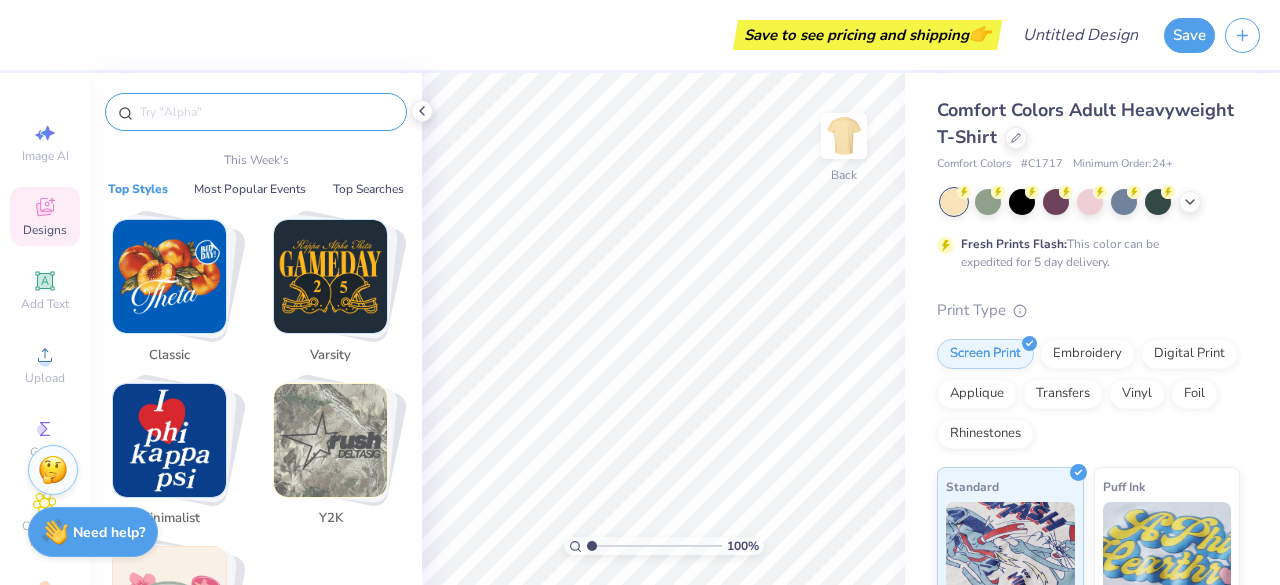 click at bounding box center [266, 112] 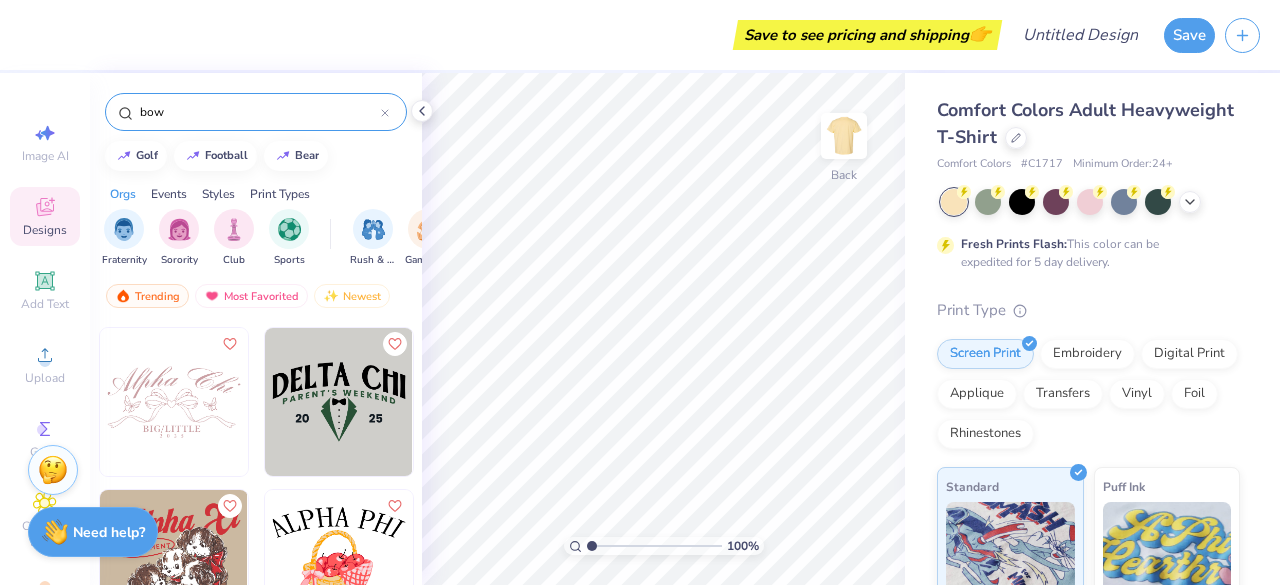 scroll, scrollTop: 3617, scrollLeft: 0, axis: vertical 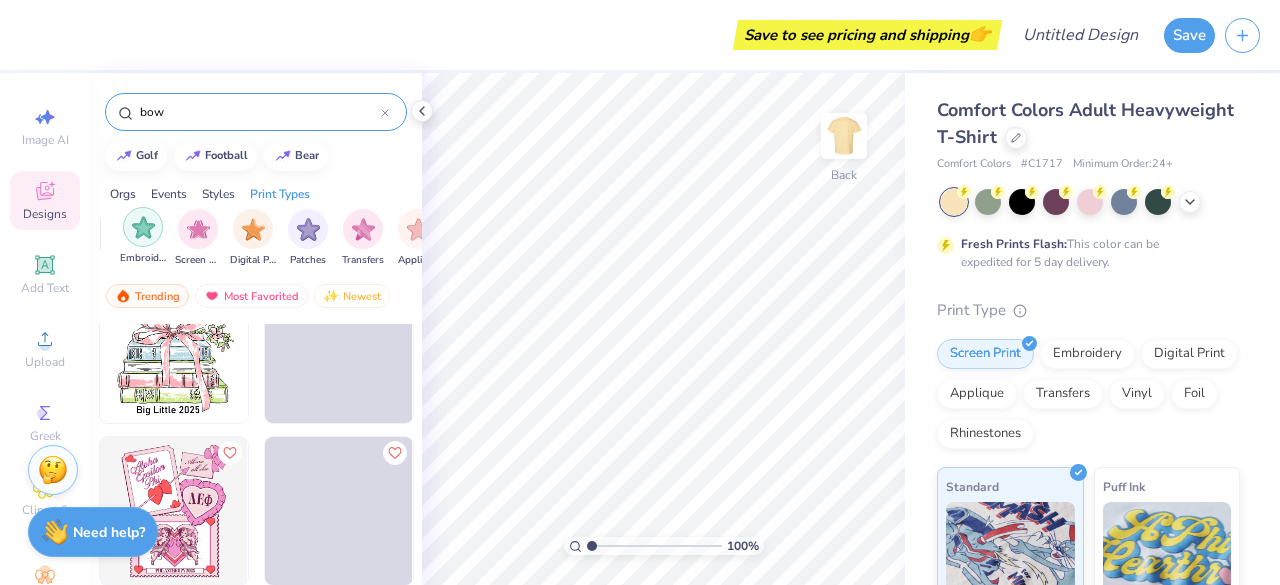 type on "bow" 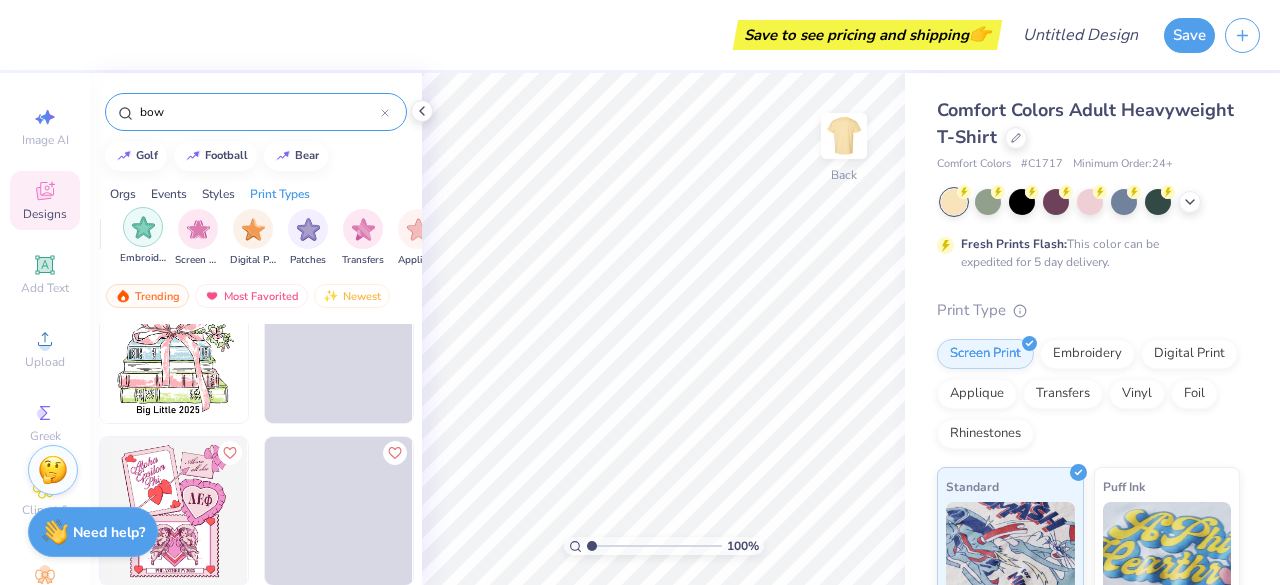 click at bounding box center [143, 227] 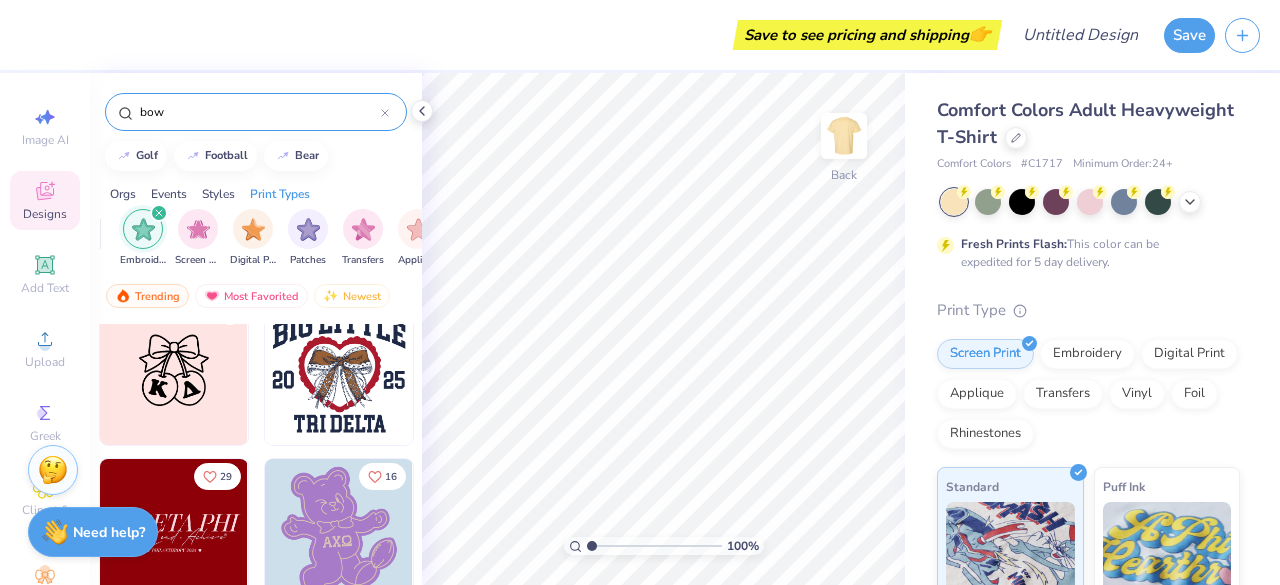 scroll, scrollTop: 0, scrollLeft: 0, axis: both 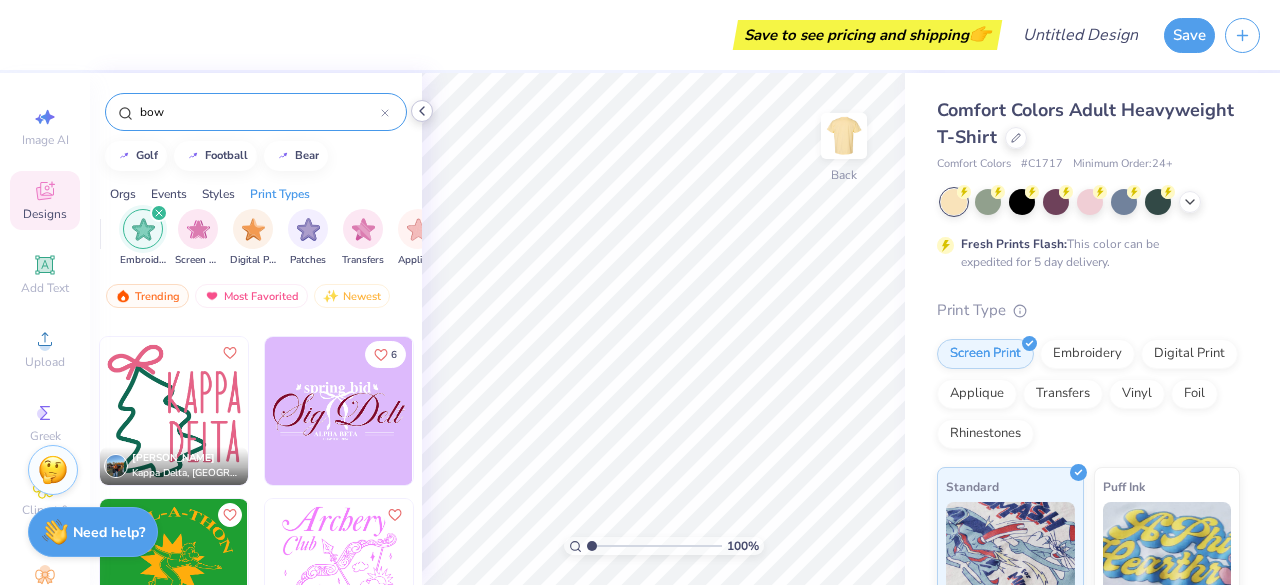 click 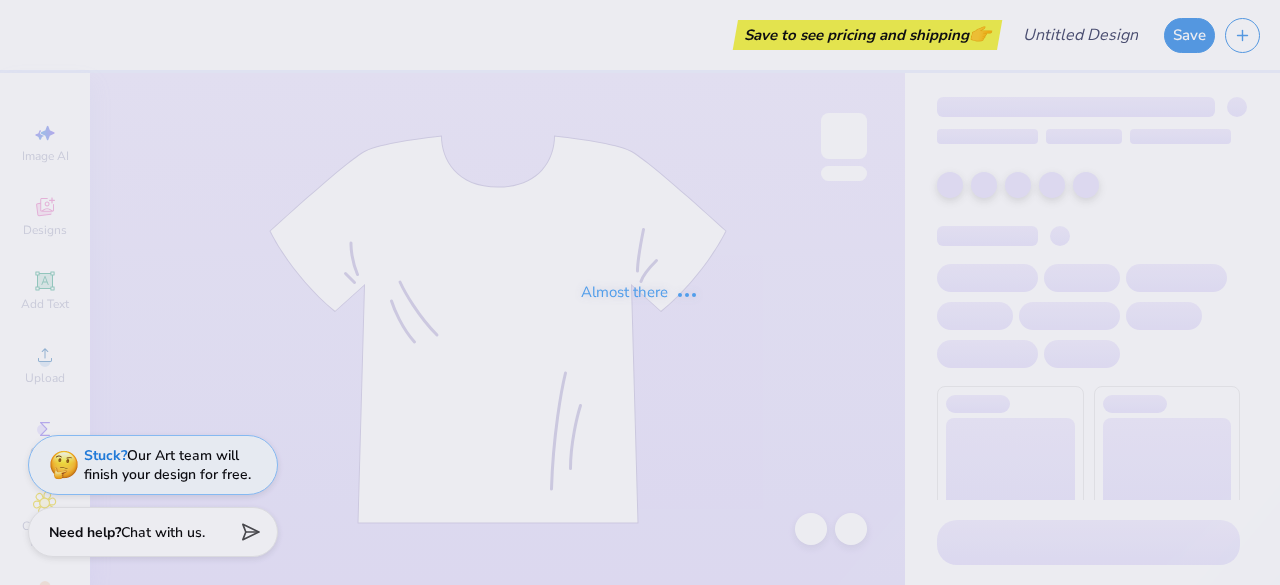 scroll, scrollTop: 0, scrollLeft: 0, axis: both 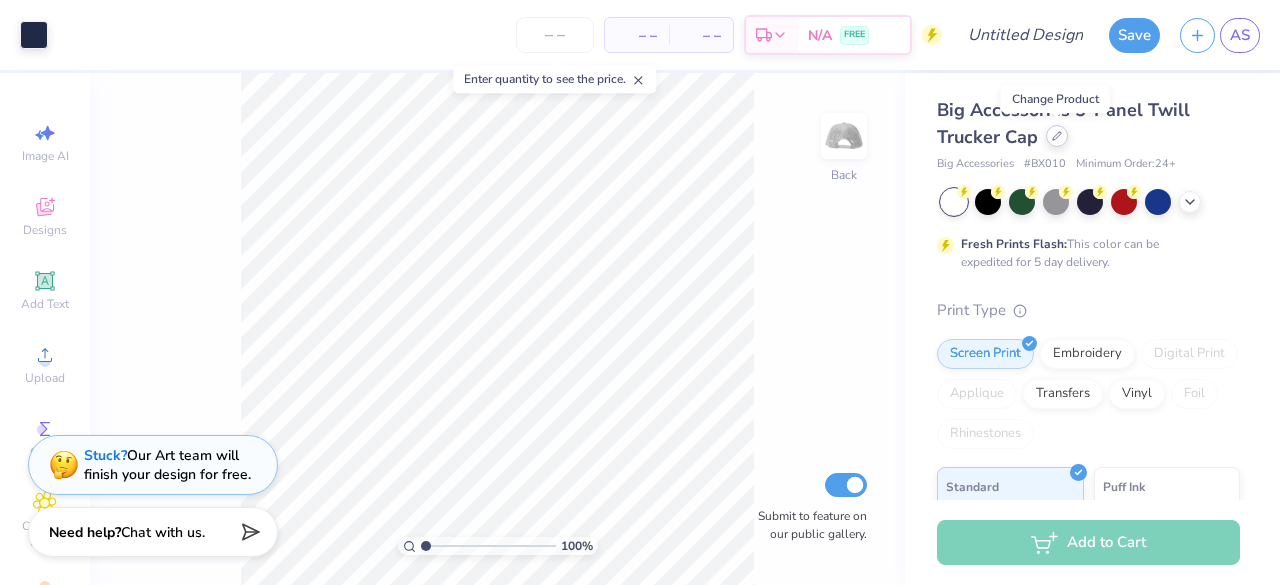 click at bounding box center [1057, 136] 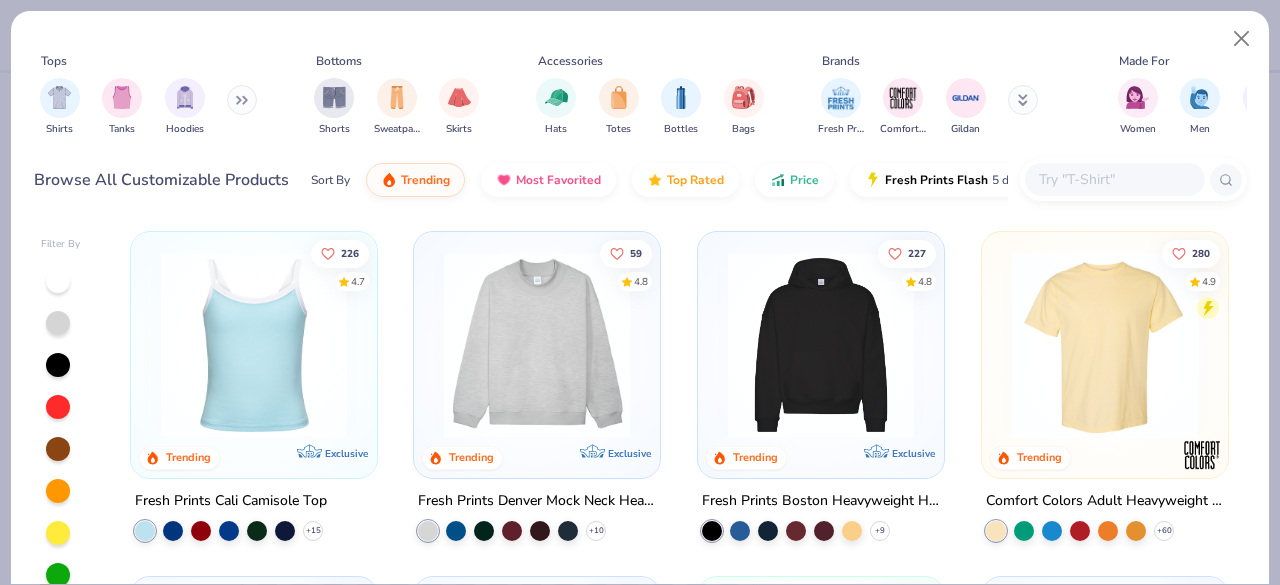 click on "Fresh Prints Cali Camisole Top" at bounding box center [231, 501] 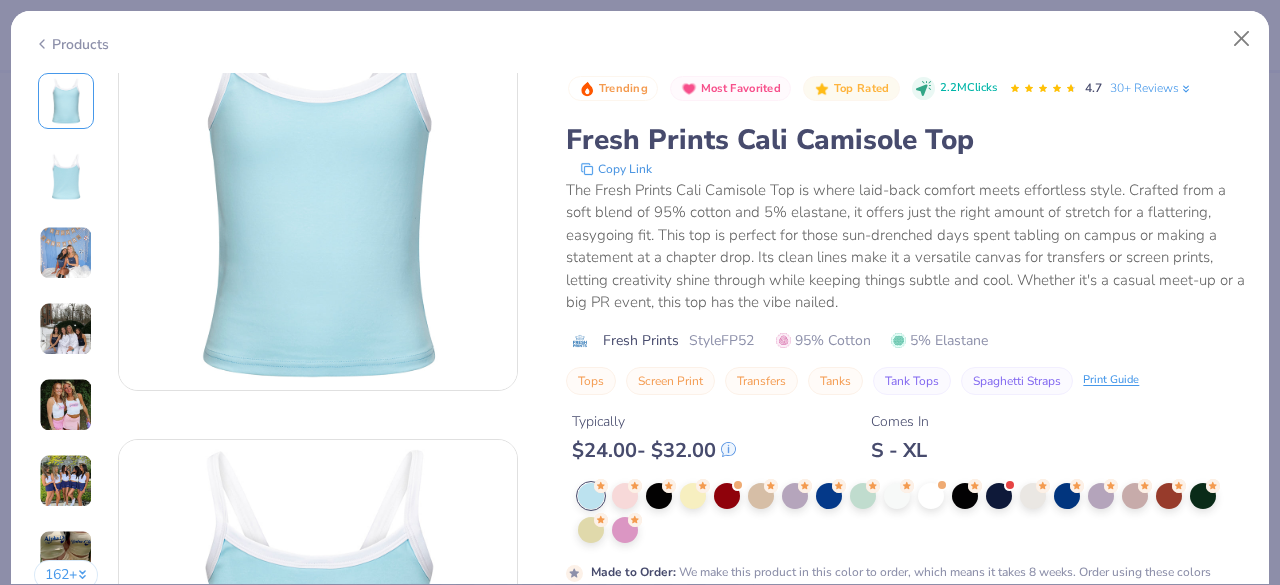 scroll, scrollTop: 110, scrollLeft: 0, axis: vertical 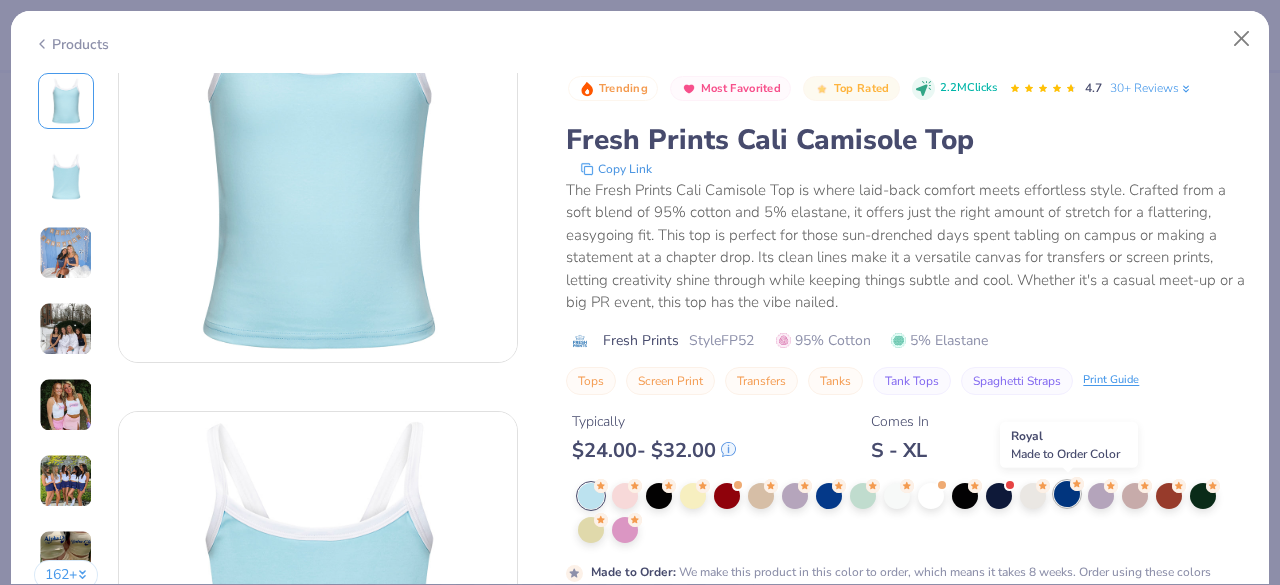 click at bounding box center (1067, 494) 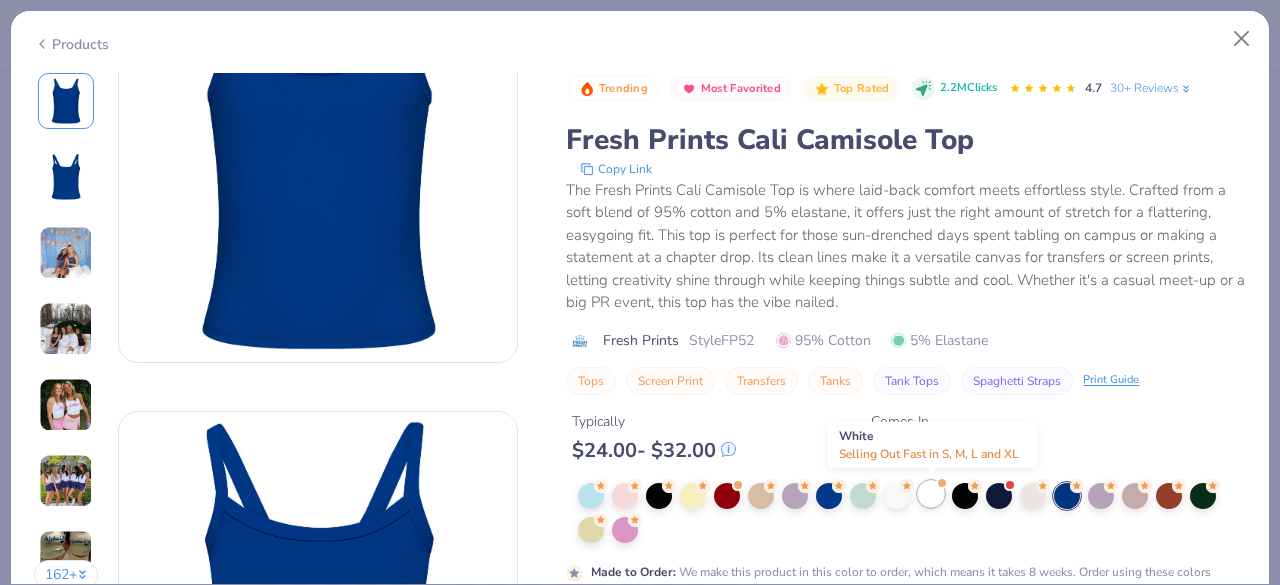 click at bounding box center (931, 494) 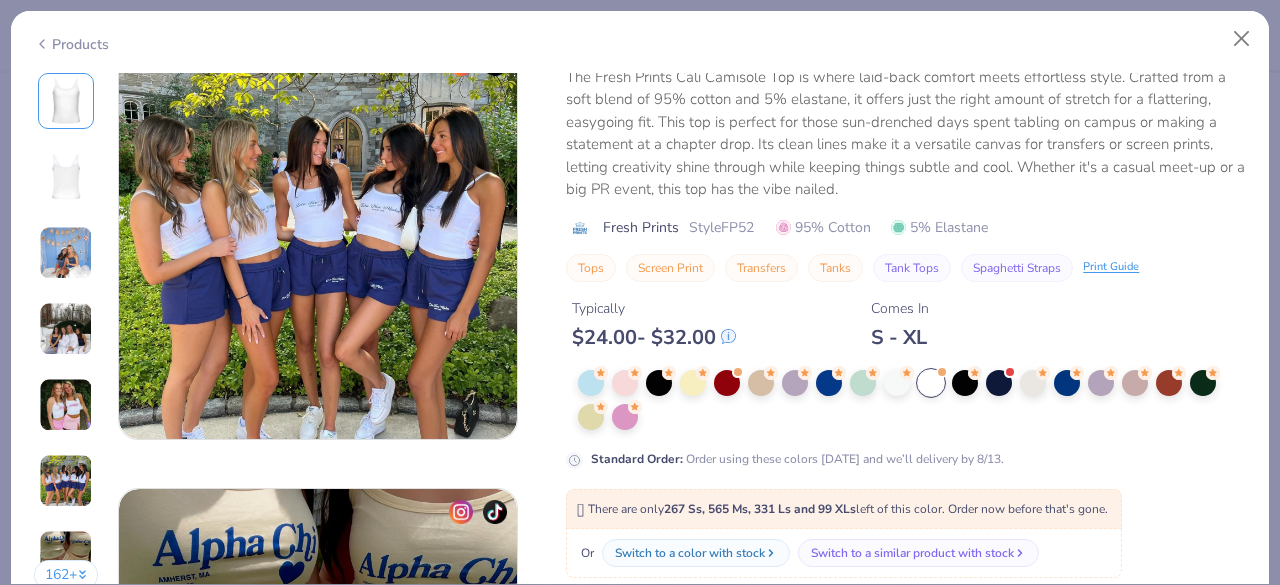 scroll, scrollTop: 2423, scrollLeft: 0, axis: vertical 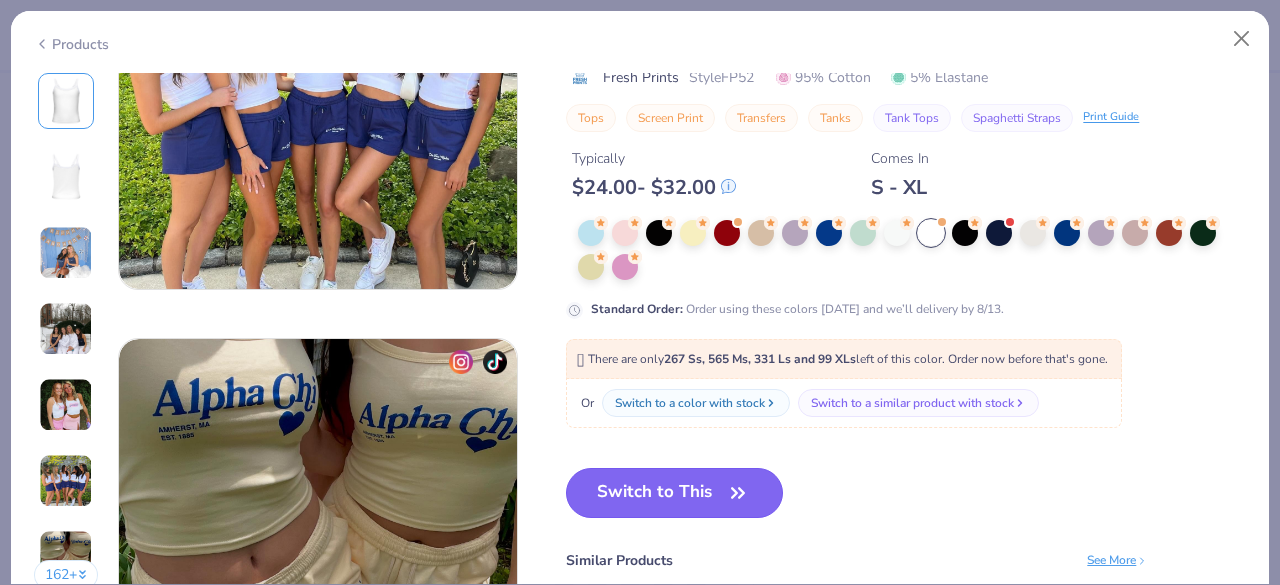 click on "Switch to This" at bounding box center (674, 493) 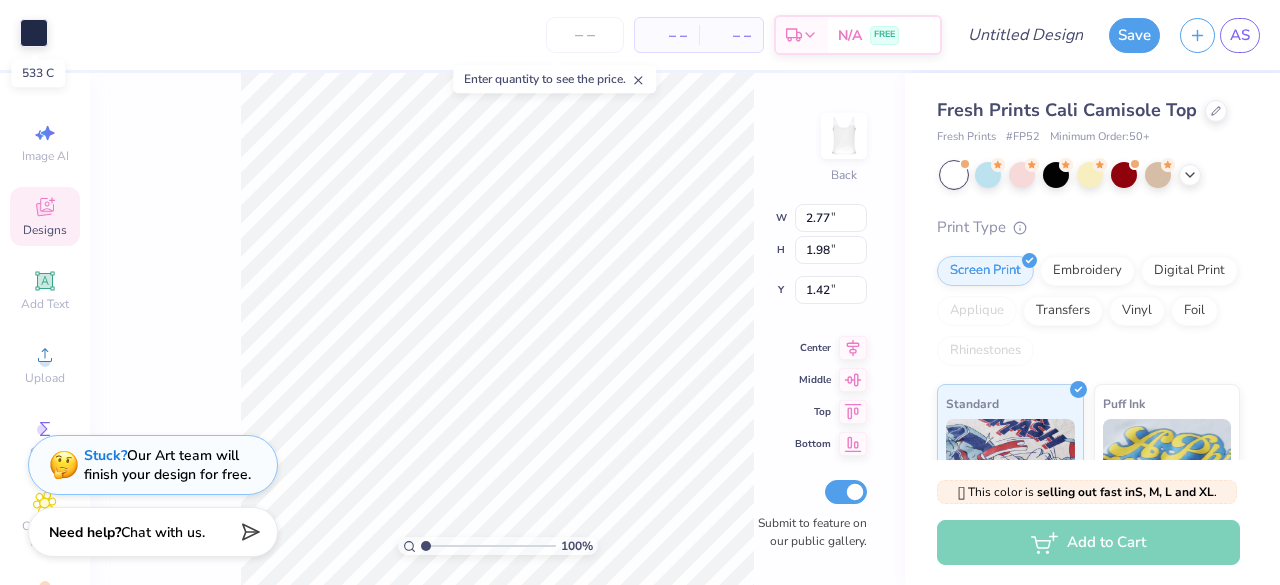 click at bounding box center (34, 33) 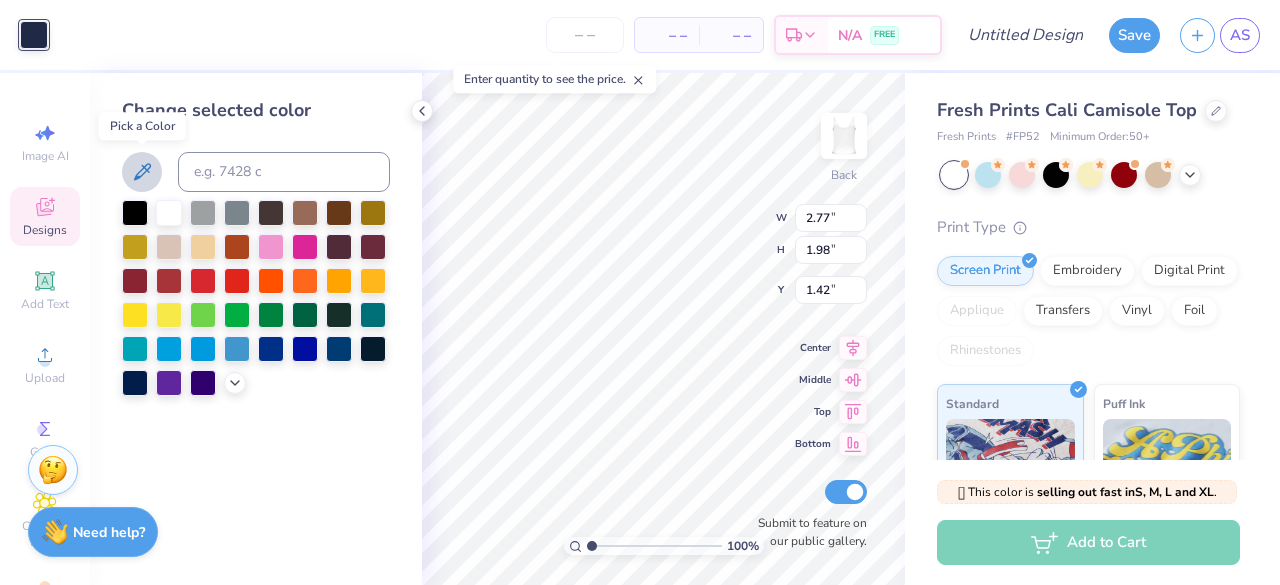 click 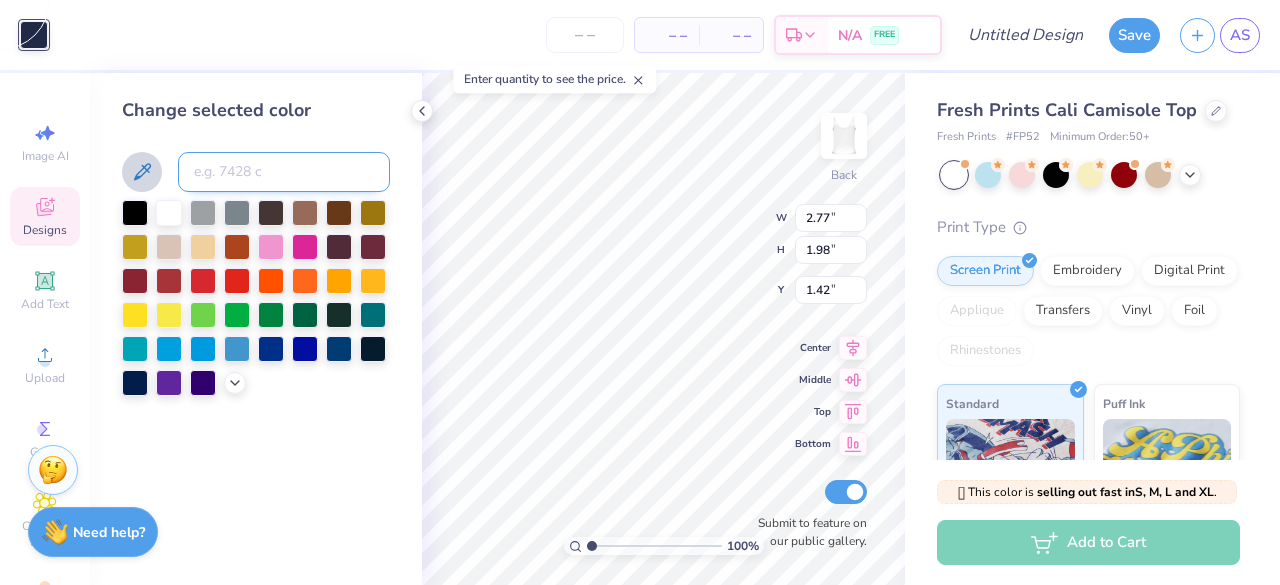 click at bounding box center [284, 172] 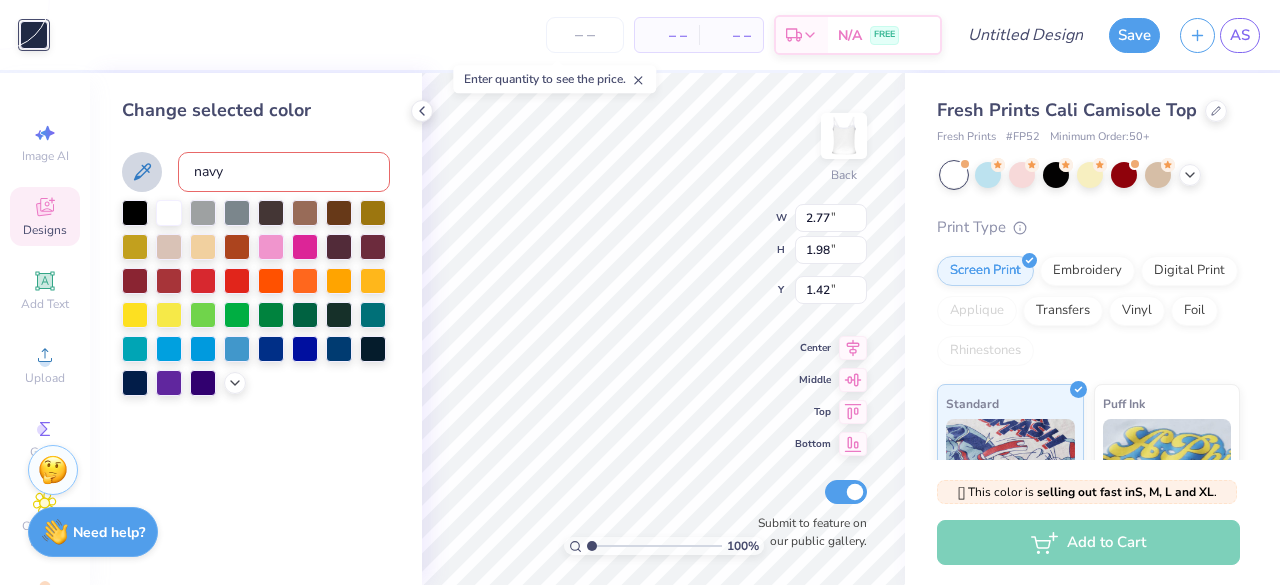 type on "navy" 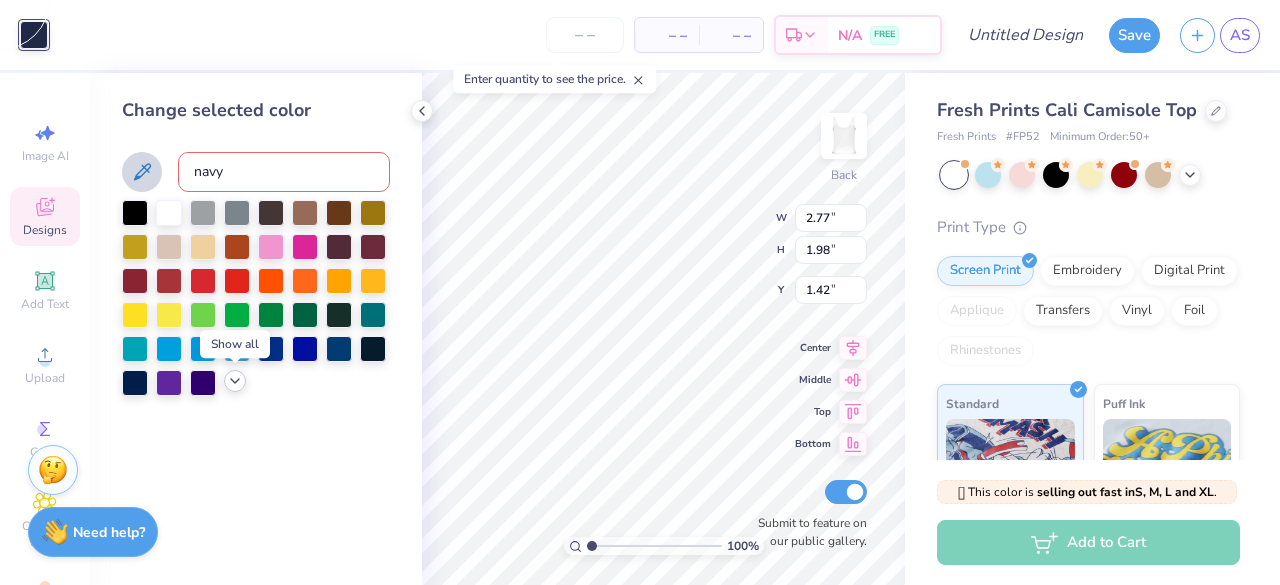 click 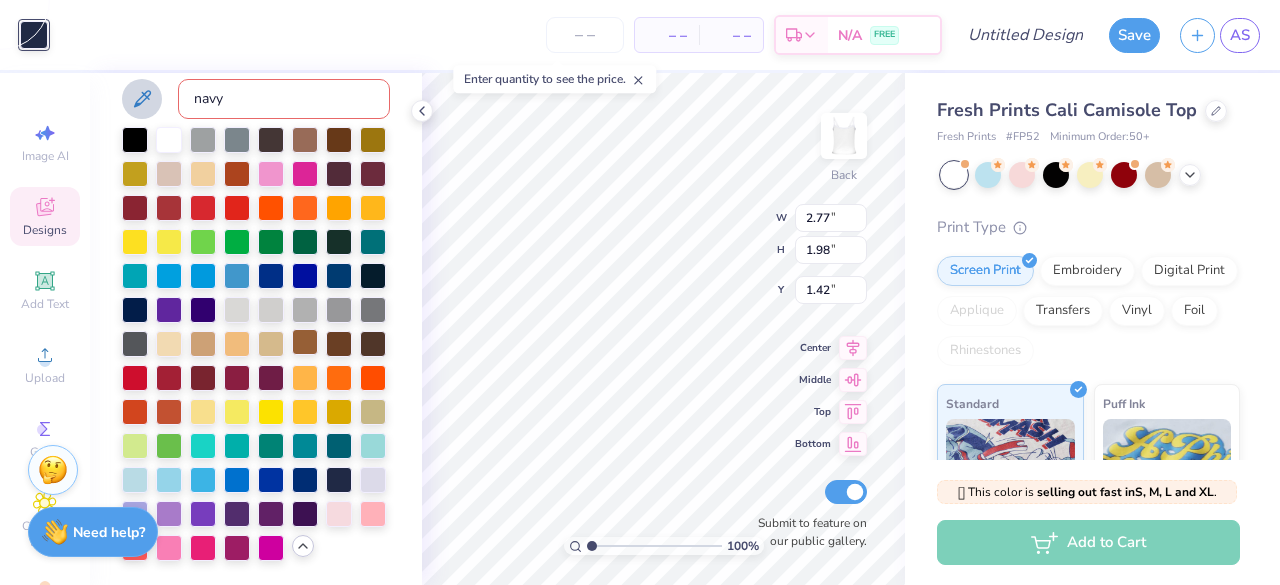 scroll, scrollTop: 140, scrollLeft: 0, axis: vertical 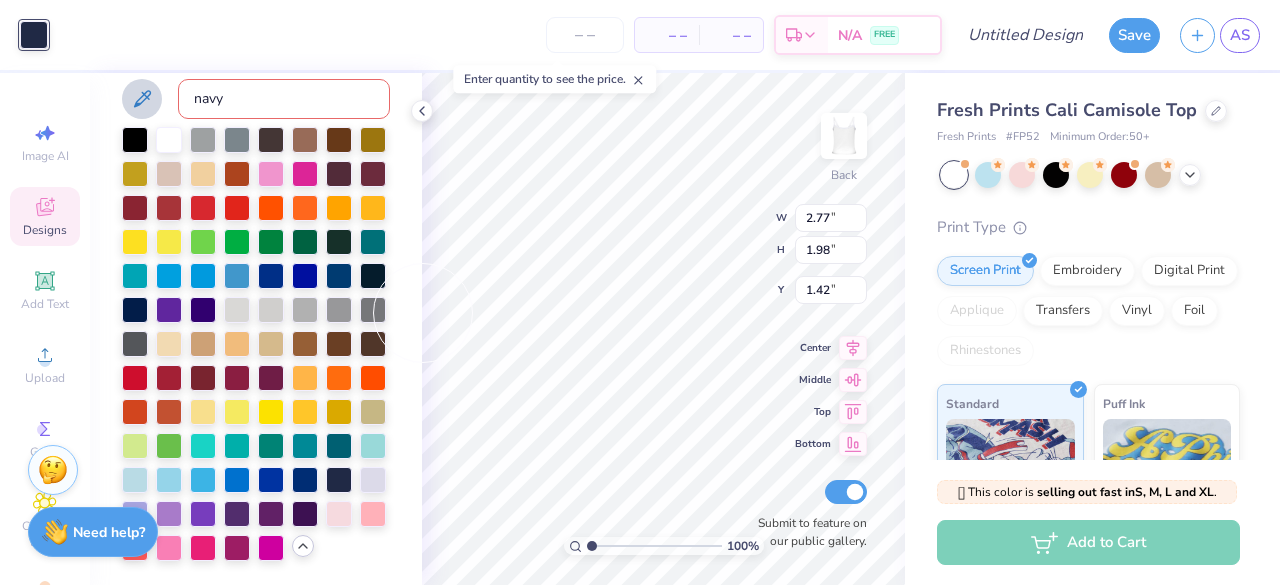 click on "Change selected color navy" at bounding box center (256, 329) 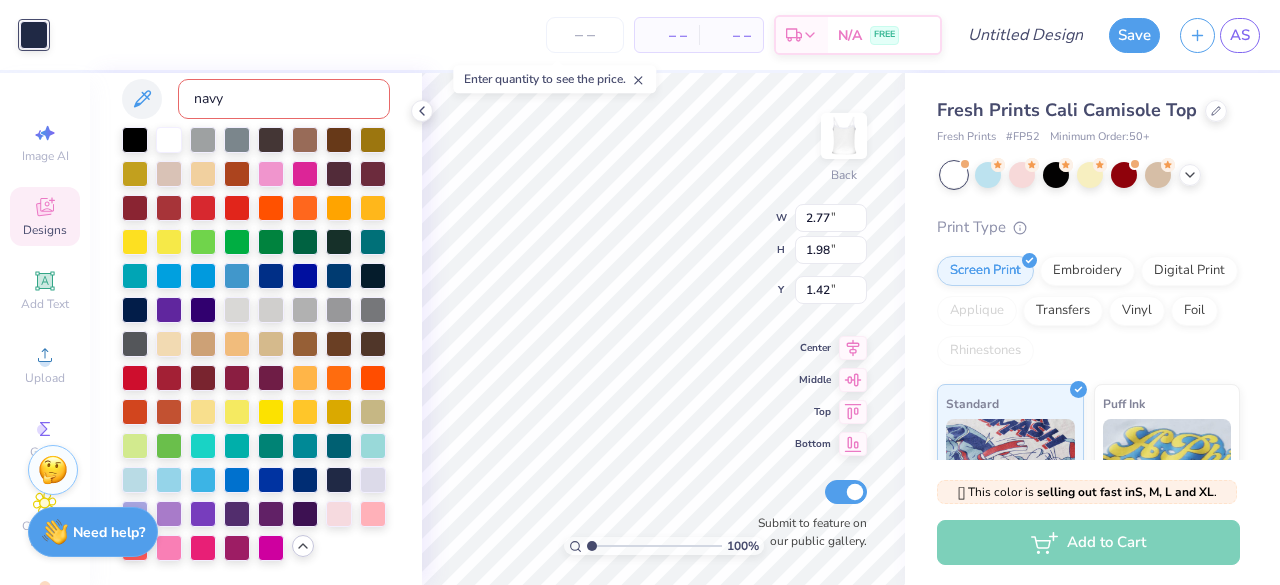 scroll, scrollTop: 0, scrollLeft: 0, axis: both 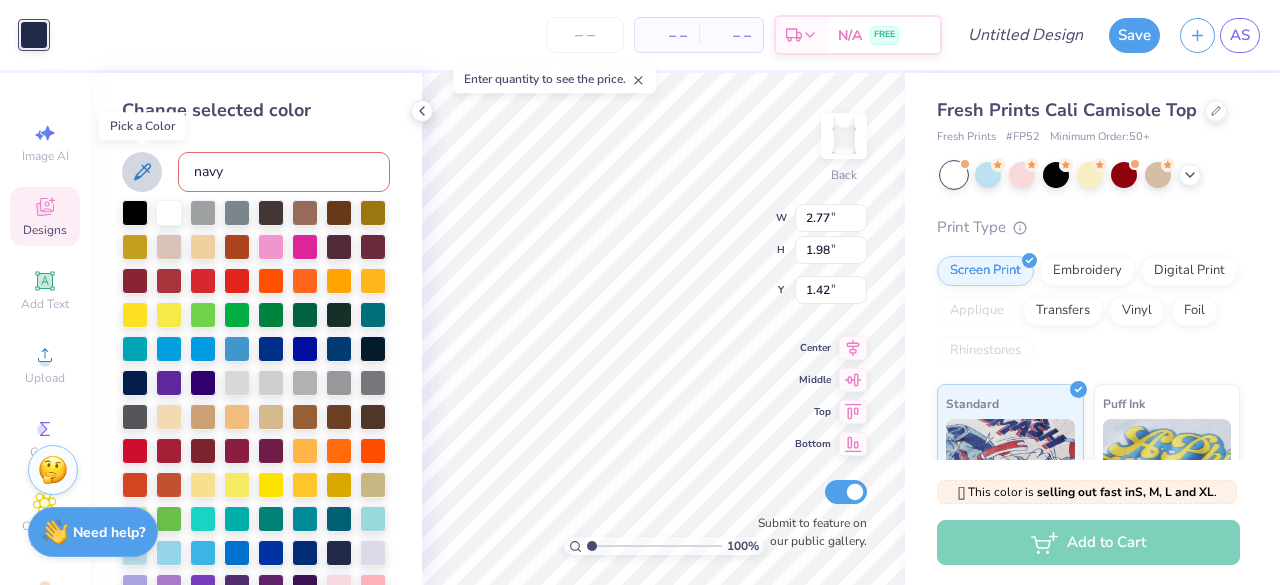 click at bounding box center (142, 172) 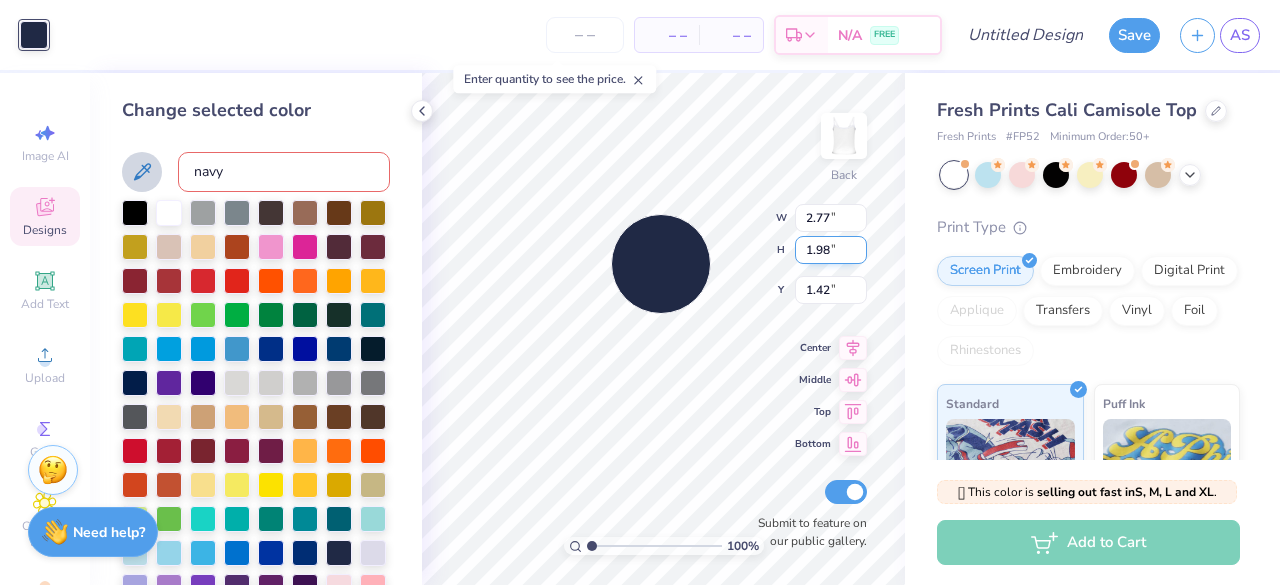 type 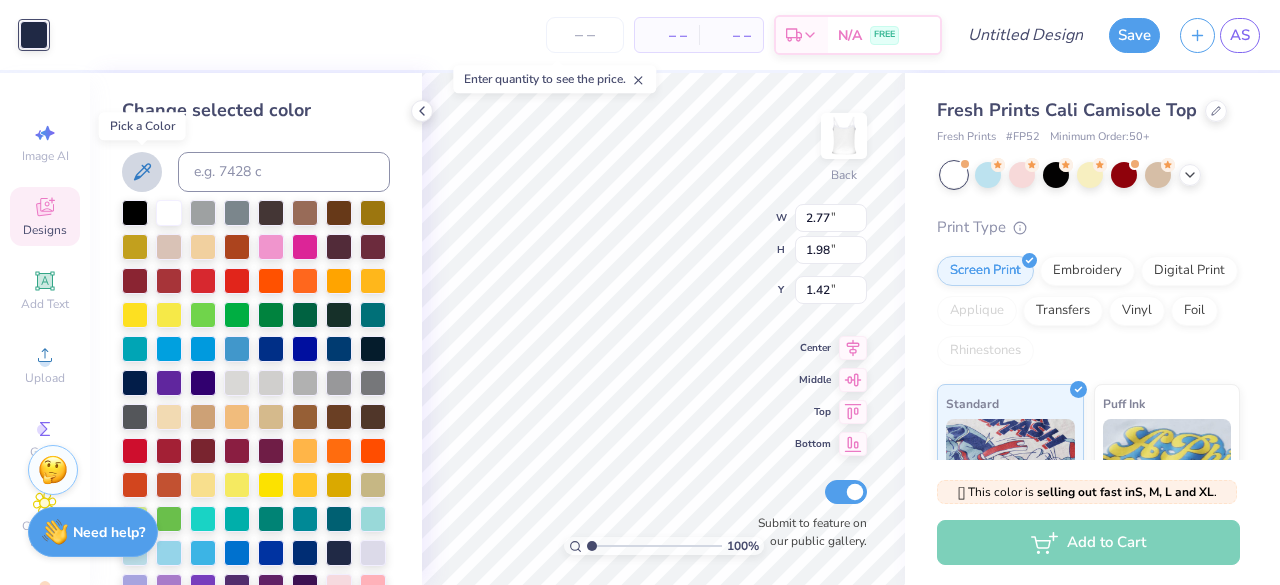 click 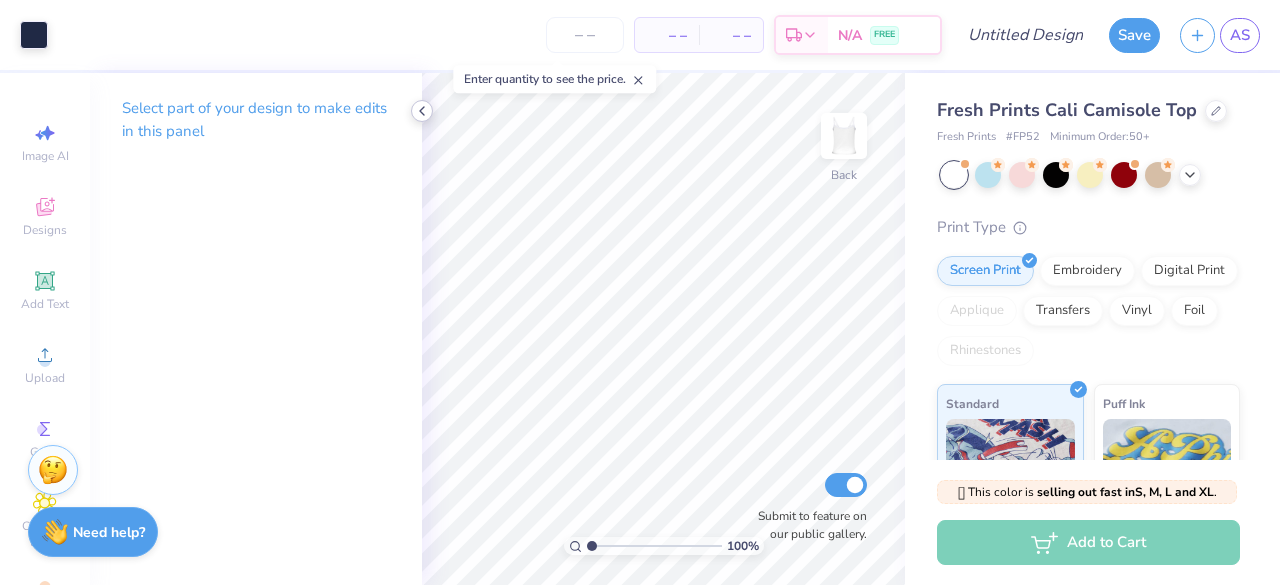 click 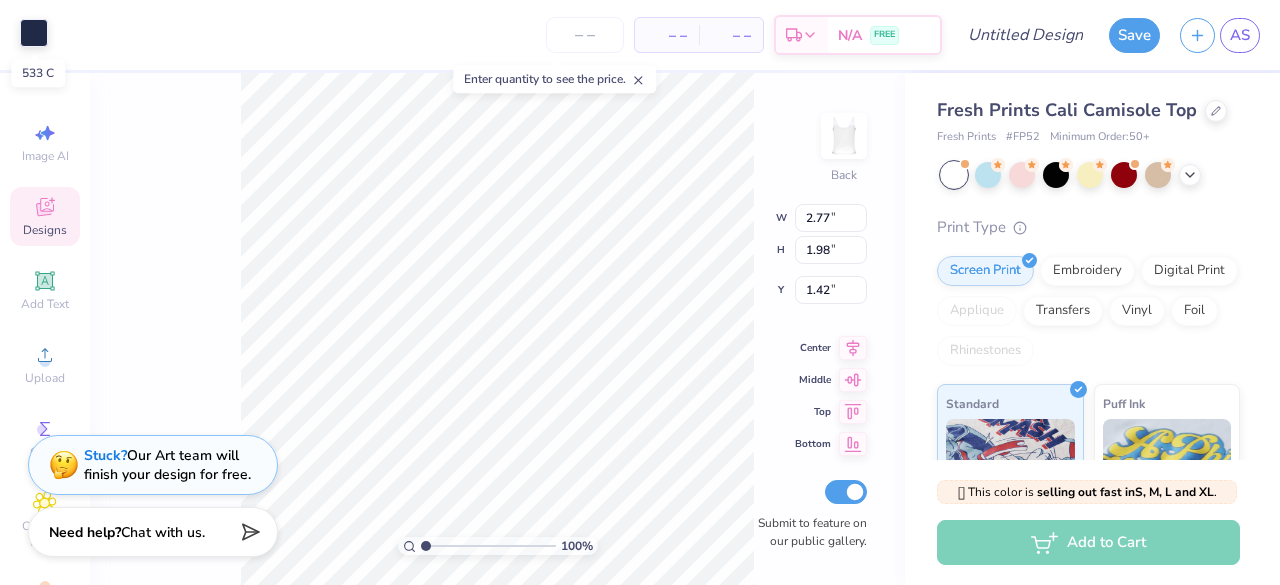 click at bounding box center [34, 33] 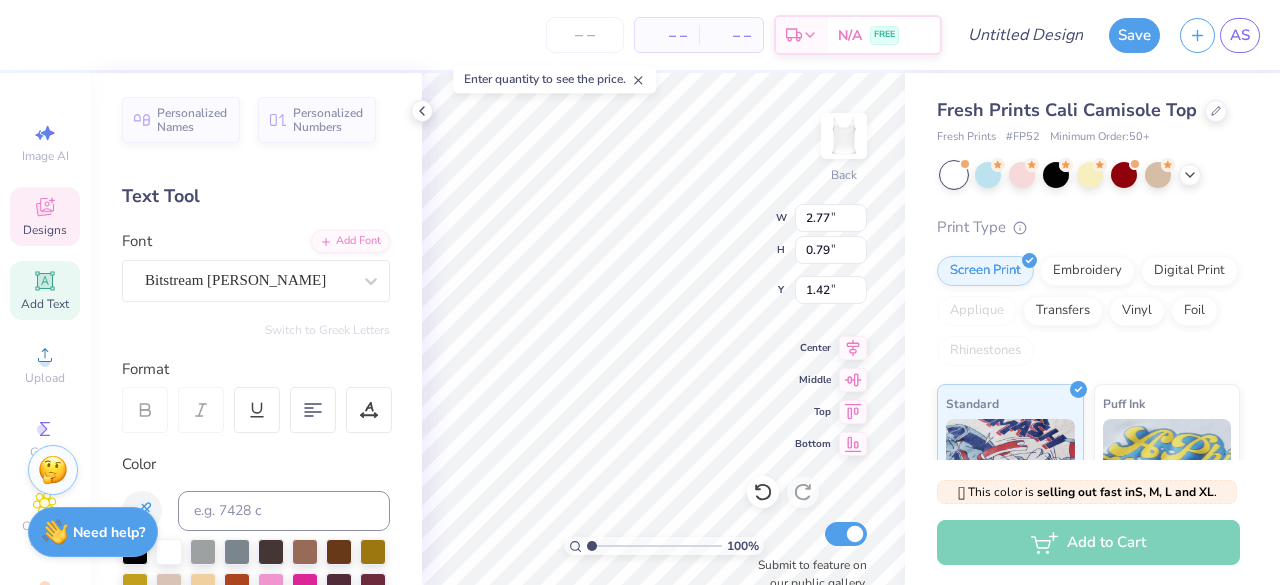 scroll, scrollTop: 16, scrollLeft: 7, axis: both 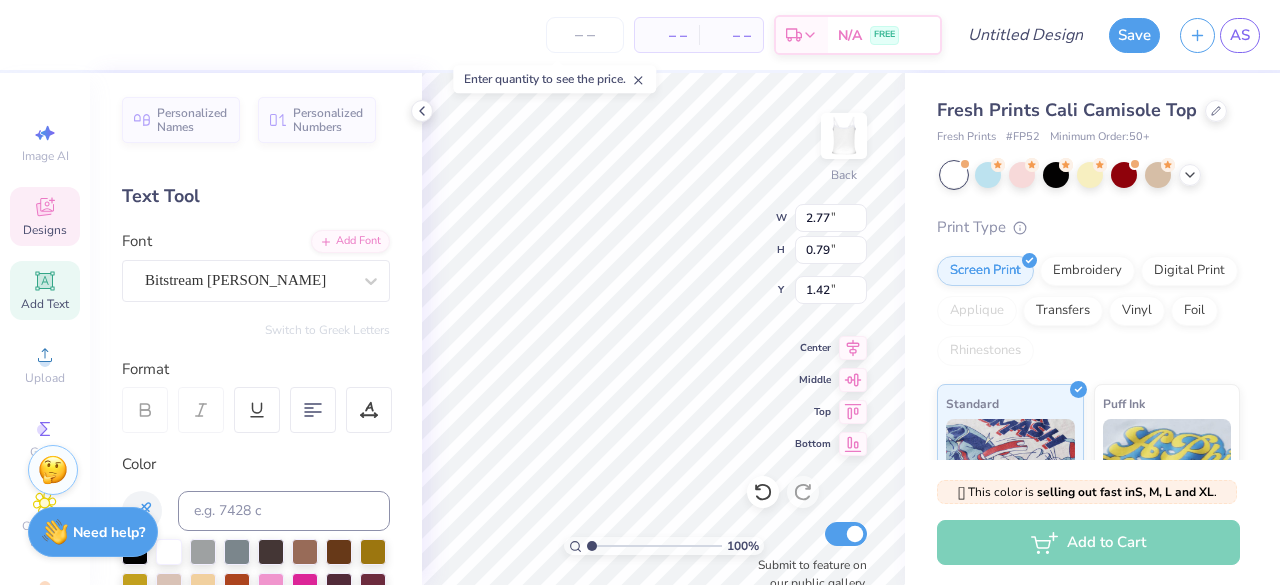 type on "D" 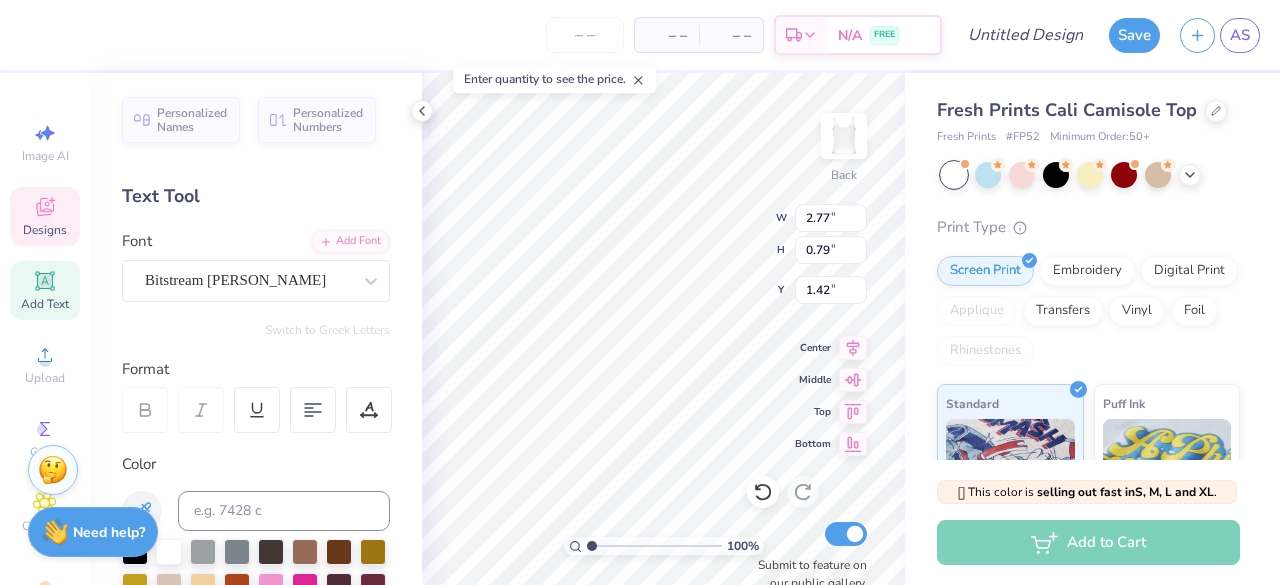 type on "En Motion Dance" 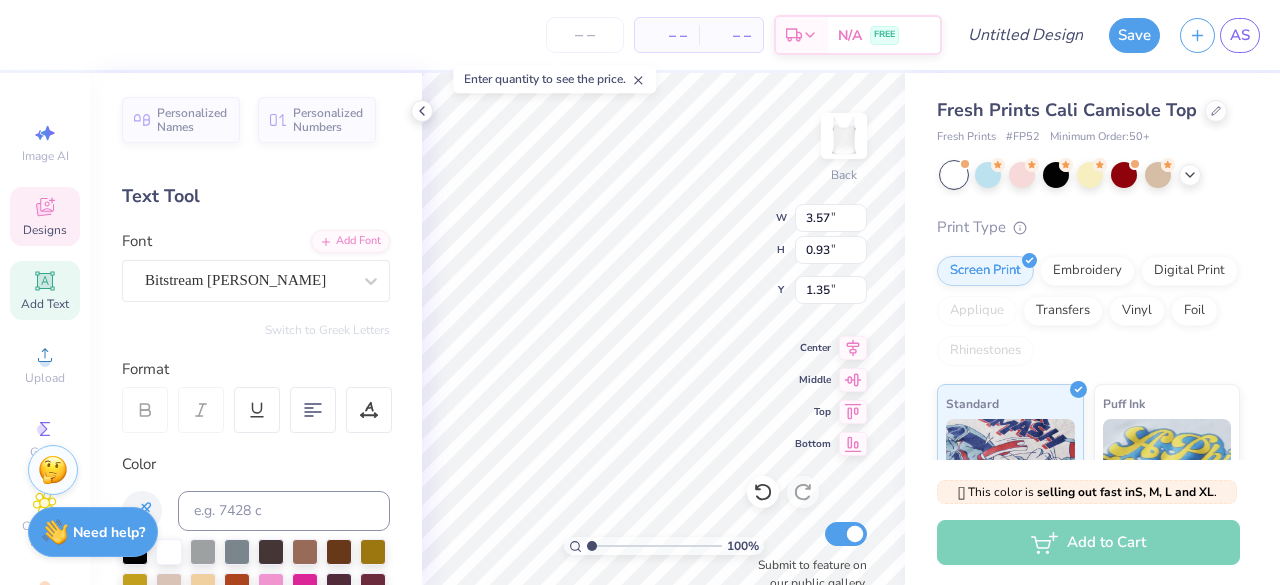 type on "3.57" 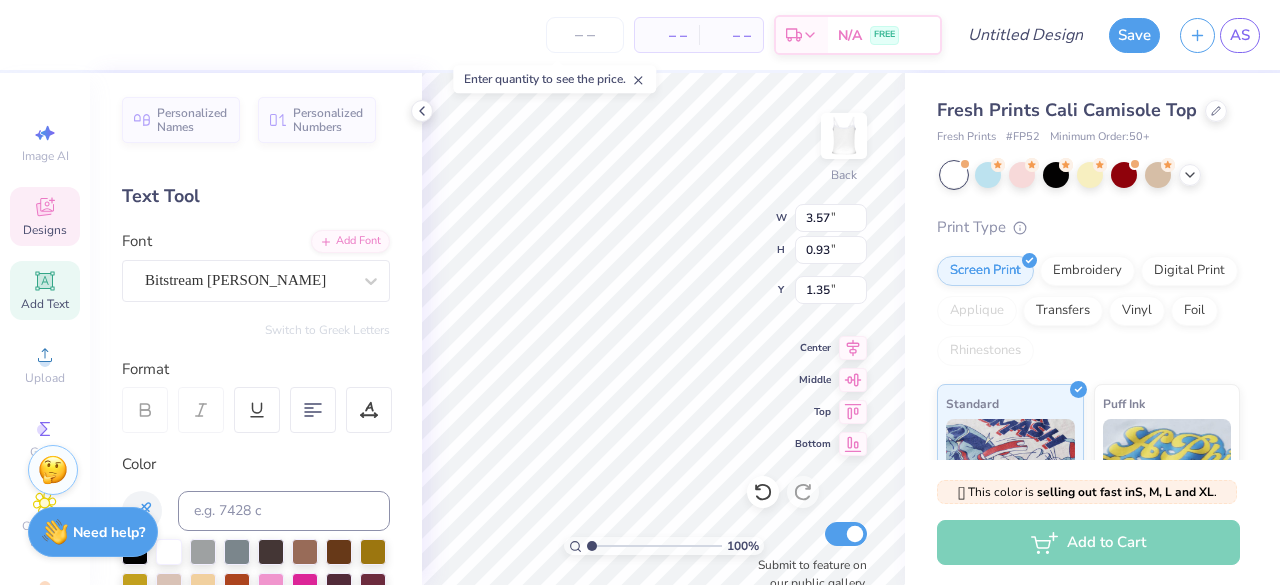 type on "0.93" 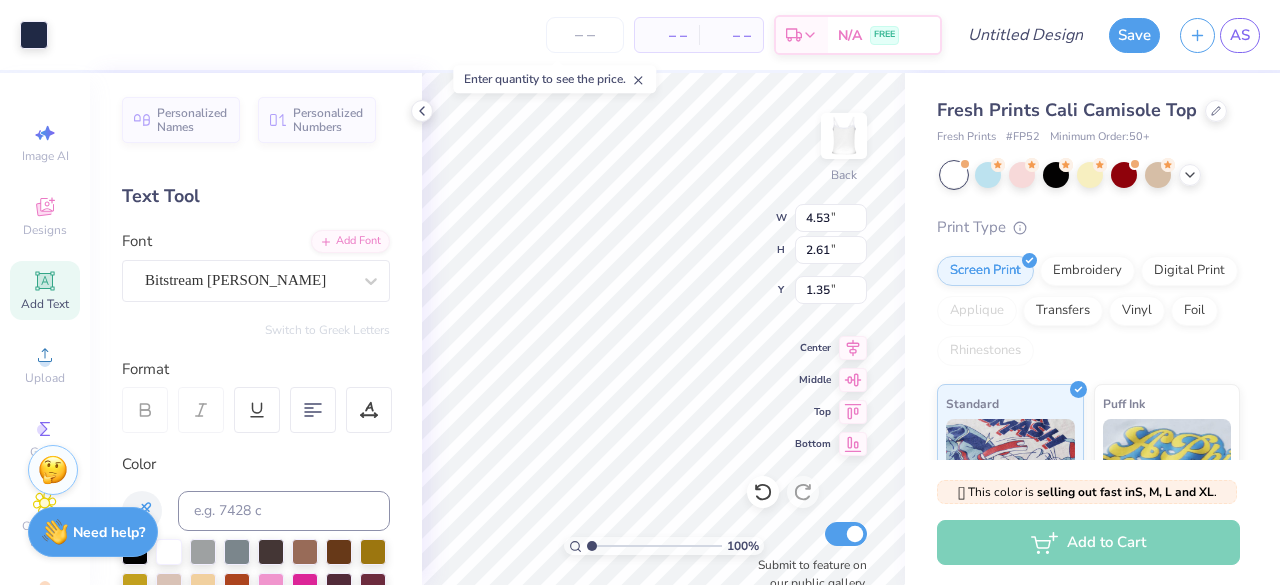 type on "4.53" 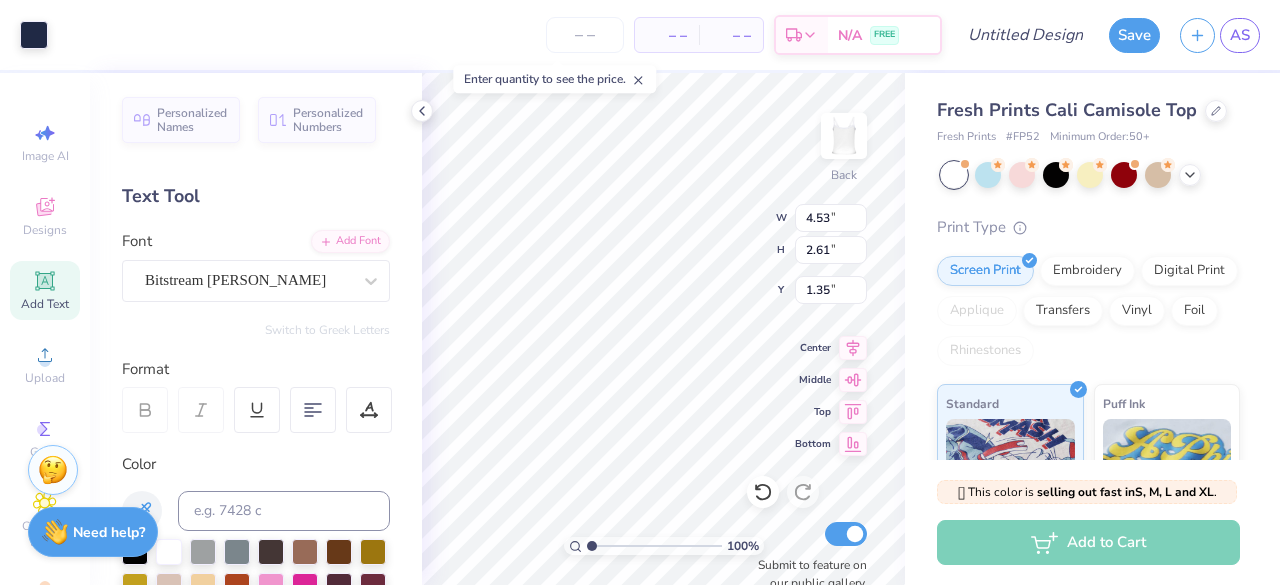 type on "2.61" 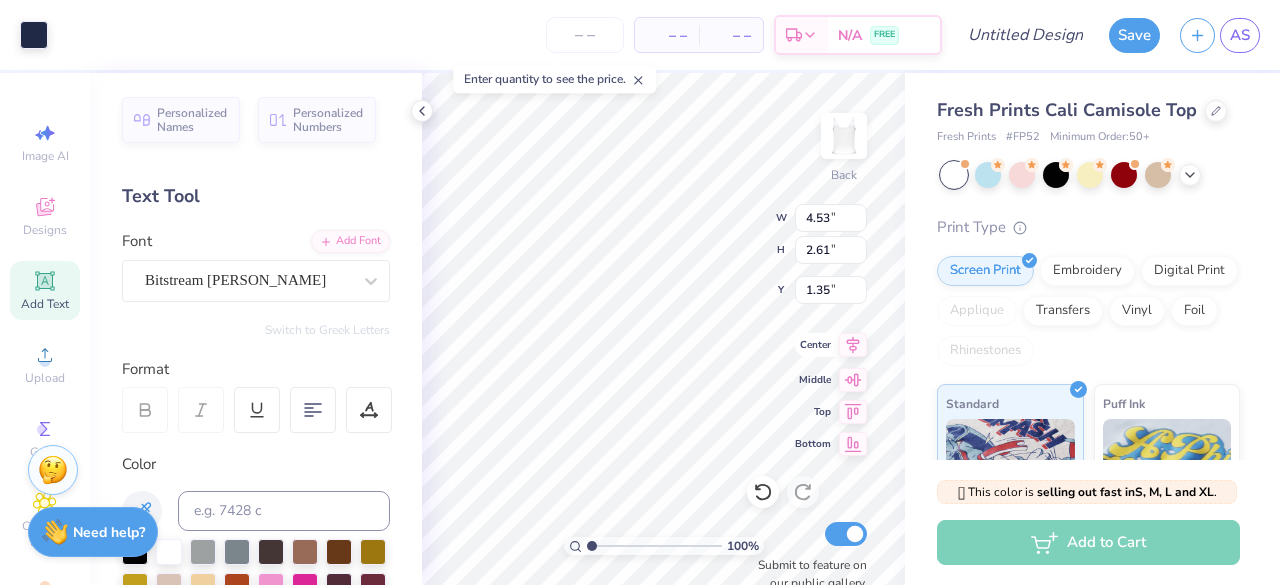click 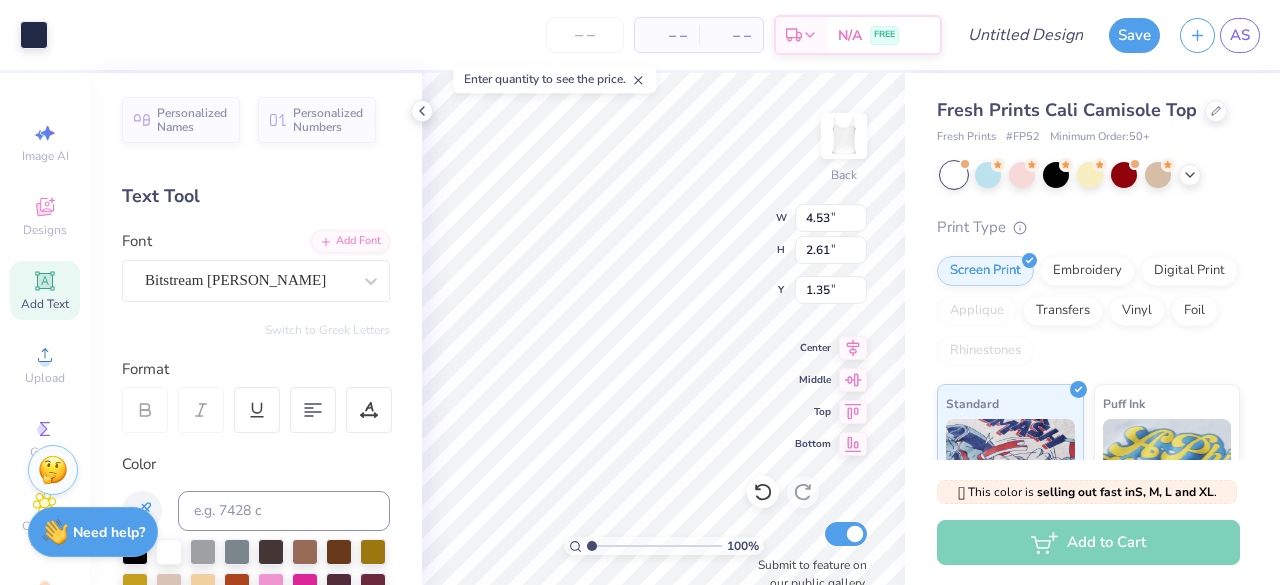 click on "Fresh Prints Cali Camisole Top Fresh Prints # FP52 Minimum Order:  50 +   Print Type Screen Print Embroidery Digital Print Applique Transfers Vinyl Foil Rhinestones Standard Puff Ink Neon Ink Metallic & Glitter Ink Glow in the Dark Ink Water based Ink" at bounding box center (1092, 454) 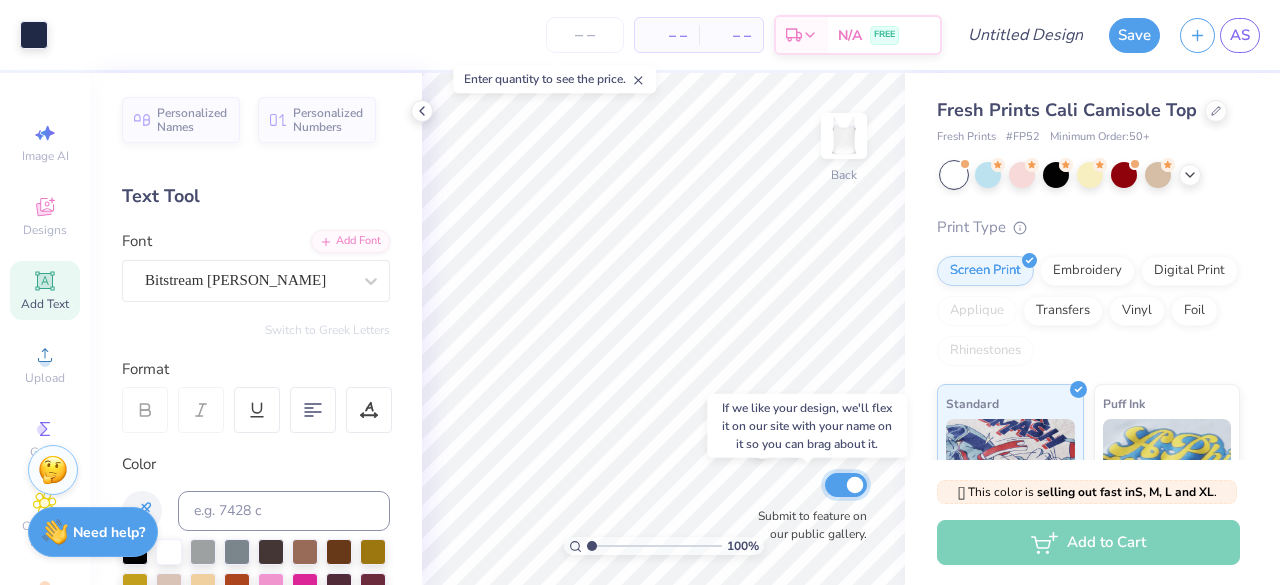 click on "Submit to feature on our public gallery." at bounding box center [846, 485] 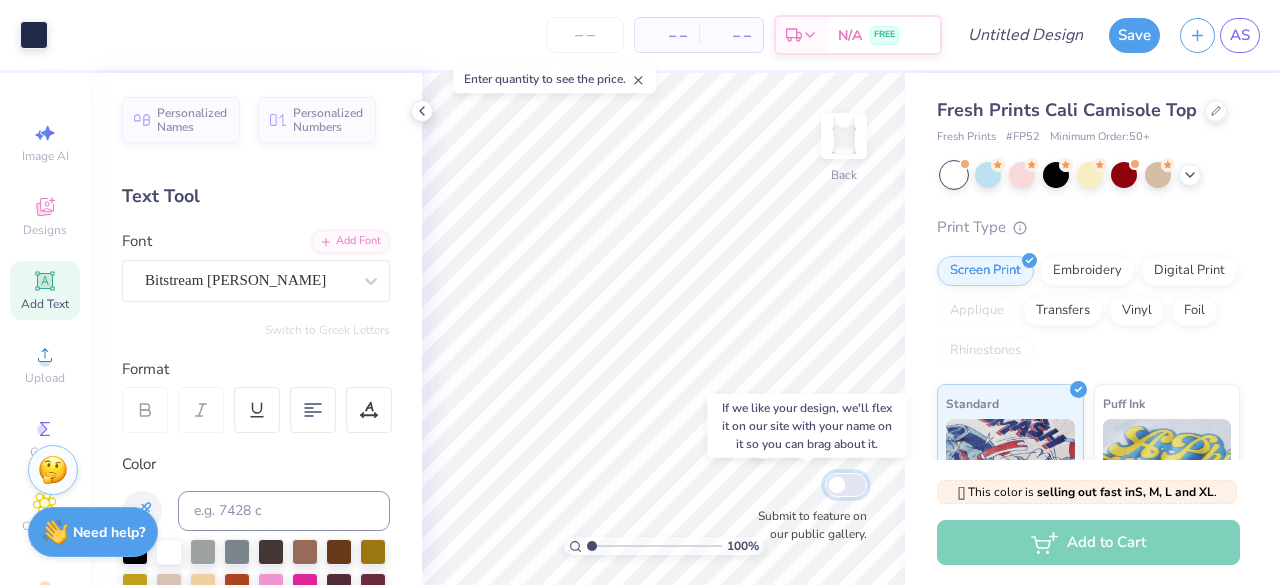checkbox on "false" 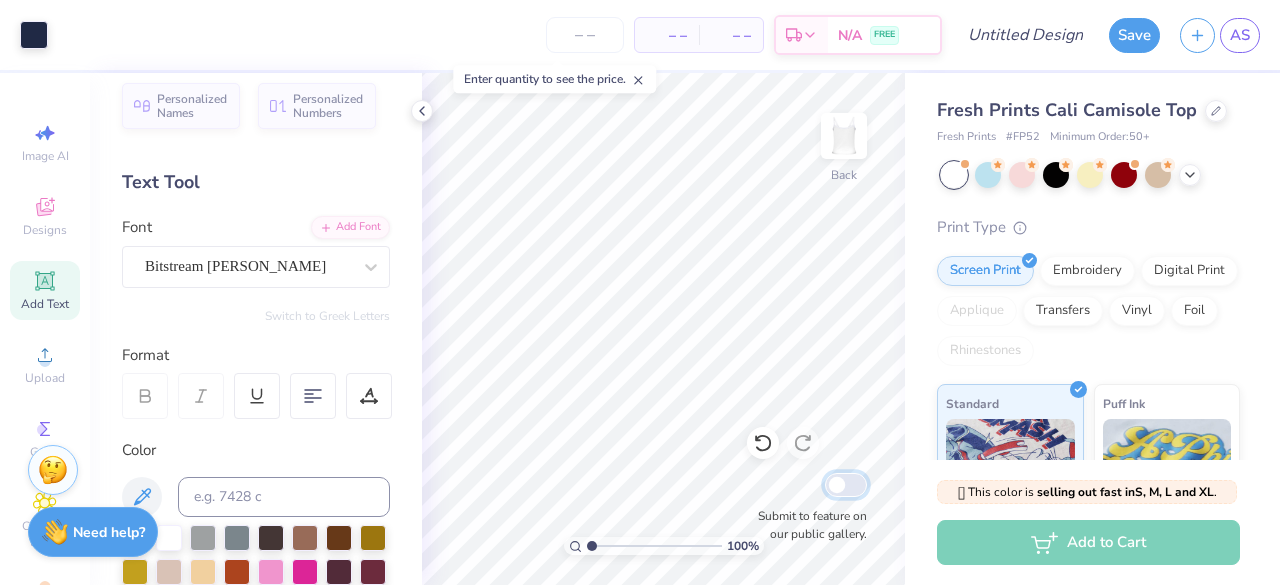 scroll, scrollTop: 0, scrollLeft: 0, axis: both 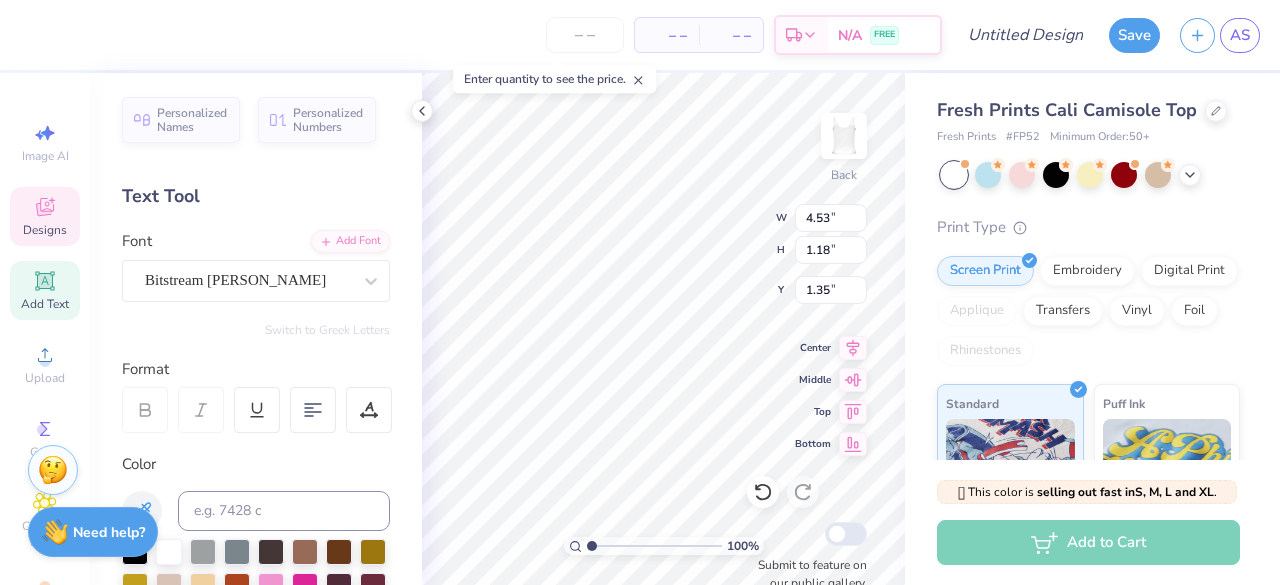 click on "Fresh Prints Cali Camisole Top Fresh Prints # FP52 Minimum Order:  50 +   Print Type Screen Print Embroidery Digital Print Applique Transfers Vinyl Foil Rhinestones Standard Puff Ink Neon Ink Metallic & Glitter Ink Glow in the Dark Ink Water based Ink" at bounding box center [1092, 454] 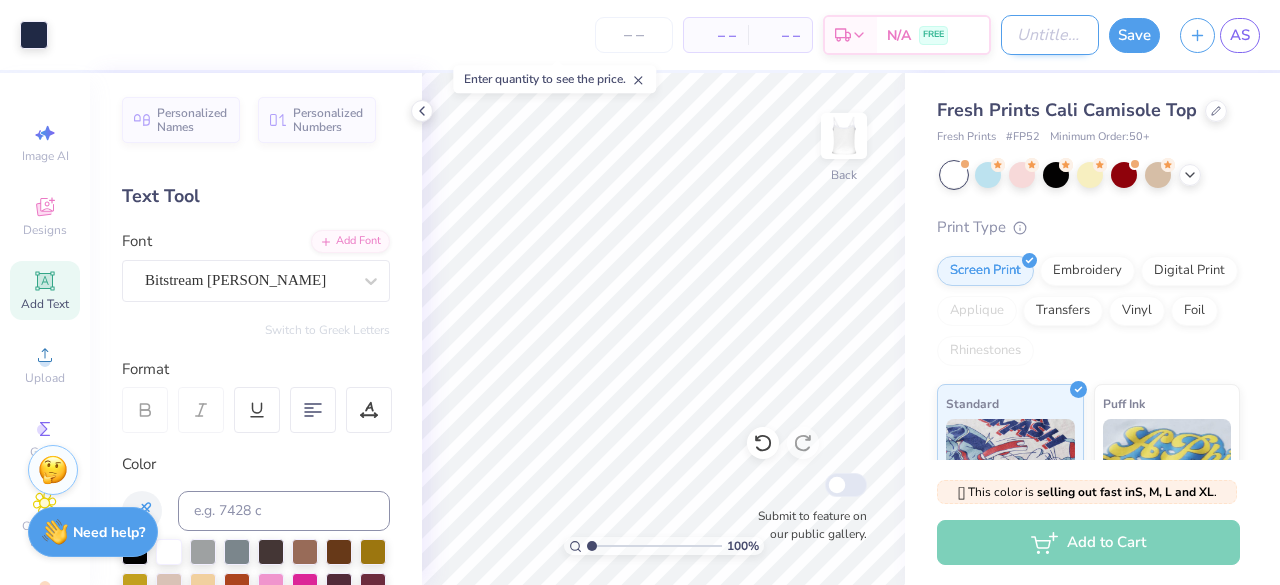 click on "Design Title" at bounding box center [1050, 35] 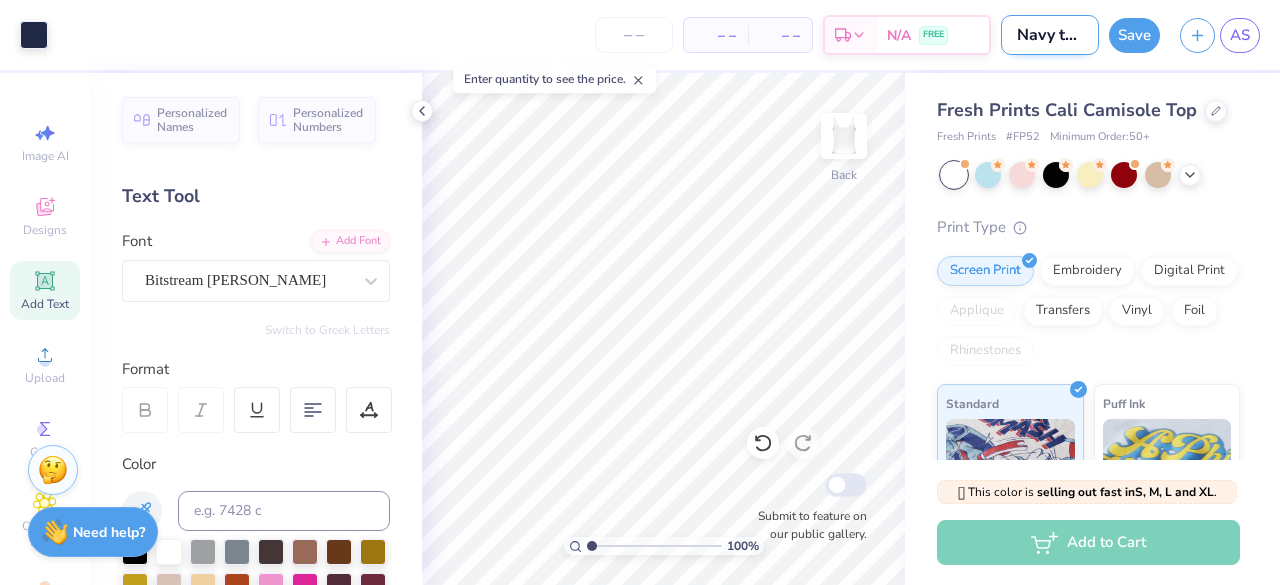 scroll, scrollTop: 0, scrollLeft: 8, axis: horizontal 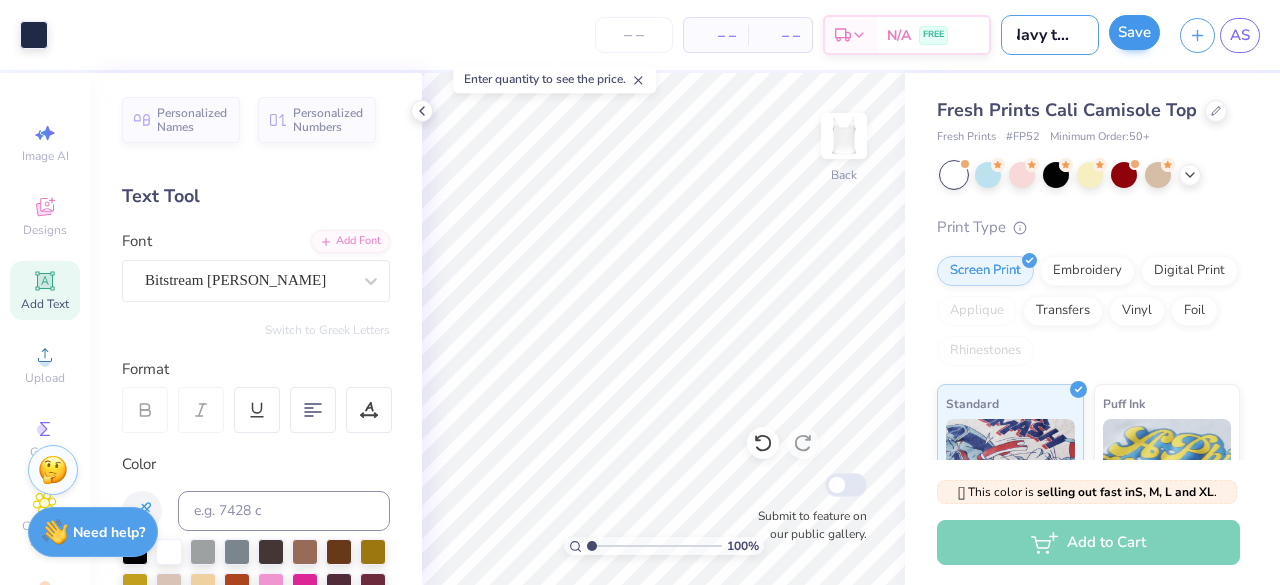 type on "Navy tank" 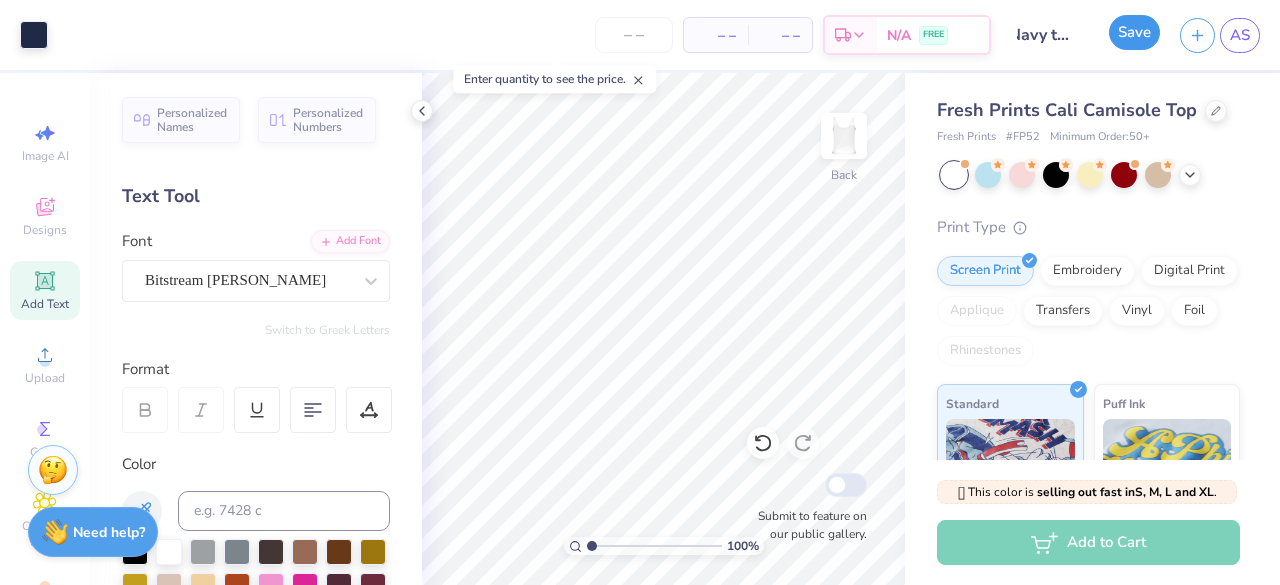 scroll, scrollTop: 0, scrollLeft: 0, axis: both 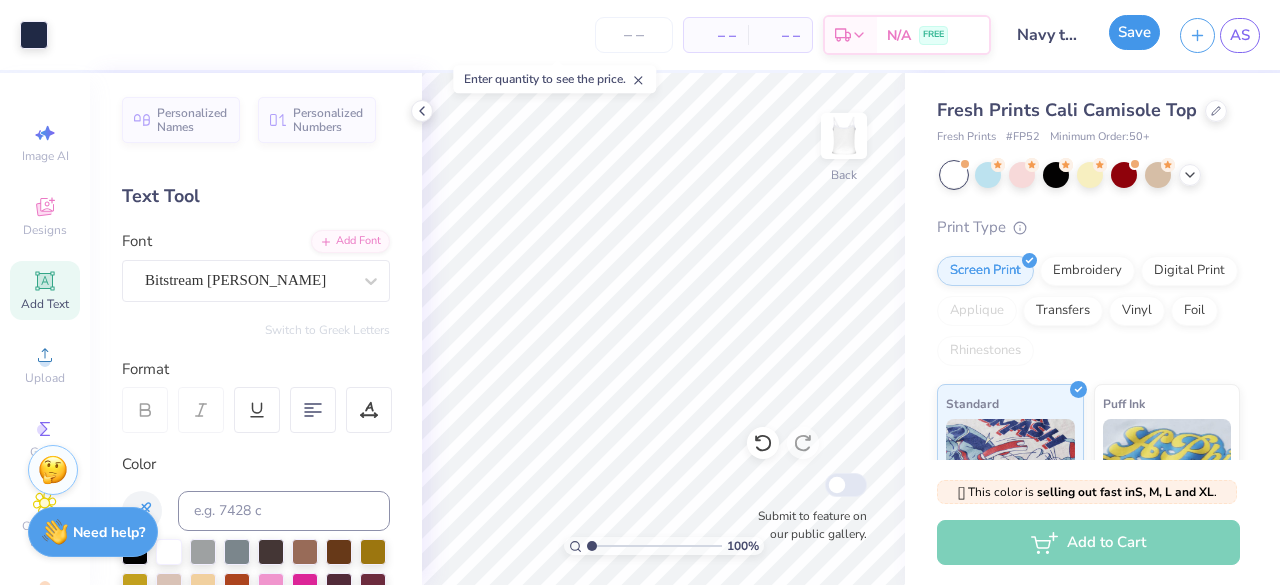 click on "Save" at bounding box center (1134, 32) 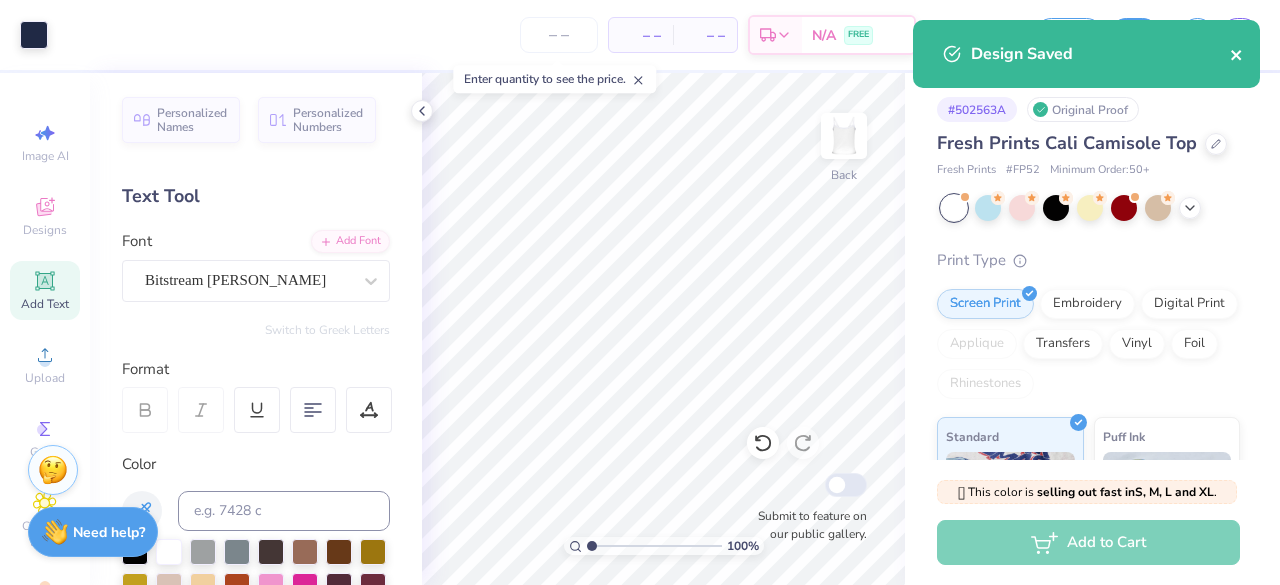 click 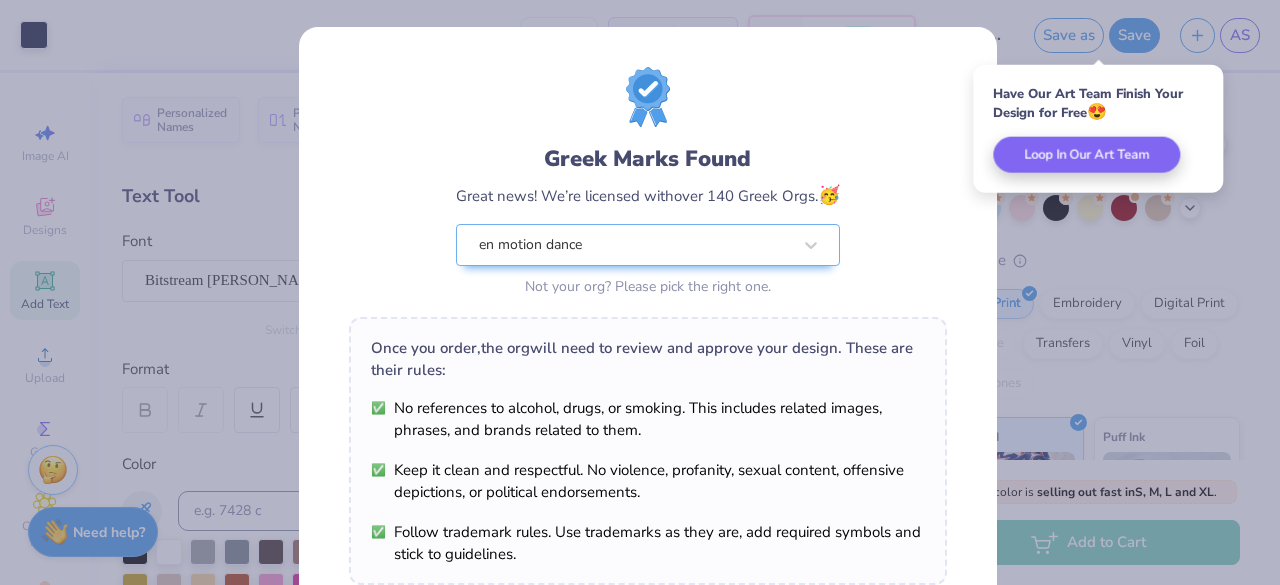 scroll, scrollTop: 348, scrollLeft: 0, axis: vertical 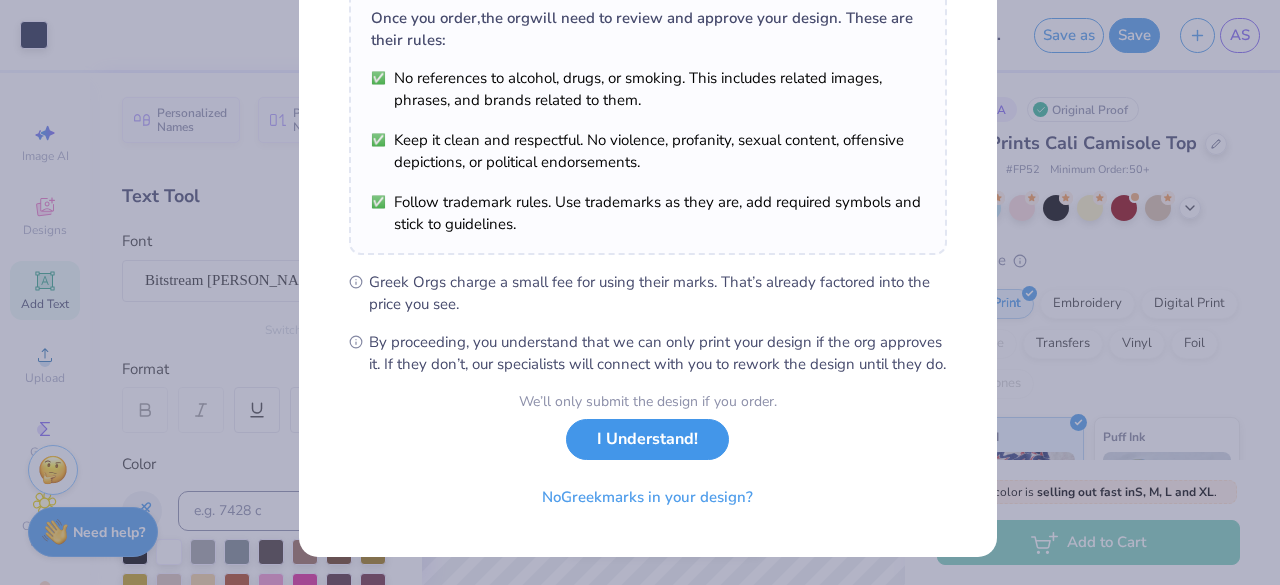click on "I Understand!" at bounding box center (647, 439) 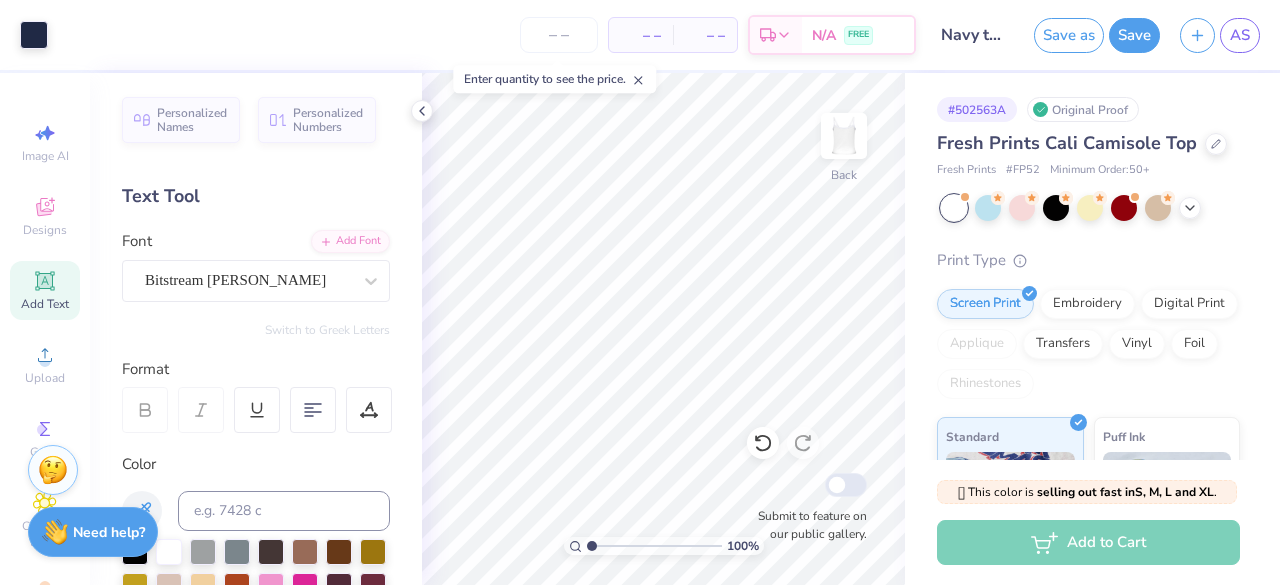 scroll, scrollTop: 55, scrollLeft: 0, axis: vertical 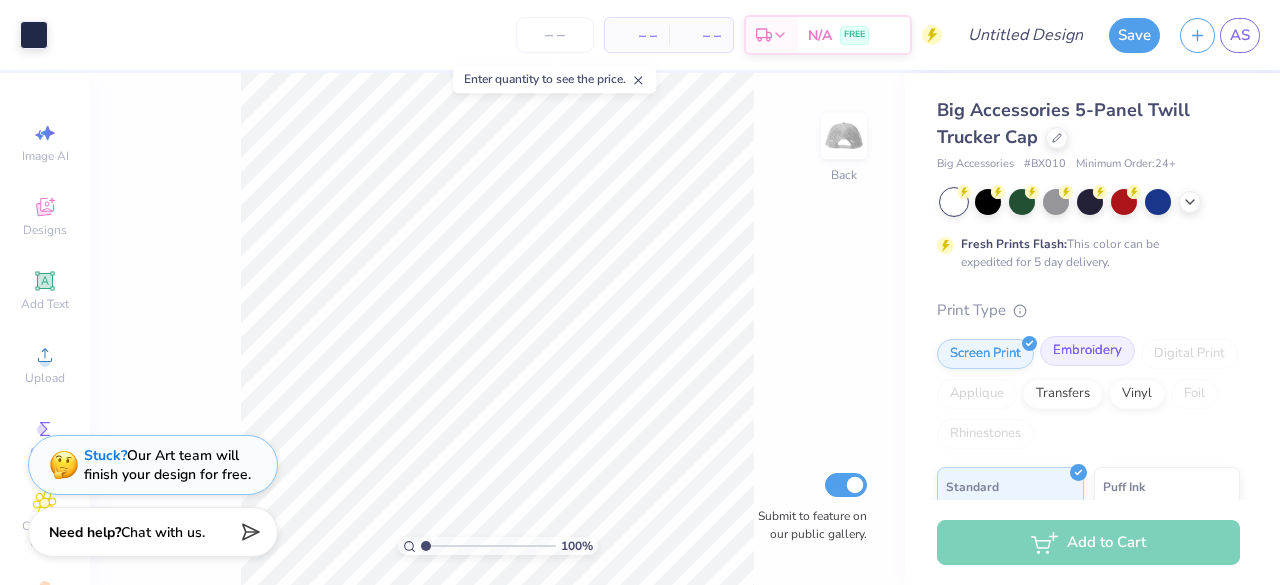 click on "Embroidery" at bounding box center [1087, 351] 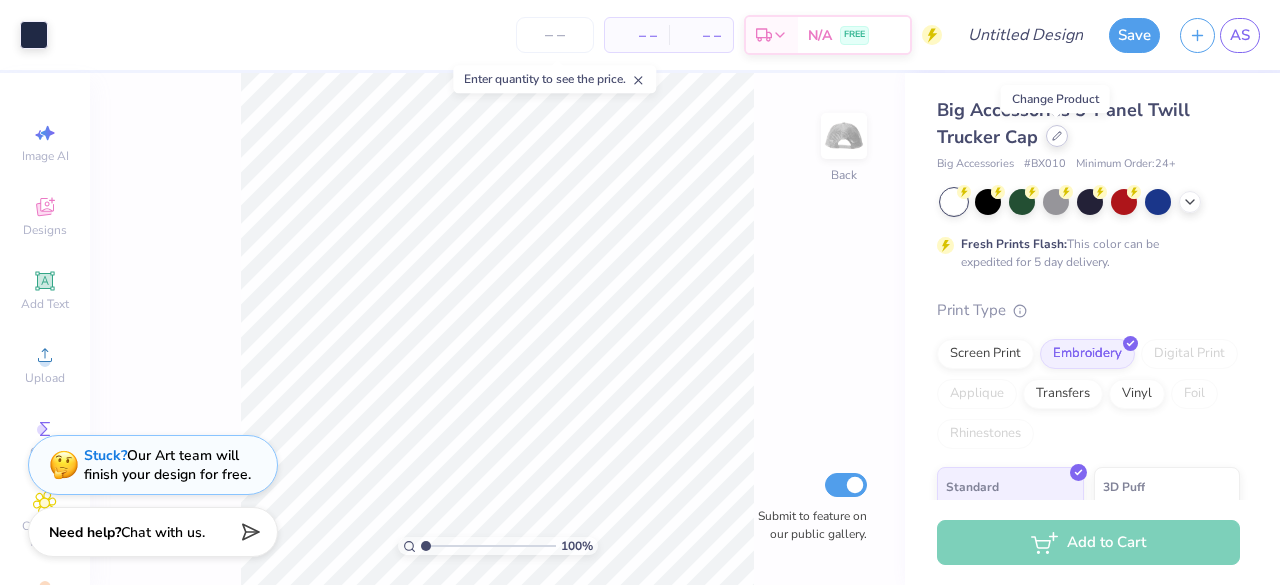 click 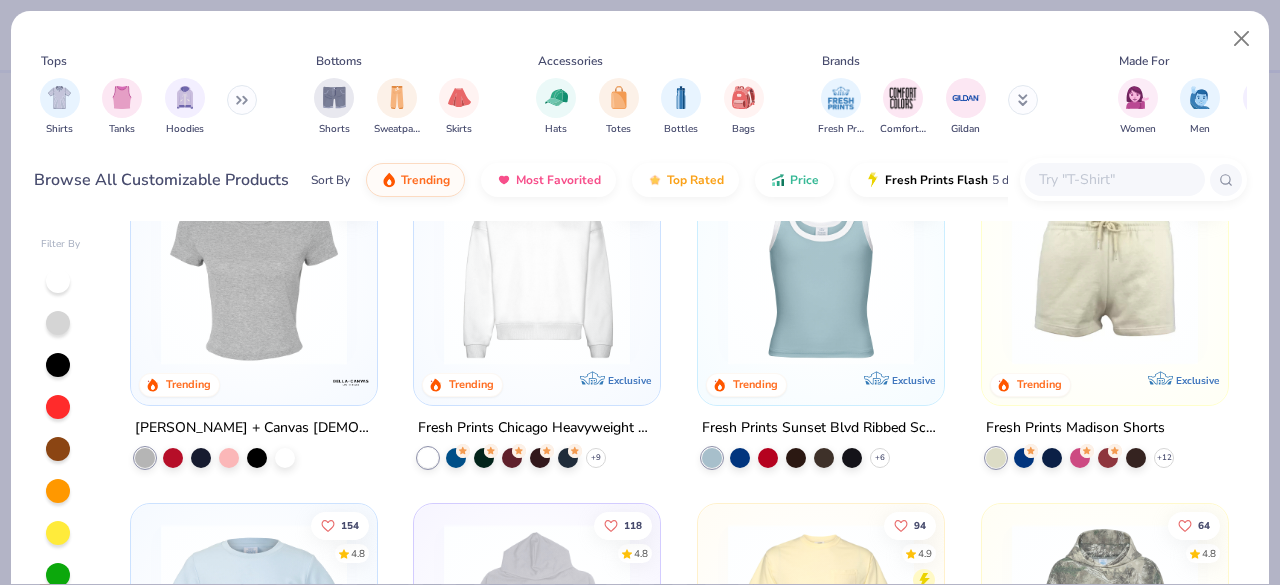 scroll, scrollTop: 1022, scrollLeft: 0, axis: vertical 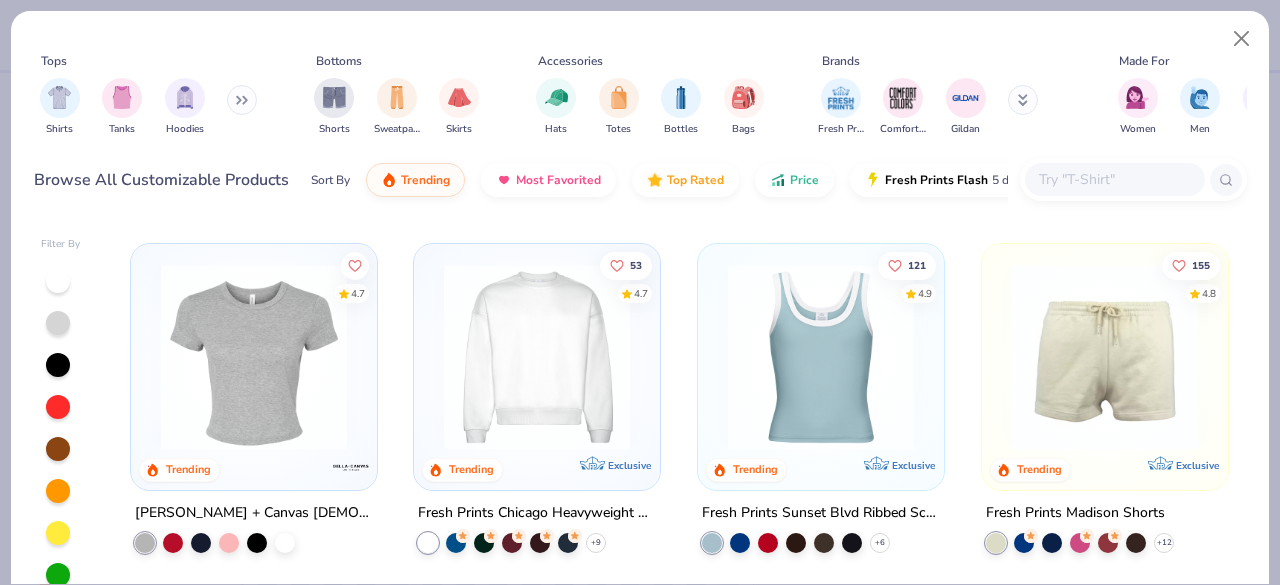click on "Fresh Prints Madison Shorts" at bounding box center [1075, 513] 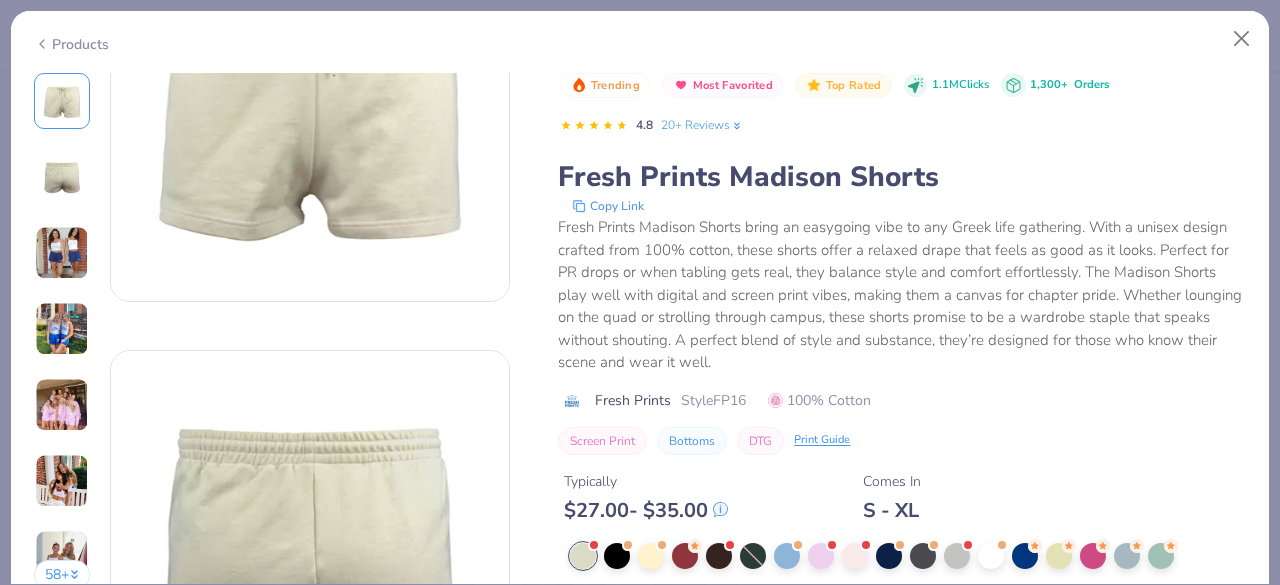 scroll, scrollTop: 172, scrollLeft: 0, axis: vertical 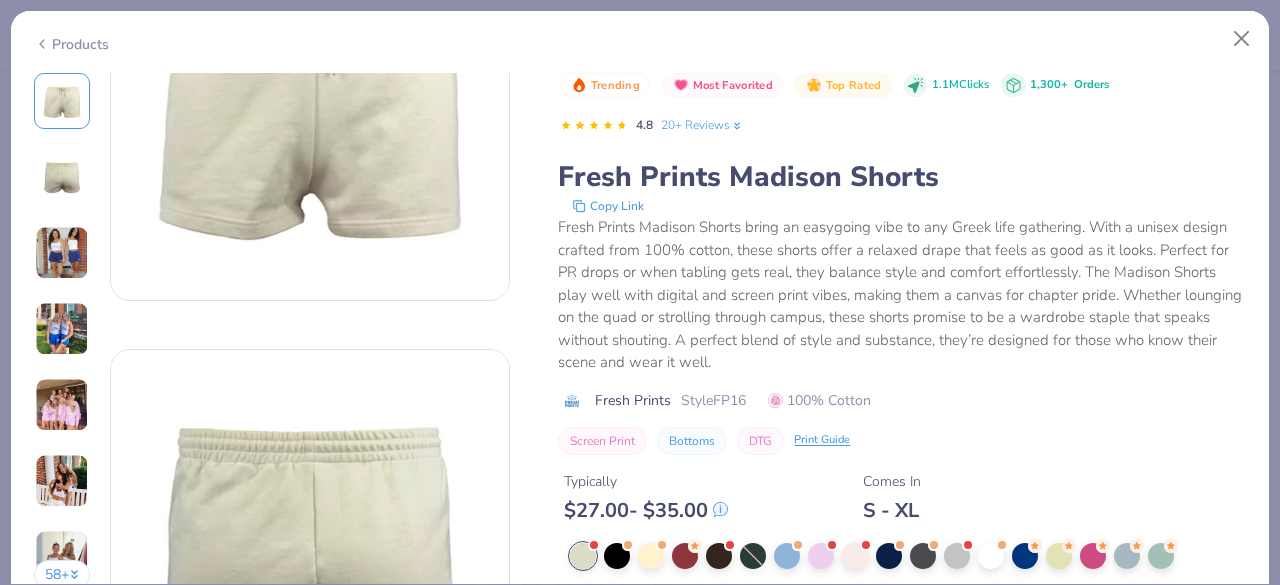 click at bounding box center (62, 253) 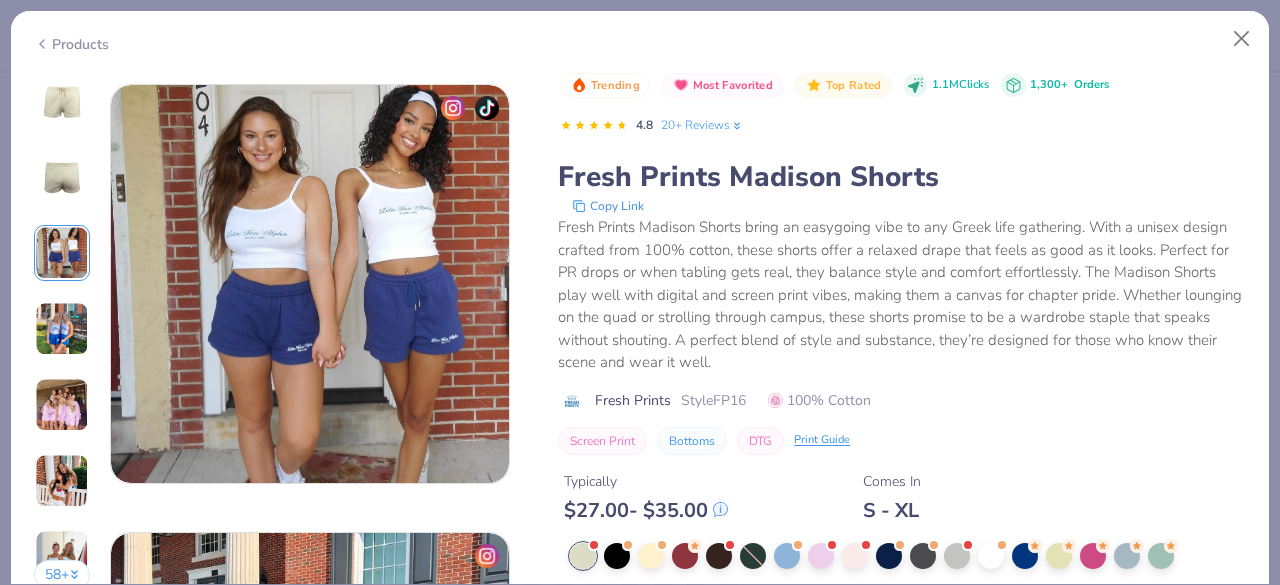 scroll, scrollTop: 896, scrollLeft: 0, axis: vertical 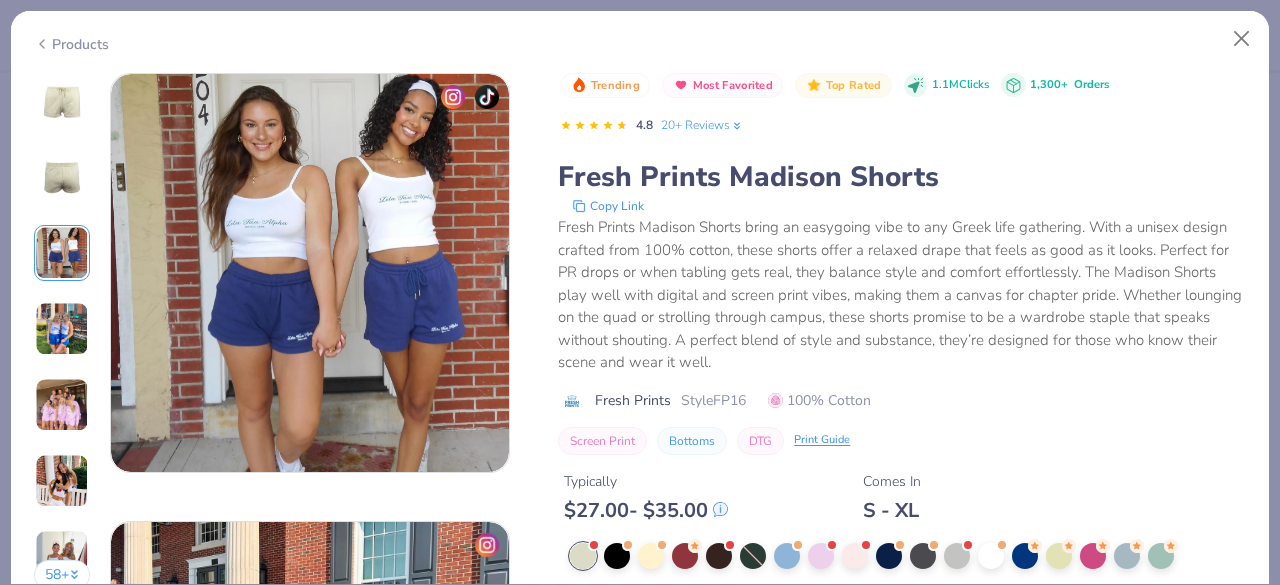 click at bounding box center [310, 273] 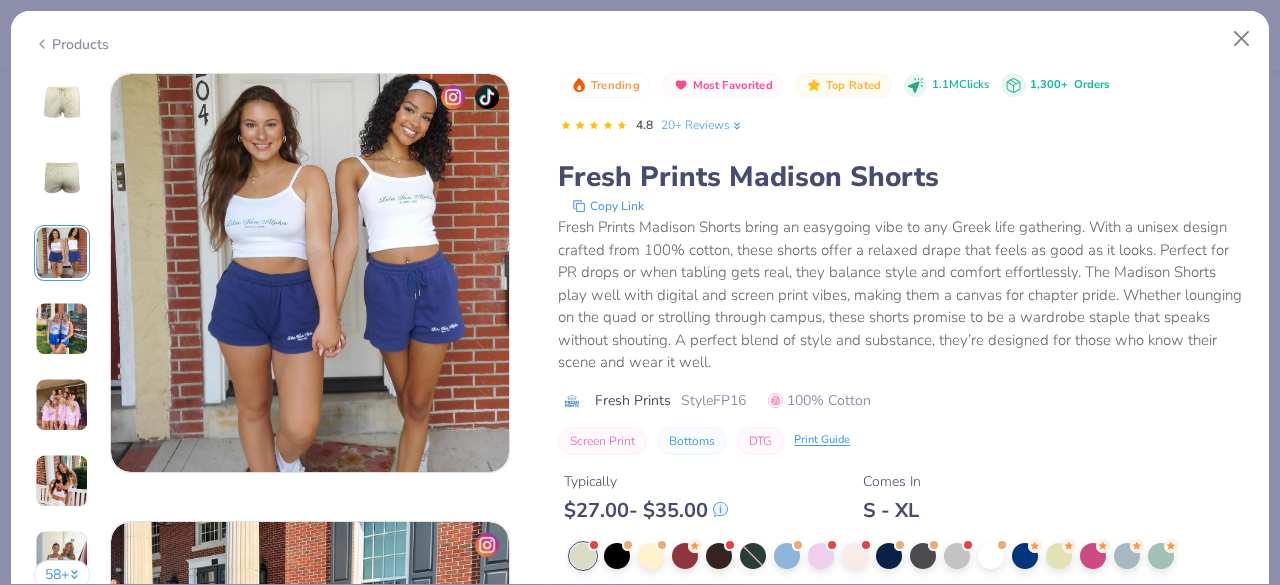 click at bounding box center [310, 273] 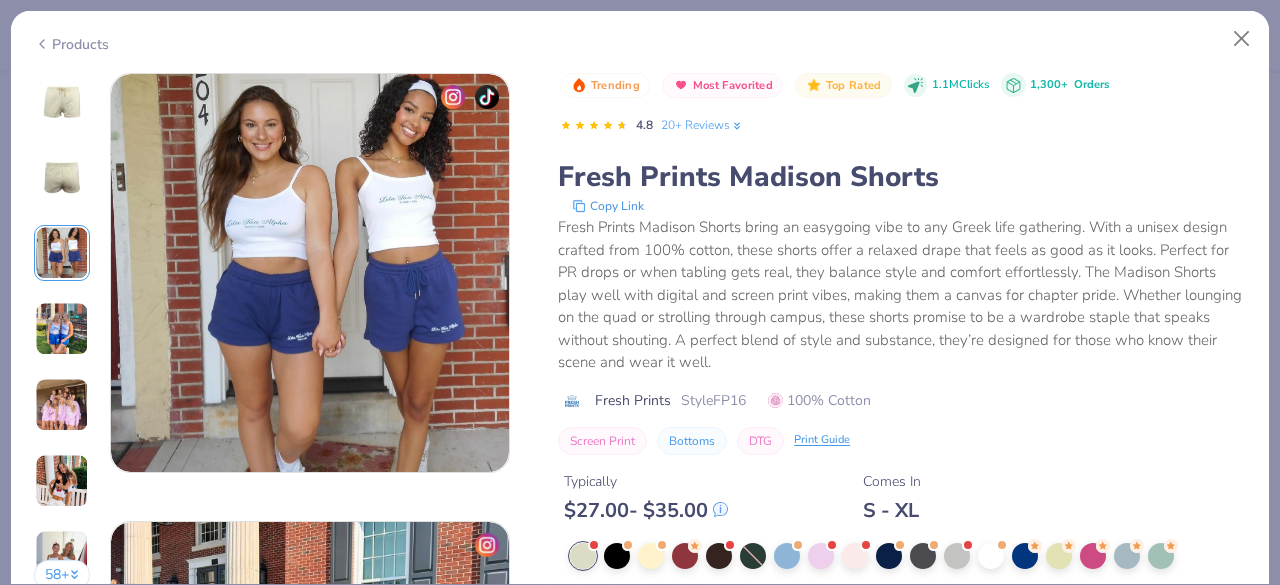 click at bounding box center (310, 273) 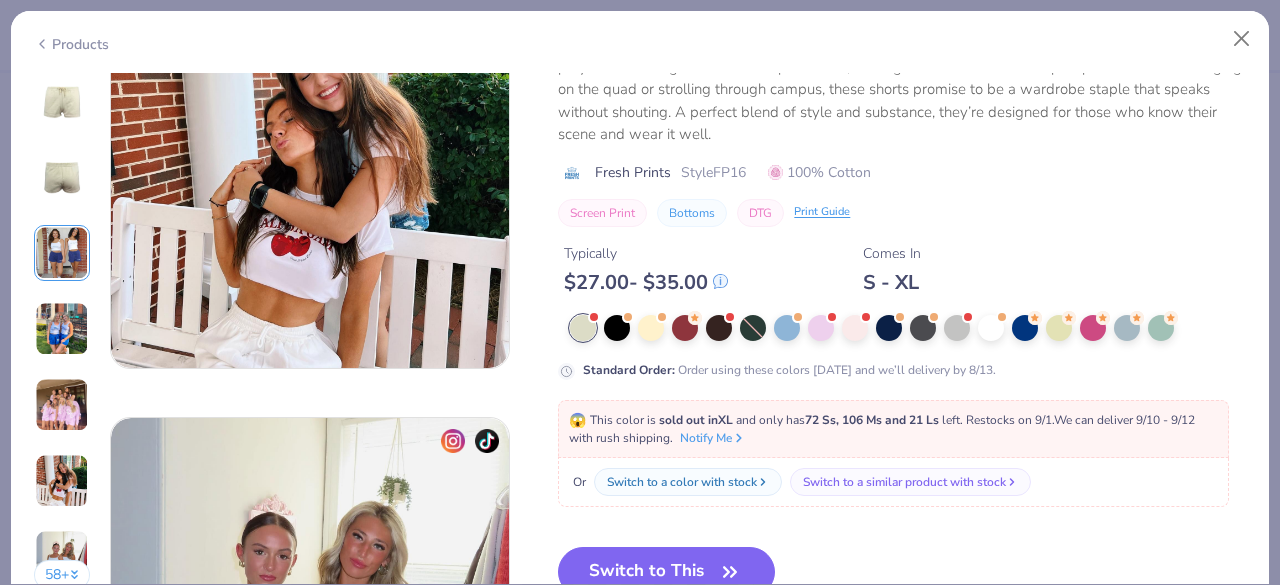 scroll, scrollTop: 2662, scrollLeft: 0, axis: vertical 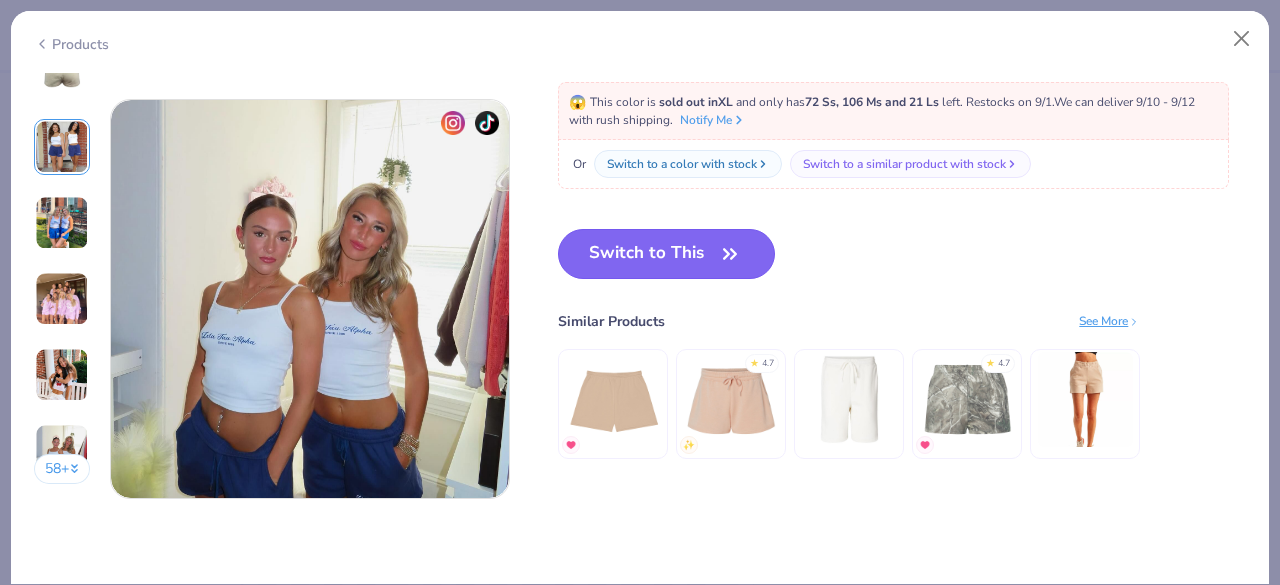 click on "Switch to This" at bounding box center (666, 254) 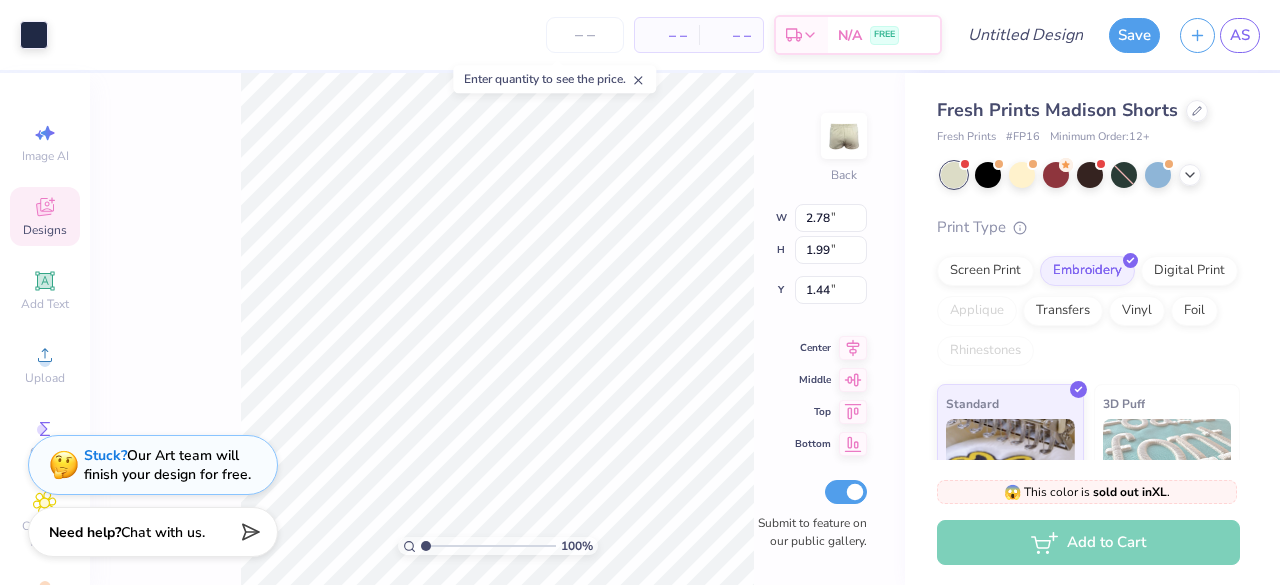 type on "7.59" 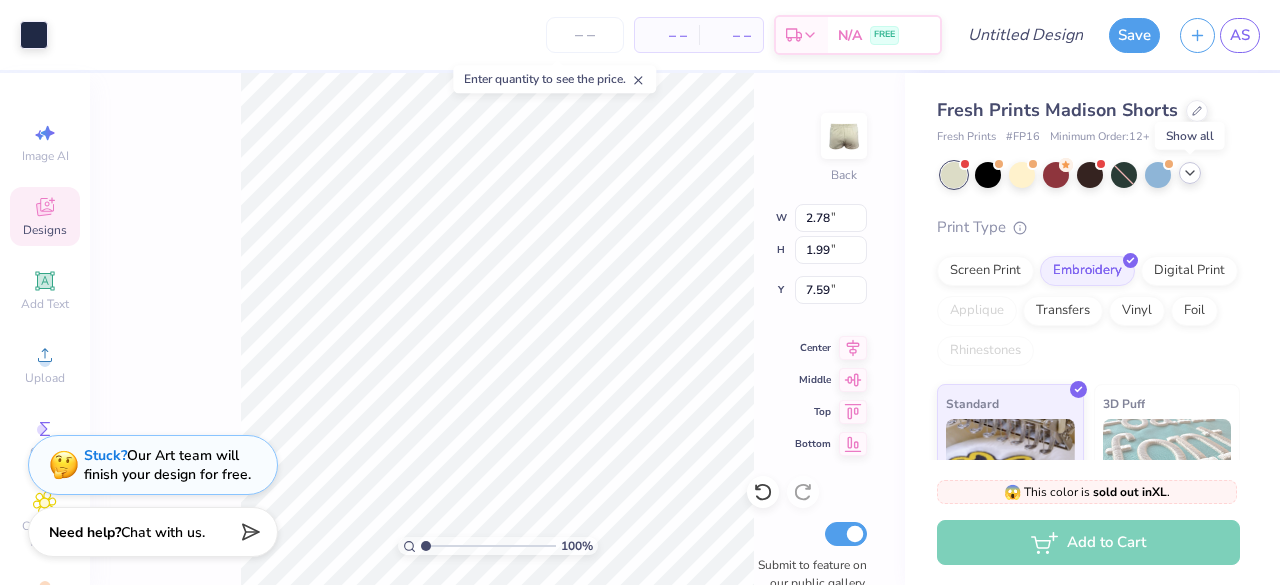 click 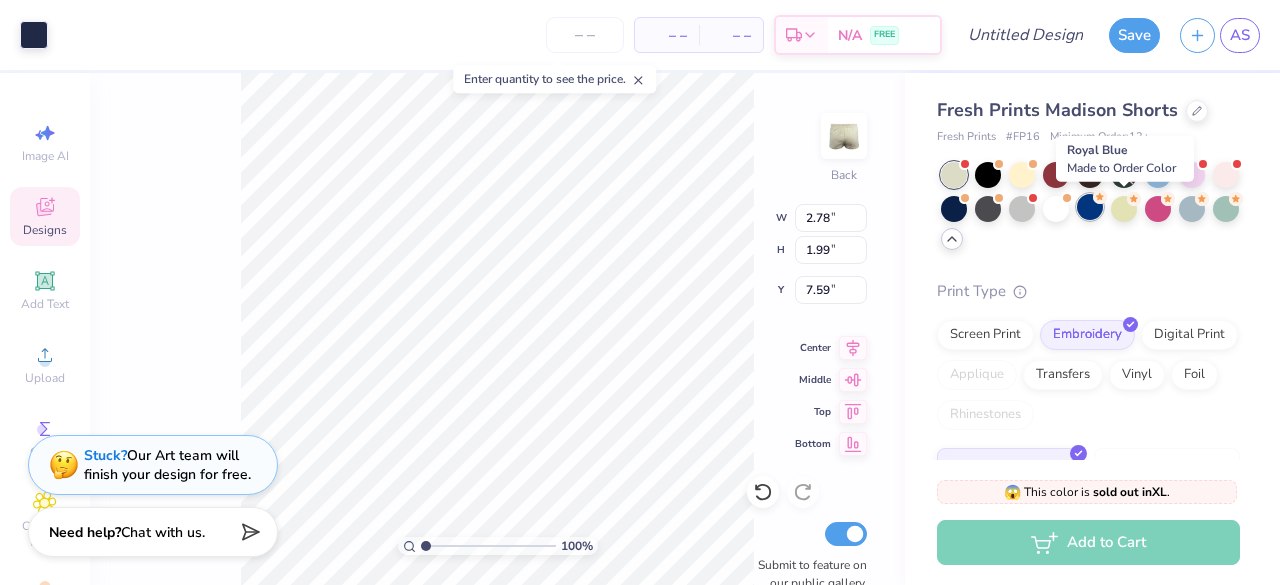 click 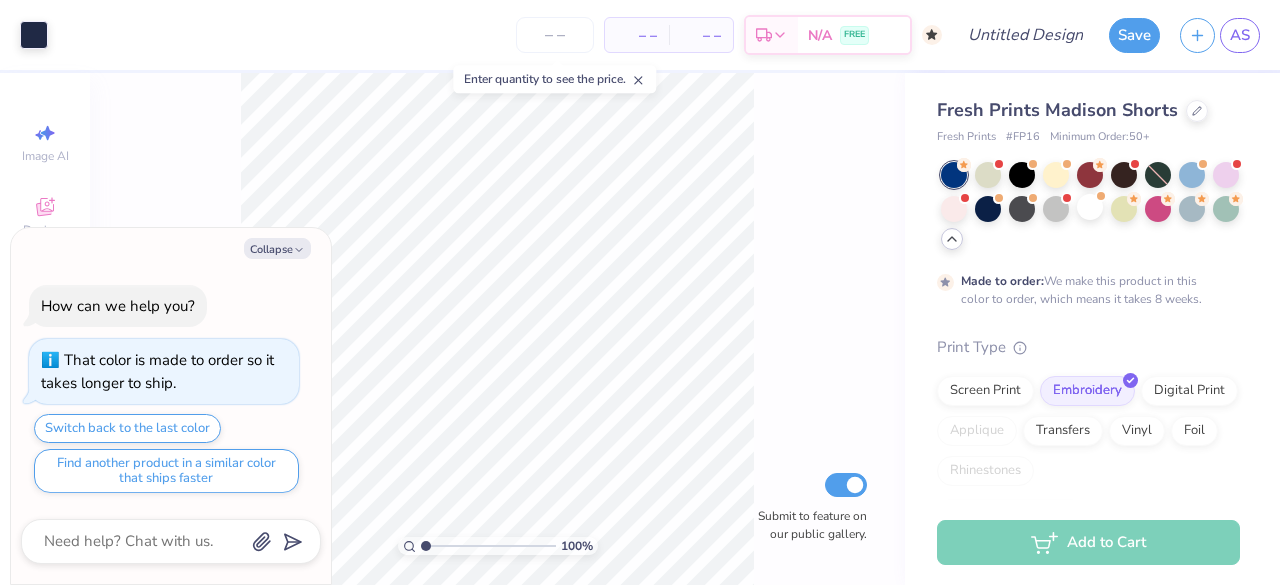 click on "Collapse How can we help you? That color is made to order so it takes longer to ship. Switch back to the last color Find another product in a similar color that ships faster" at bounding box center [171, 406] 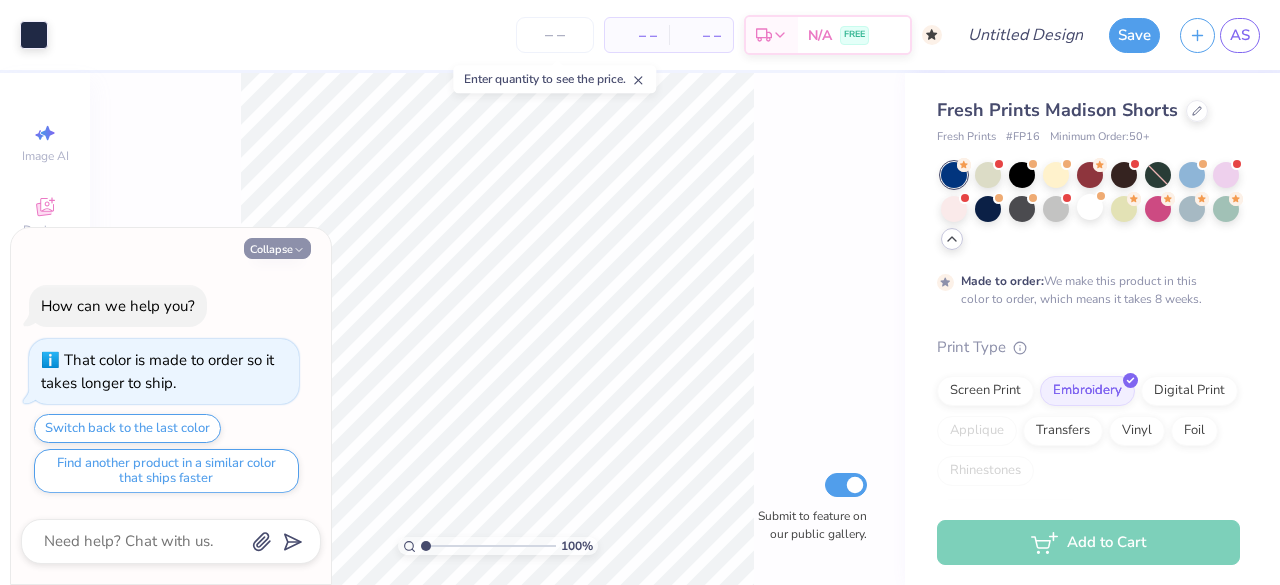 click on "Collapse" at bounding box center [277, 248] 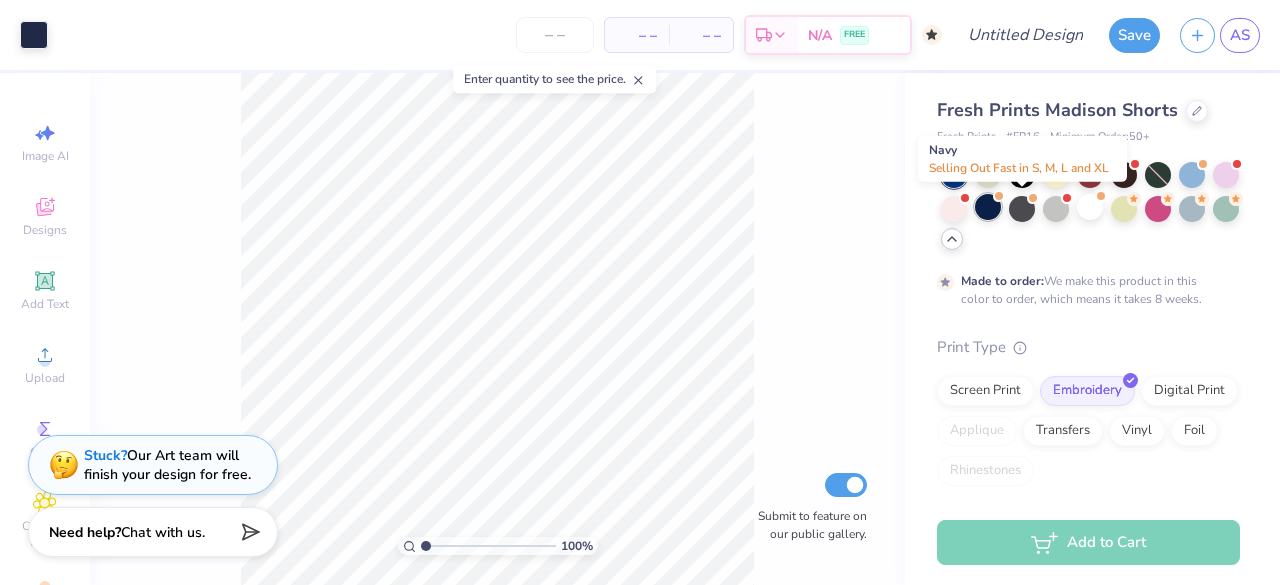 click at bounding box center (988, 207) 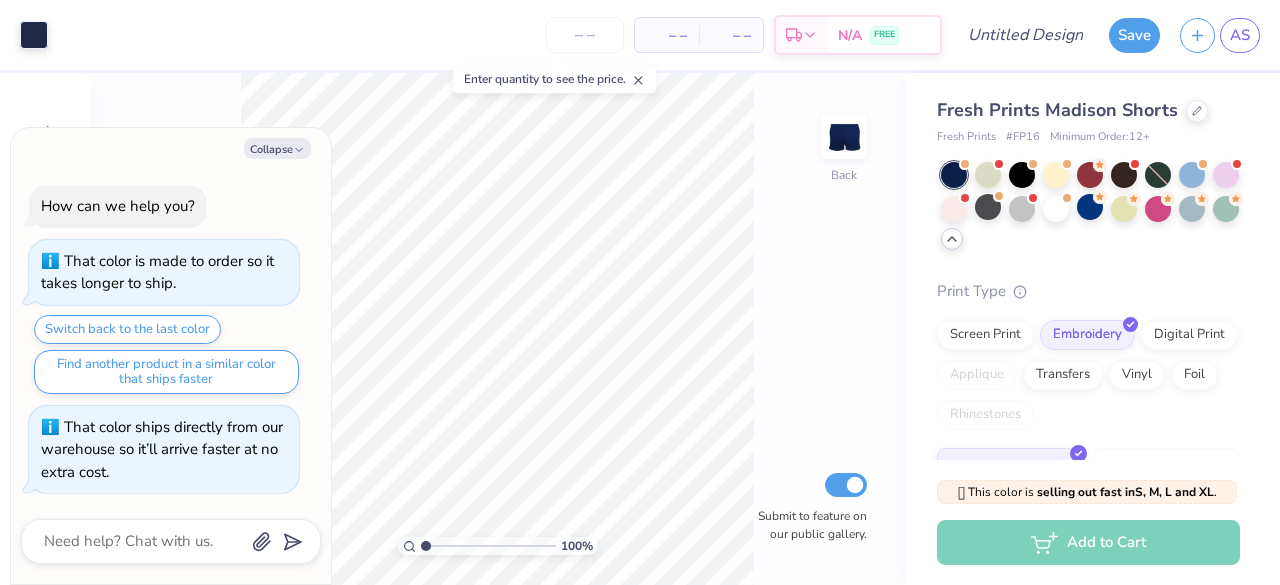 scroll, scrollTop: 114, scrollLeft: 0, axis: vertical 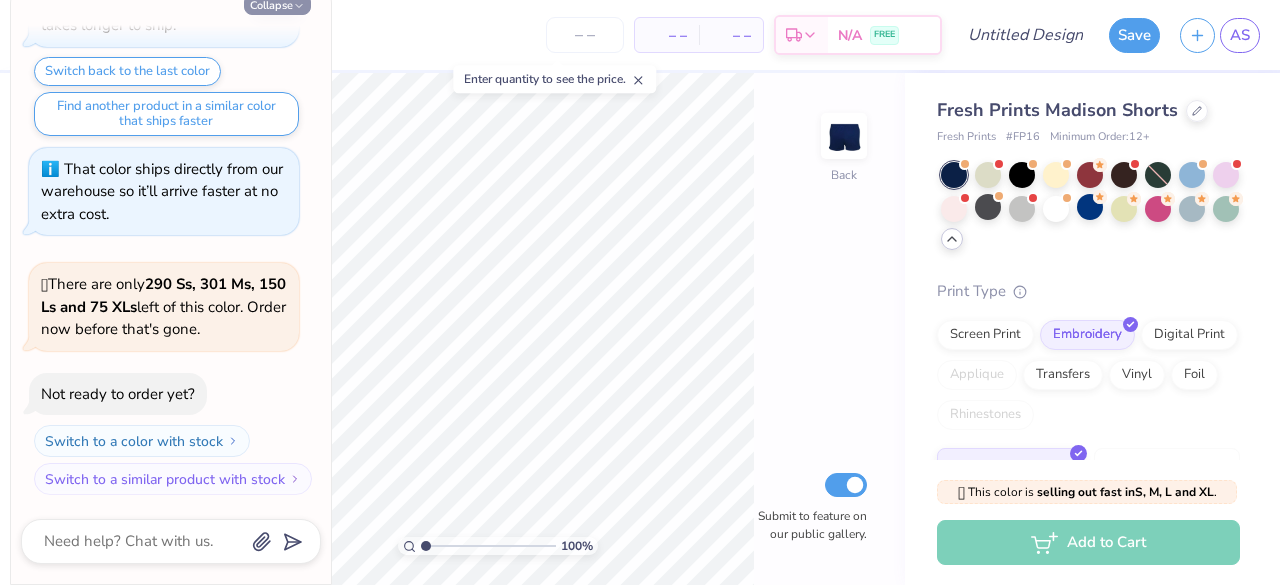 click on "Collapse" at bounding box center [277, 4] 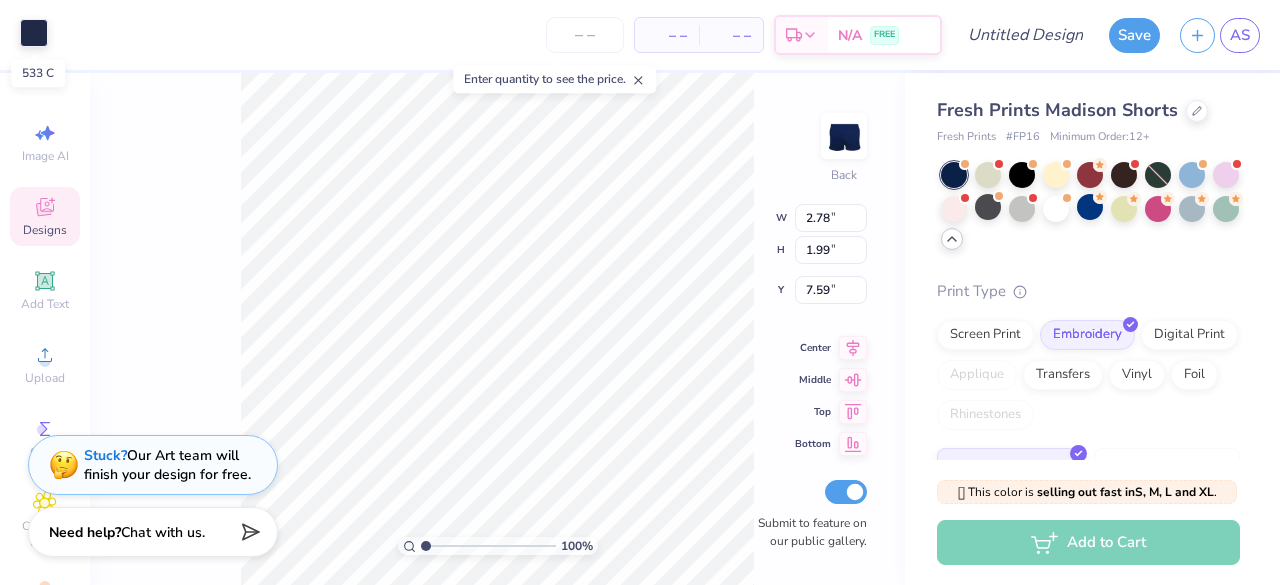 click at bounding box center [34, 33] 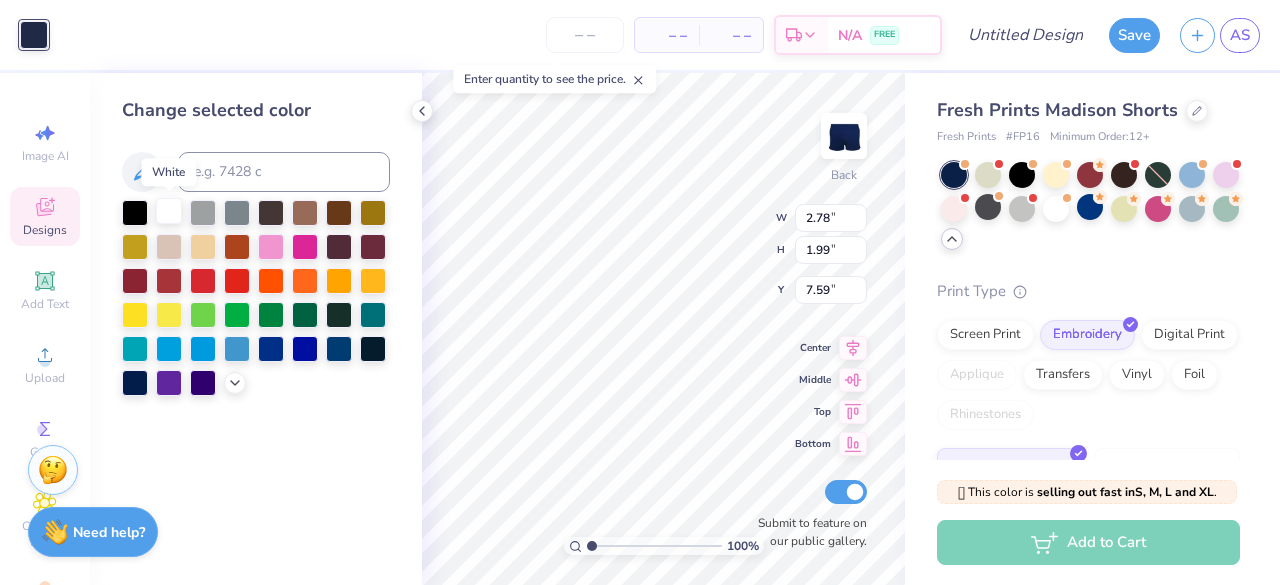 click at bounding box center [169, 211] 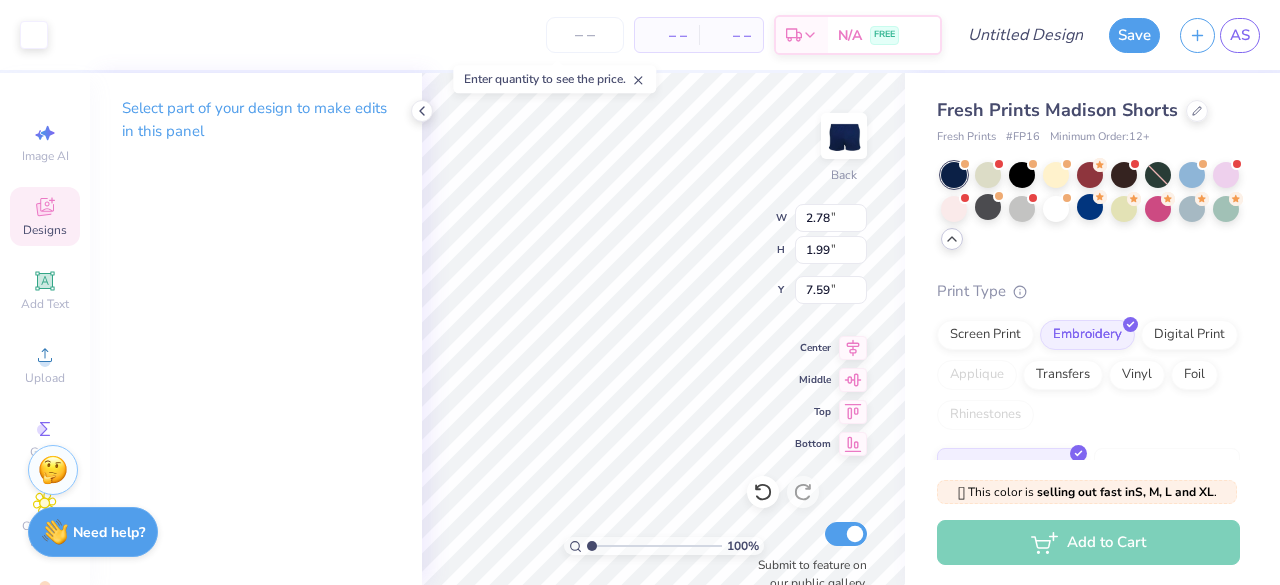 click on "100  % Back W 2.78 2.78 " H 1.99 1.99 " Y 7.59 7.59 " Center Middle Top Bottom Submit to feature on our public gallery." at bounding box center [663, 329] 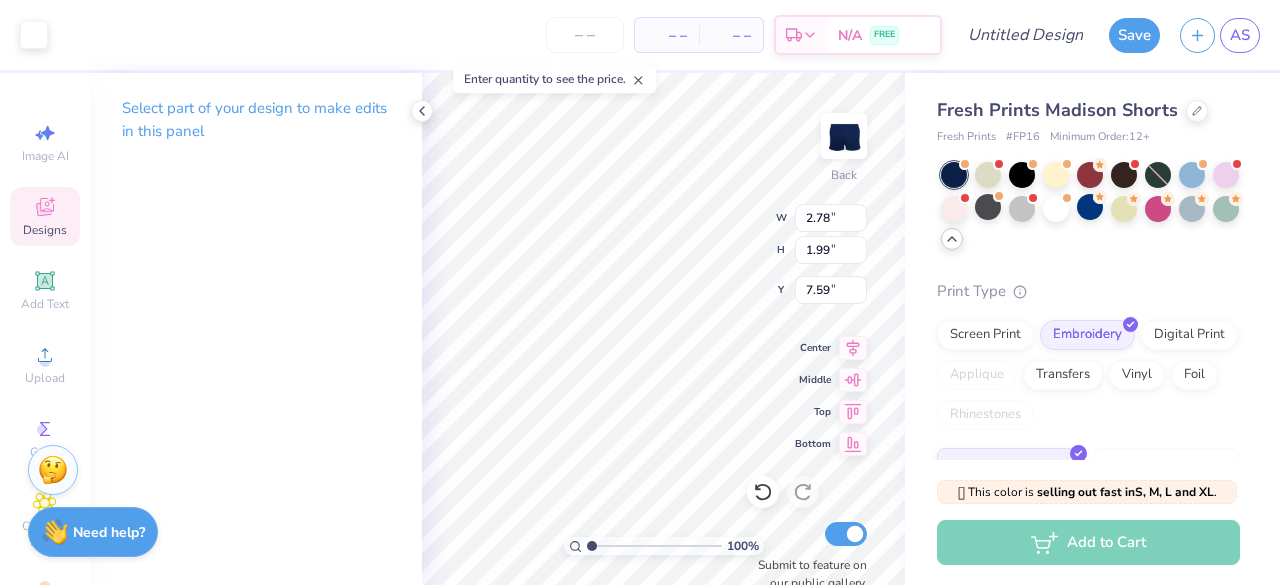 click on "100  % Back W 2.78 2.78 " H 1.99 1.99 " Y 7.59 7.59 " Center Middle Top Bottom Submit to feature on our public gallery." at bounding box center [663, 329] 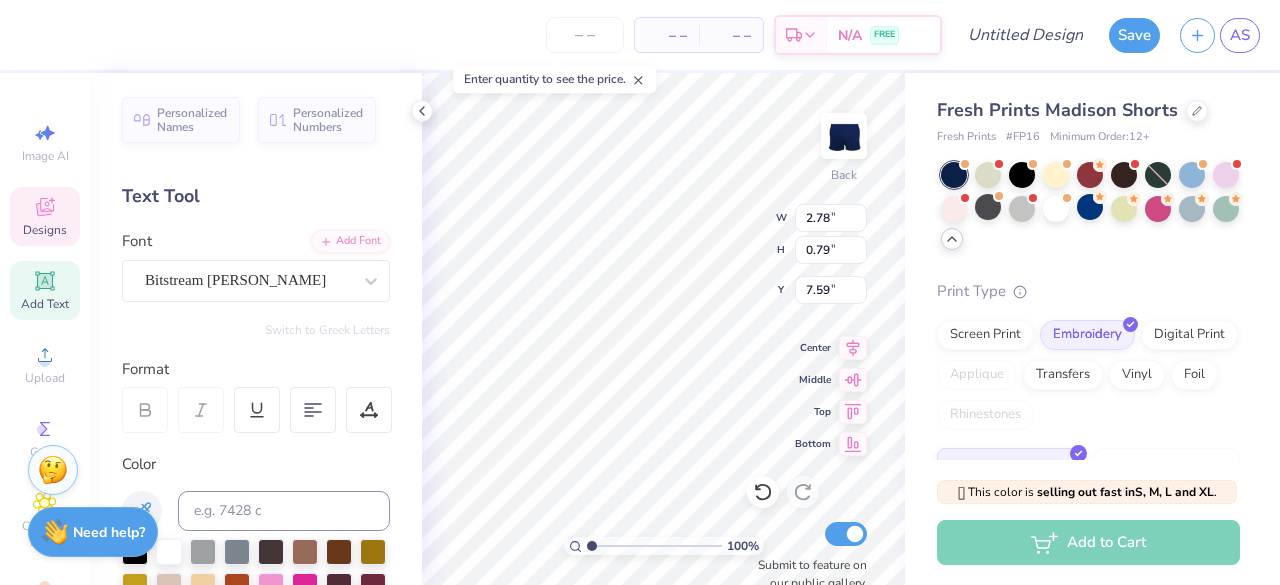 scroll, scrollTop: 16, scrollLeft: 4, axis: both 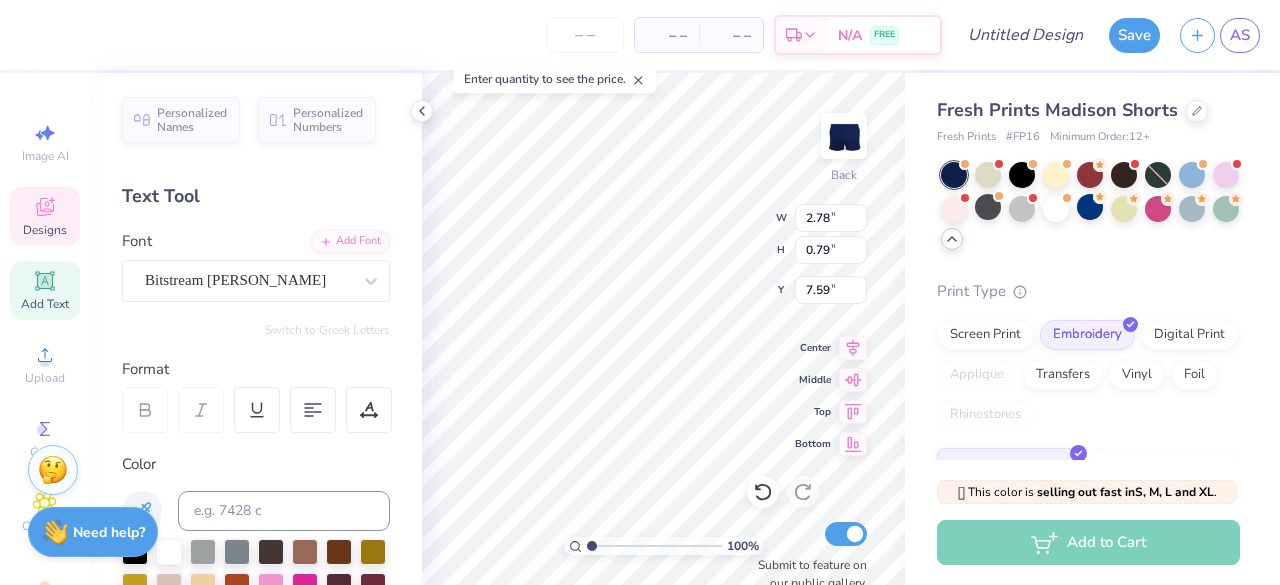 type on "D" 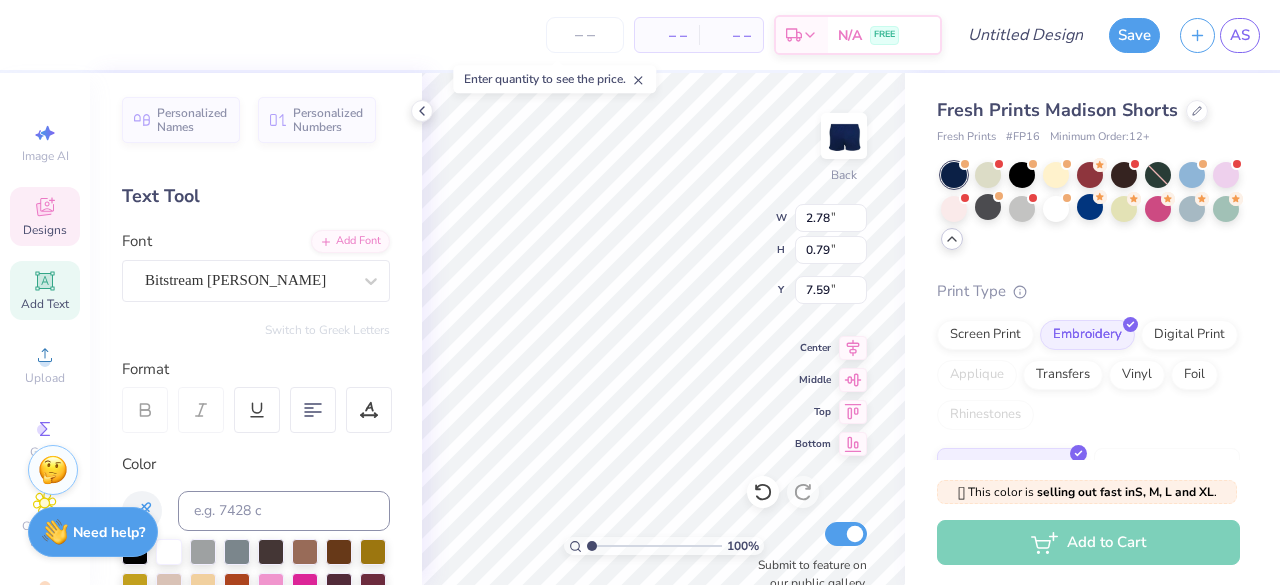 type on "En Motion Dance" 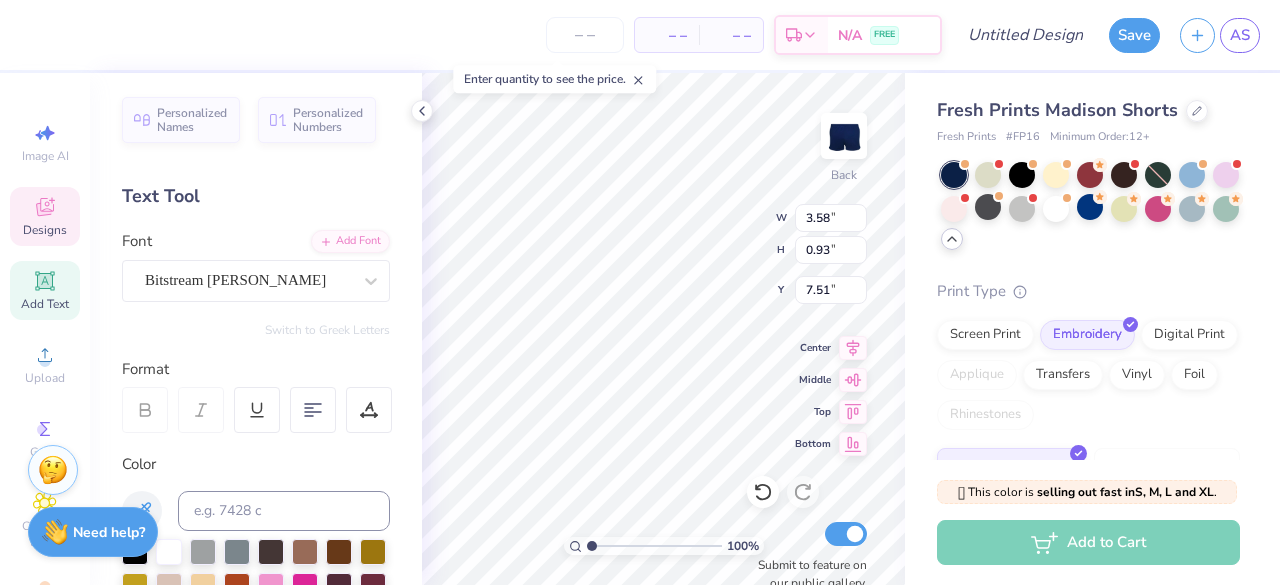 type on "3.58" 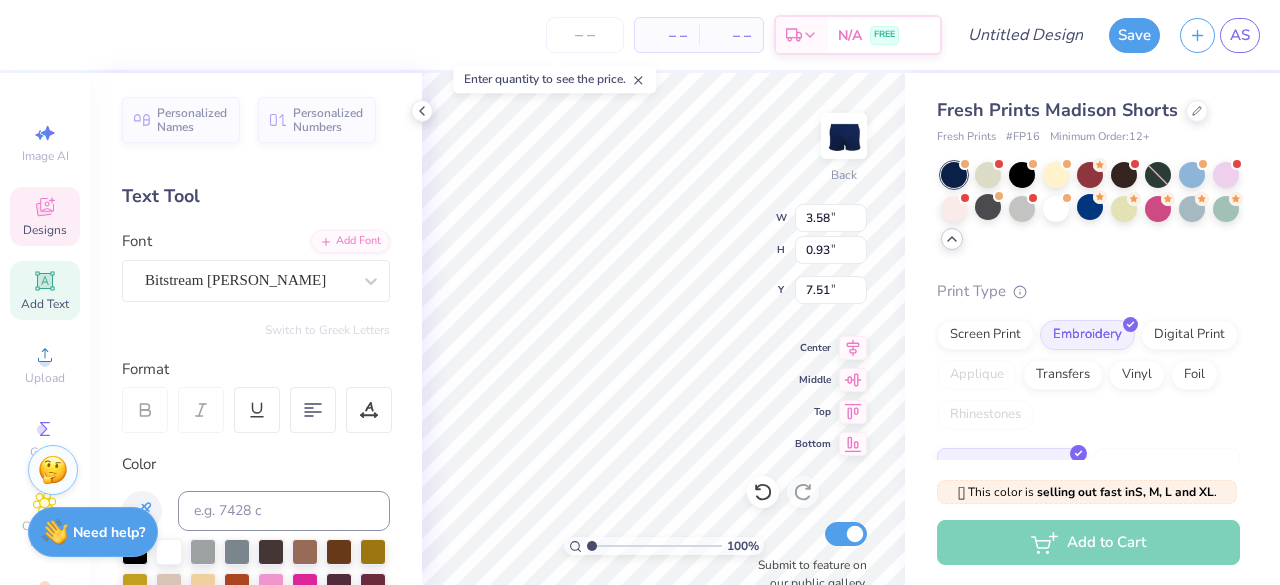 type on "0.93" 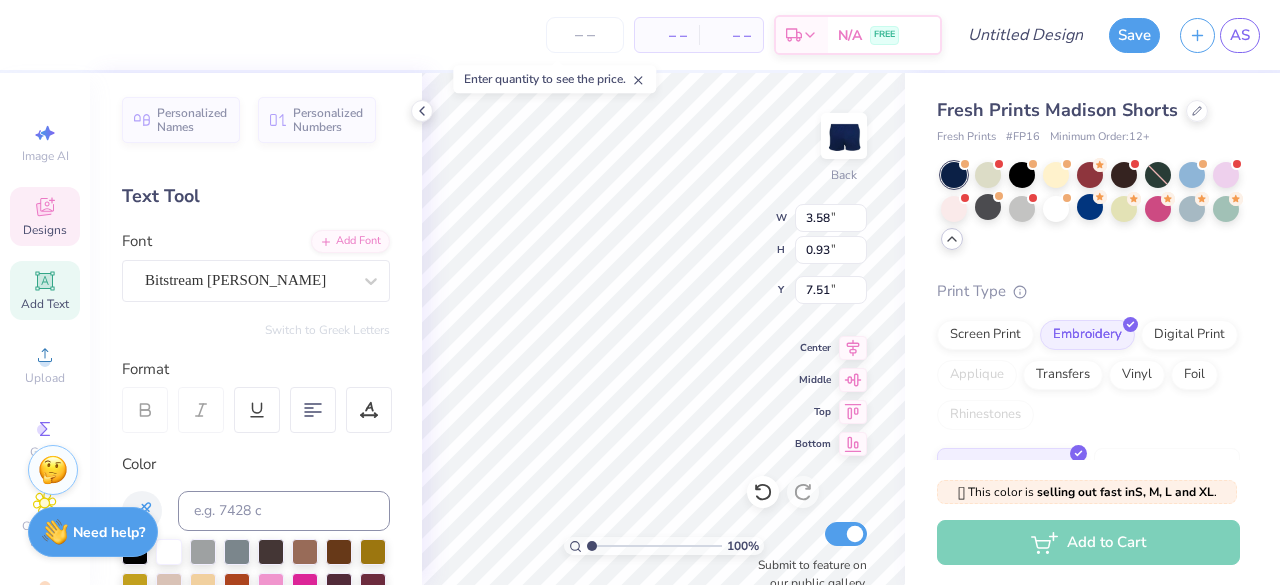 click on "Fresh Prints Madison Shorts Fresh Prints # FP16 Minimum Order:  12 +   Print Type Screen Print Embroidery Digital Print Applique Transfers Vinyl Foil Rhinestones Standard 3D Puff Metallic & Glitter" at bounding box center [1092, 409] 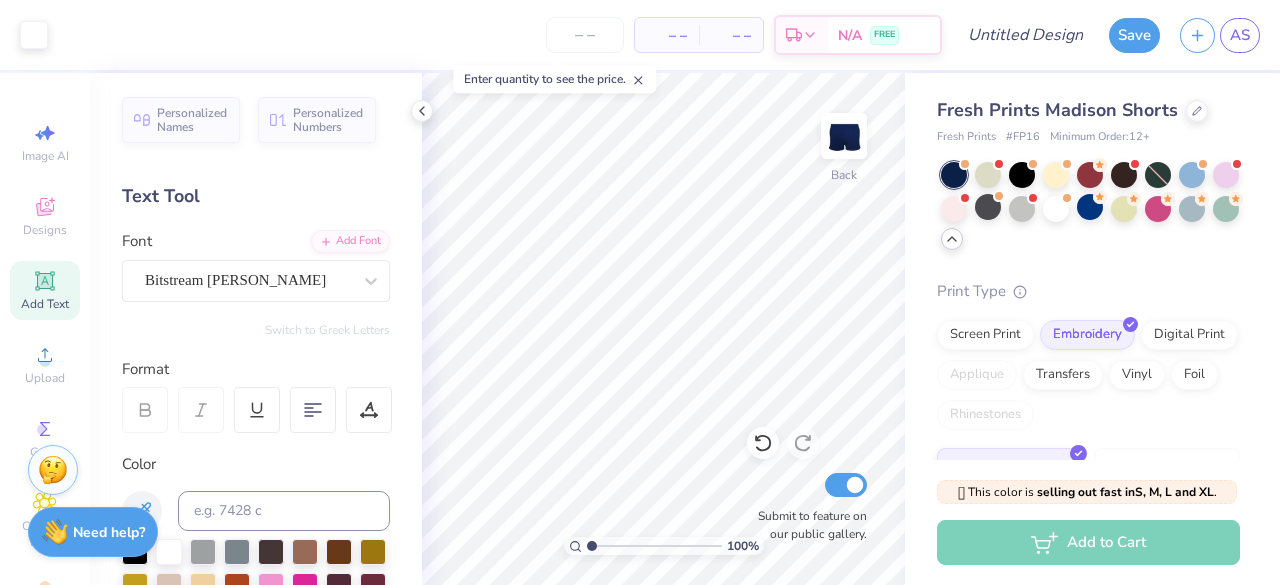 click on "Fresh Prints Madison Shorts Fresh Prints # FP16 Minimum Order:  12 +   Print Type Screen Print Embroidery Digital Print Applique Transfers Vinyl Foil Rhinestones Standard 3D Puff Metallic & Glitter" at bounding box center (1092, 409) 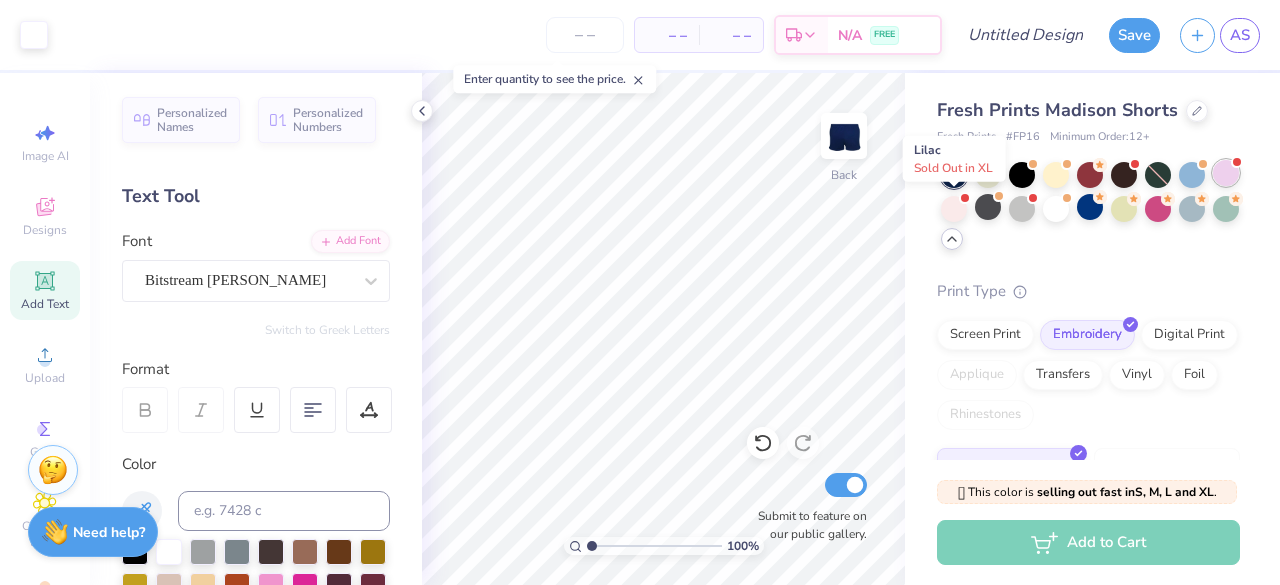 click at bounding box center (1226, 173) 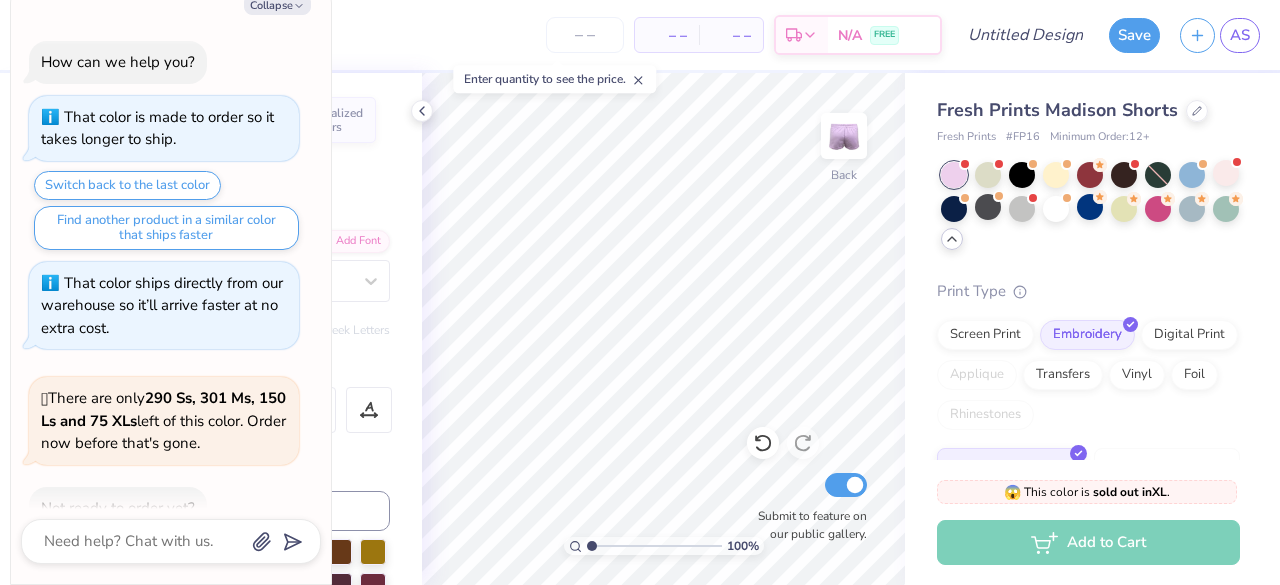 scroll, scrollTop: 396, scrollLeft: 0, axis: vertical 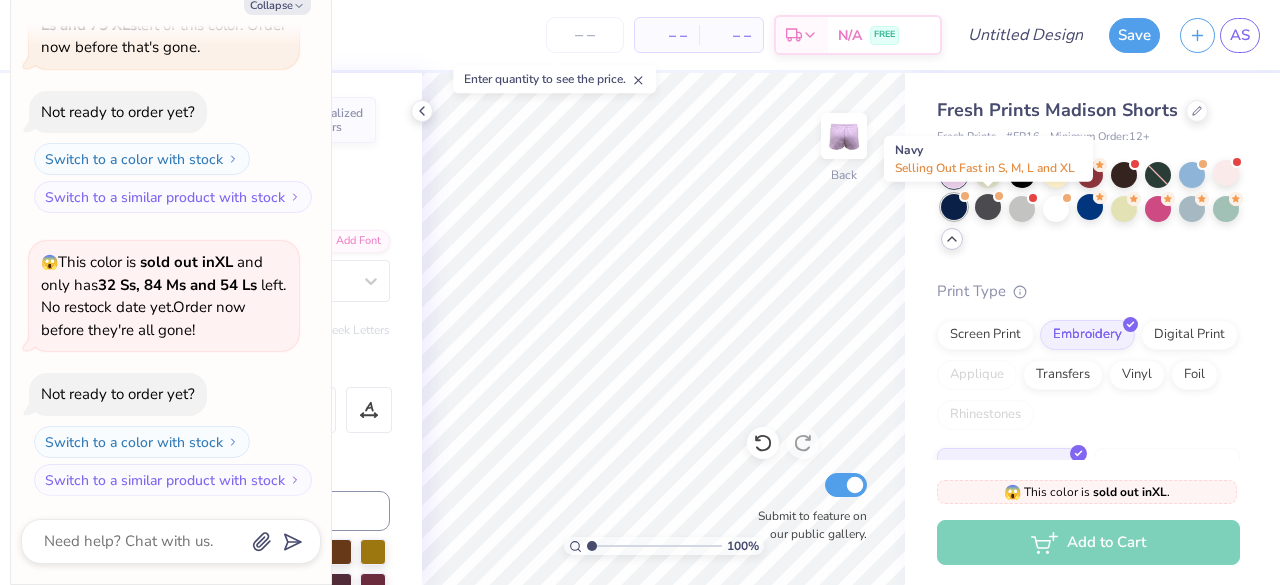 click at bounding box center (964, 196) 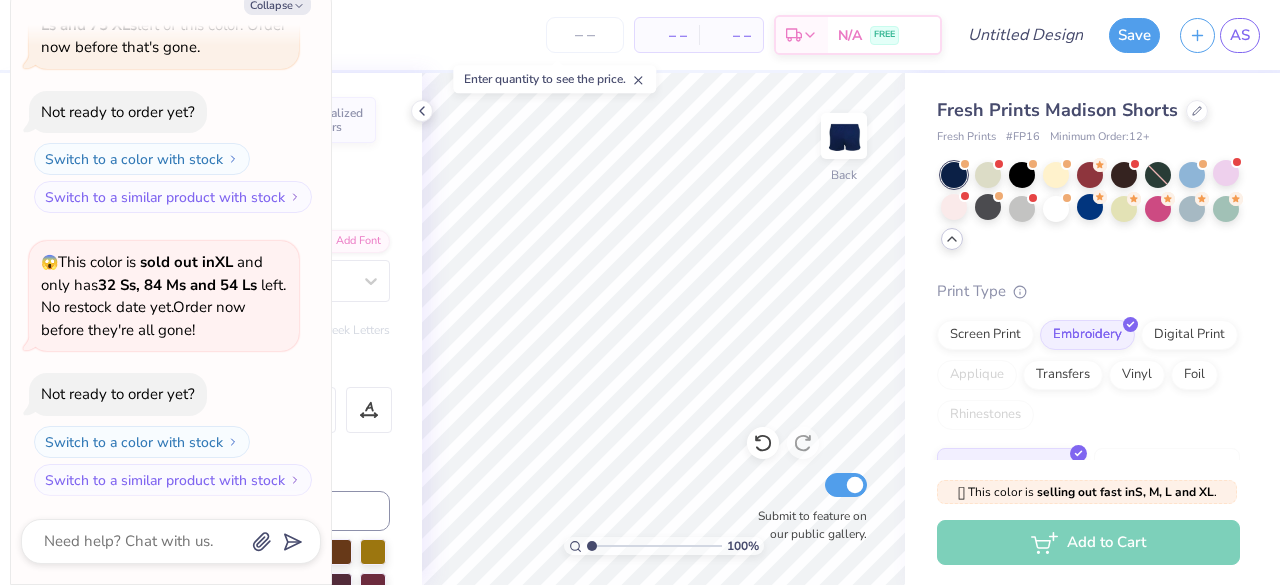 scroll, scrollTop: 656, scrollLeft: 0, axis: vertical 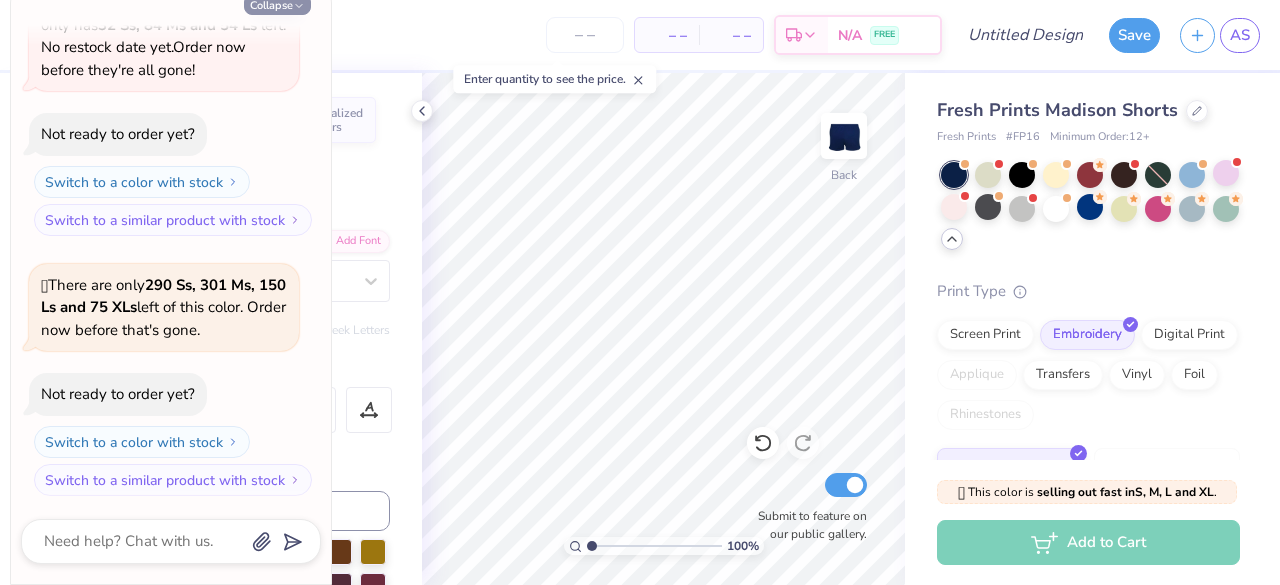 click on "Collapse" at bounding box center [277, 4] 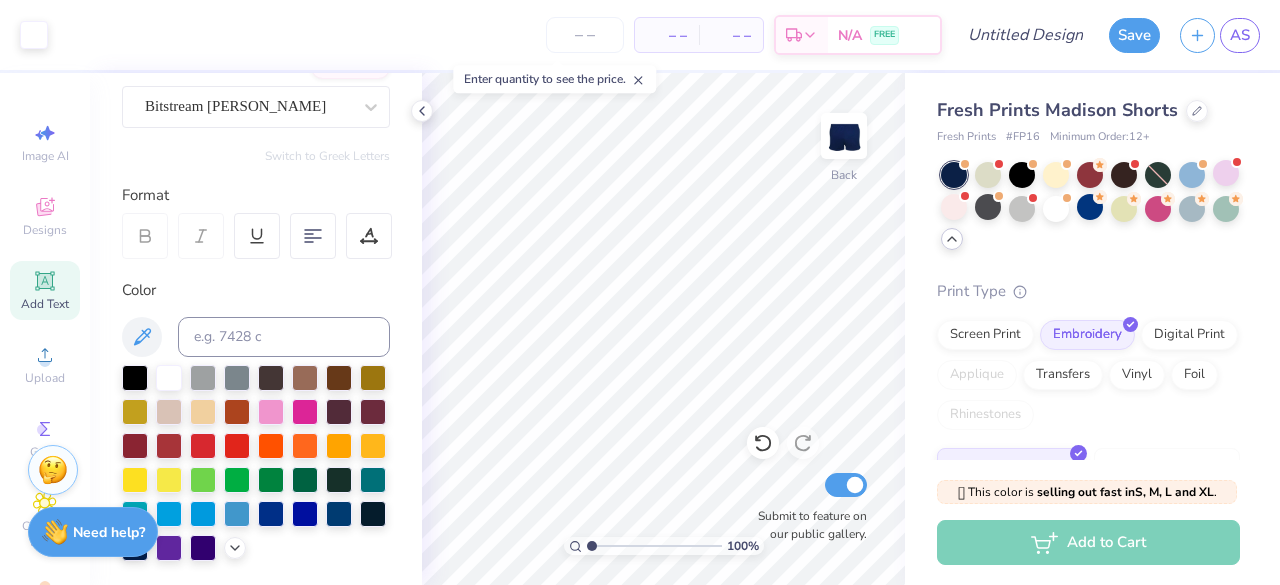scroll, scrollTop: 173, scrollLeft: 0, axis: vertical 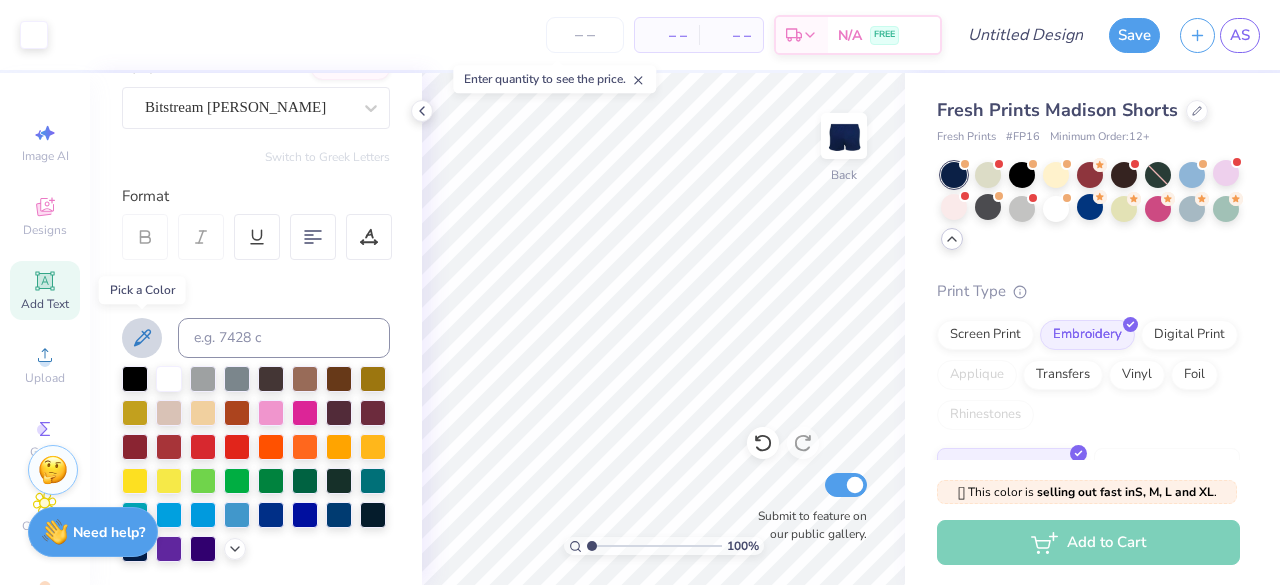 click 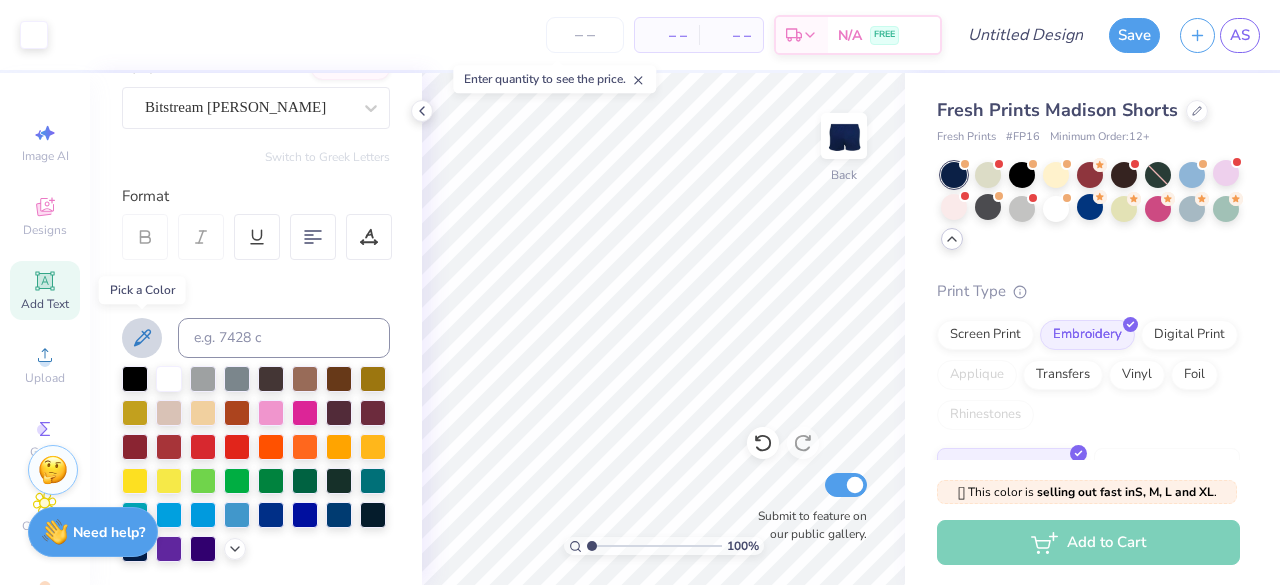 click at bounding box center (142, 338) 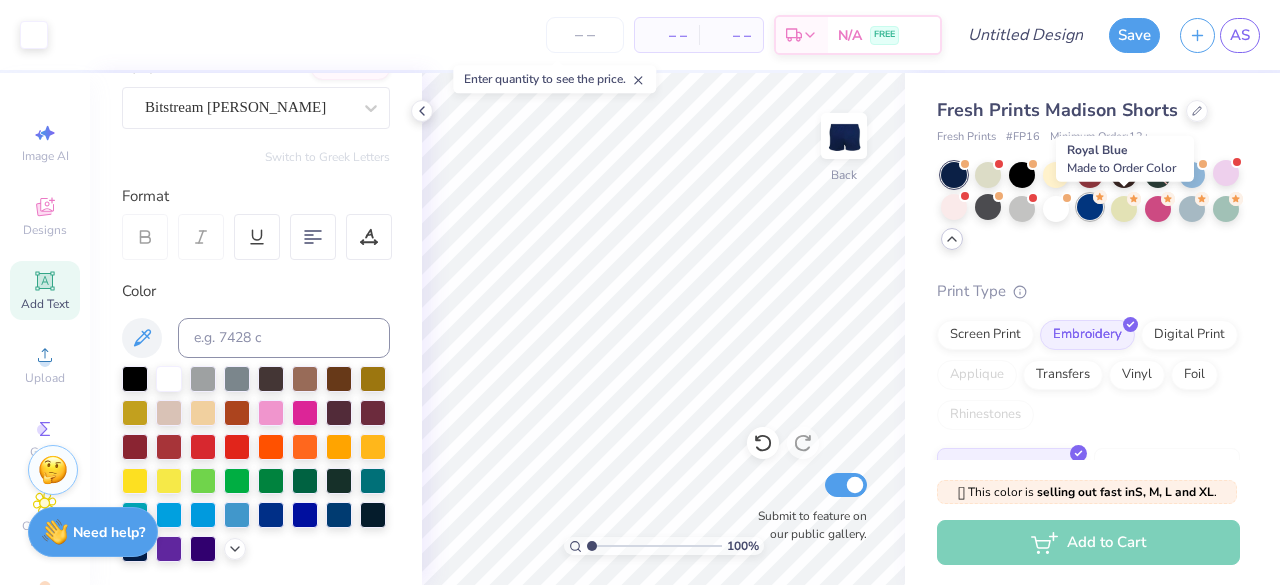 click at bounding box center (1090, 207) 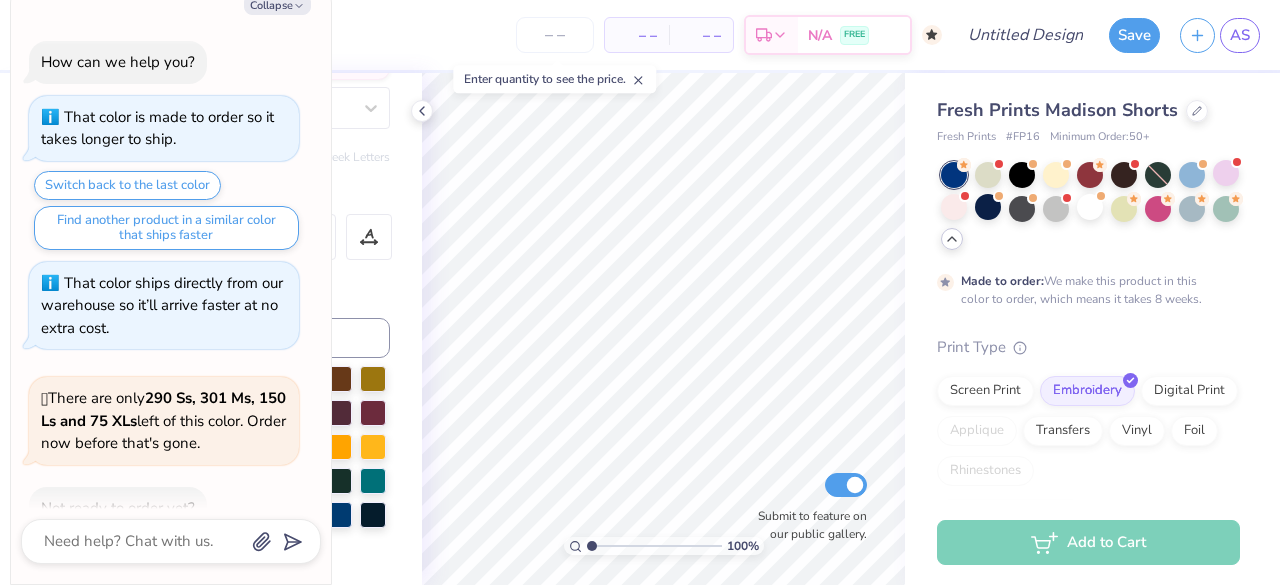 scroll, scrollTop: 821, scrollLeft: 0, axis: vertical 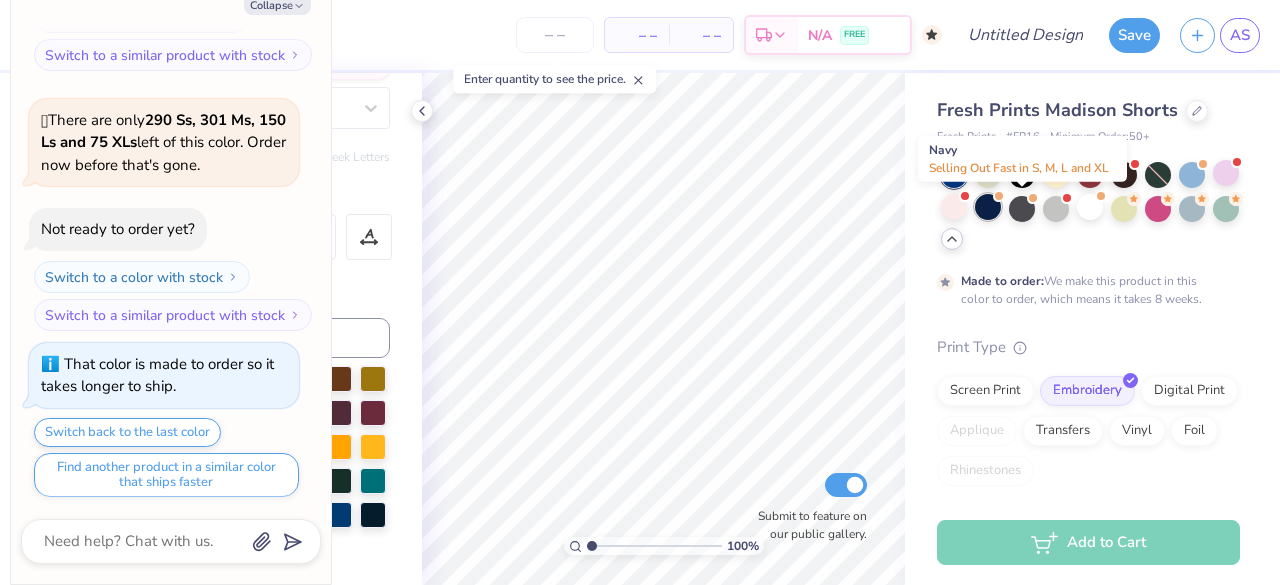 click at bounding box center (988, 207) 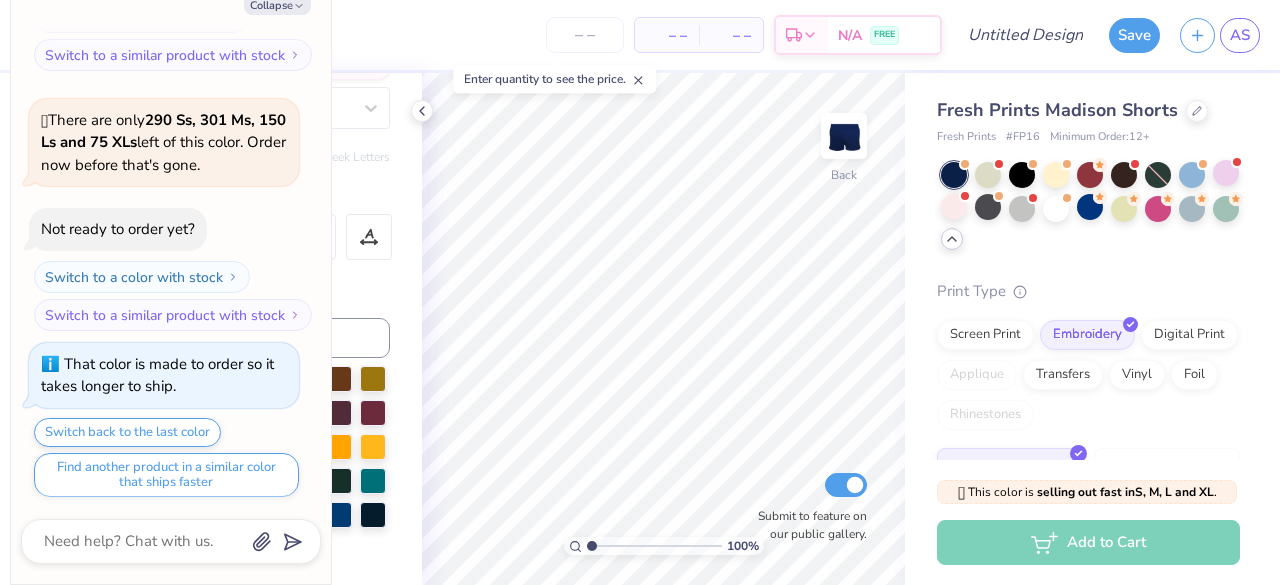 scroll, scrollTop: 1180, scrollLeft: 0, axis: vertical 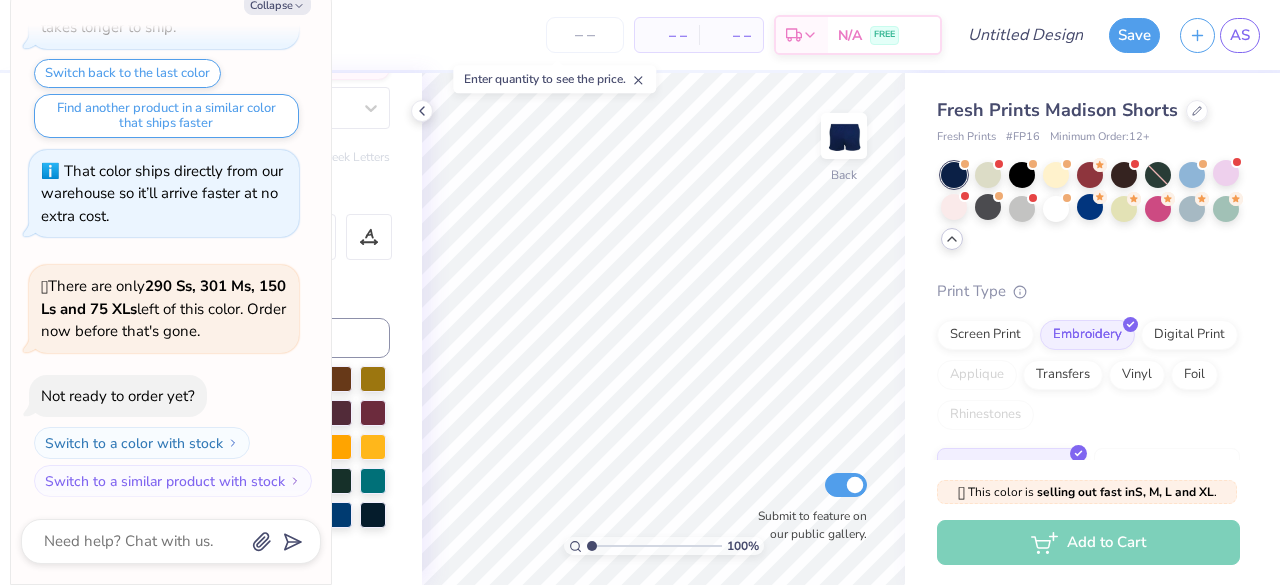 click on "Collapse How can we help you? That color is made to order so it takes longer to ship. Switch back to the last color Find another product in a similar color that ships faster That color ships directly from our warehouse so it’ll arrive faster at no extra cost. 🫣 There are only  290 Ss, 301 Ms, 150 Ls and 75 XLs  left of this color. Order now before that's gone. Not ready to order yet? Switch to a color with stock Switch to a similar product with stock 😱 This color is   sold out in  XL   and only has  32 Ss, 84 Ms and 54 Ls   left . No restock date yet.  Order now before they're all gone! Not ready to order yet? Switch to a color with stock Switch to a similar product with stock 🫣 There are only  290 Ss, 301 Ms, 150 Ls and 75 XLs  left of this color. Order now before that's gone. Not ready to order yet? Switch to a color with stock Switch to a similar product with stock That color is made to order so it takes longer to ship. Switch back to the last color 🫣 There are only  Not ready to order yet?" at bounding box center (171, 284) 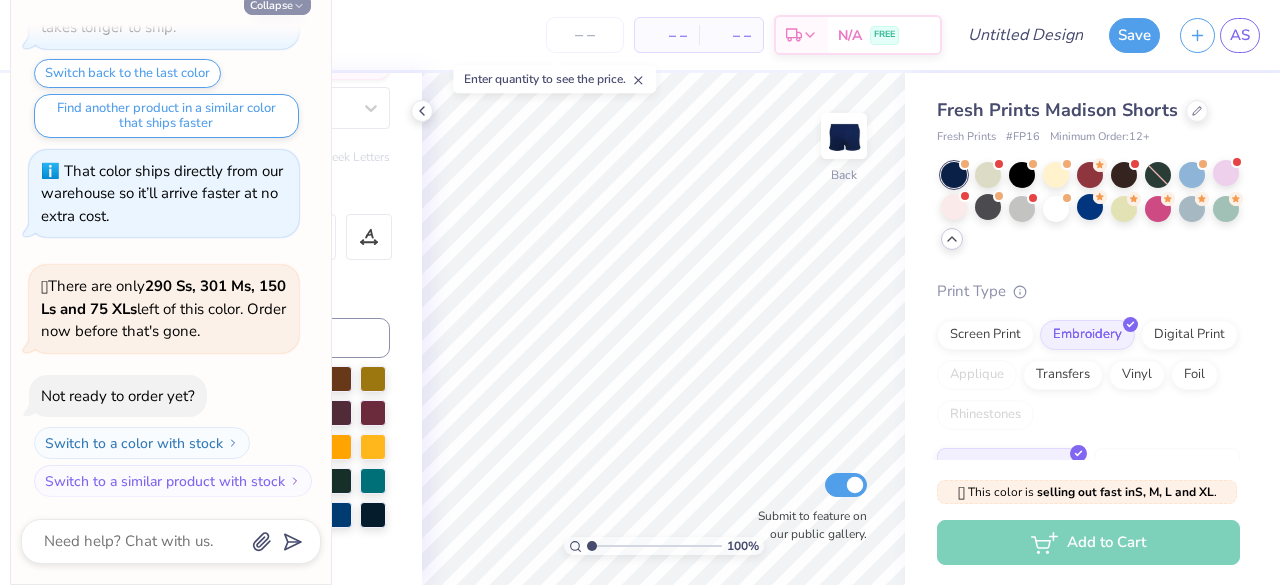 click on "Collapse" at bounding box center (277, 4) 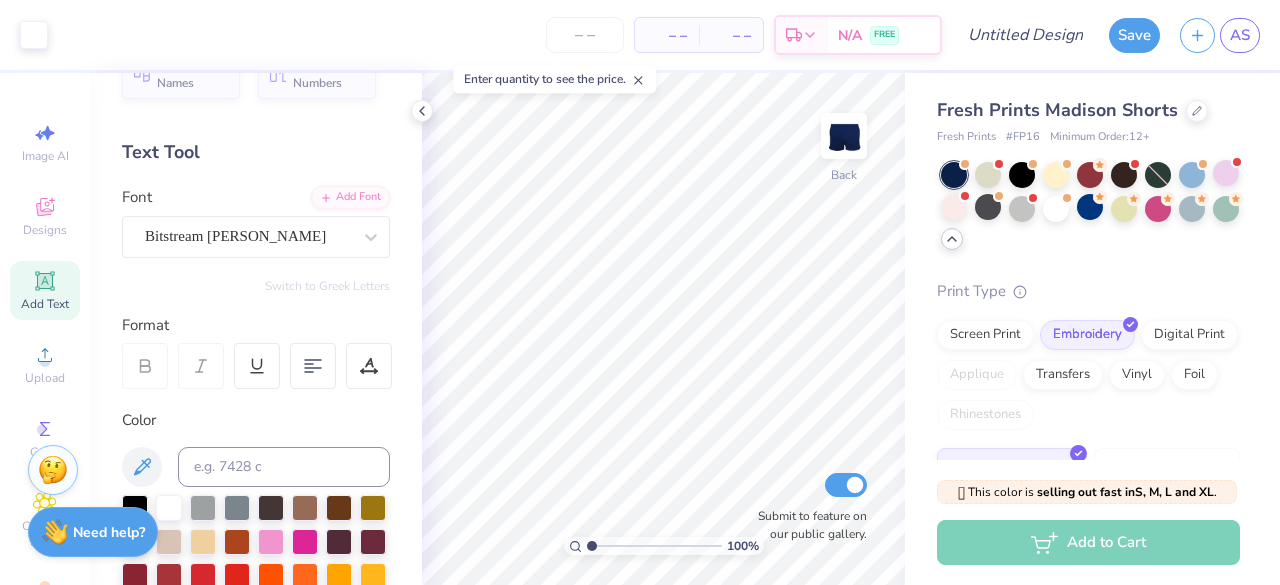 scroll, scrollTop: 0, scrollLeft: 0, axis: both 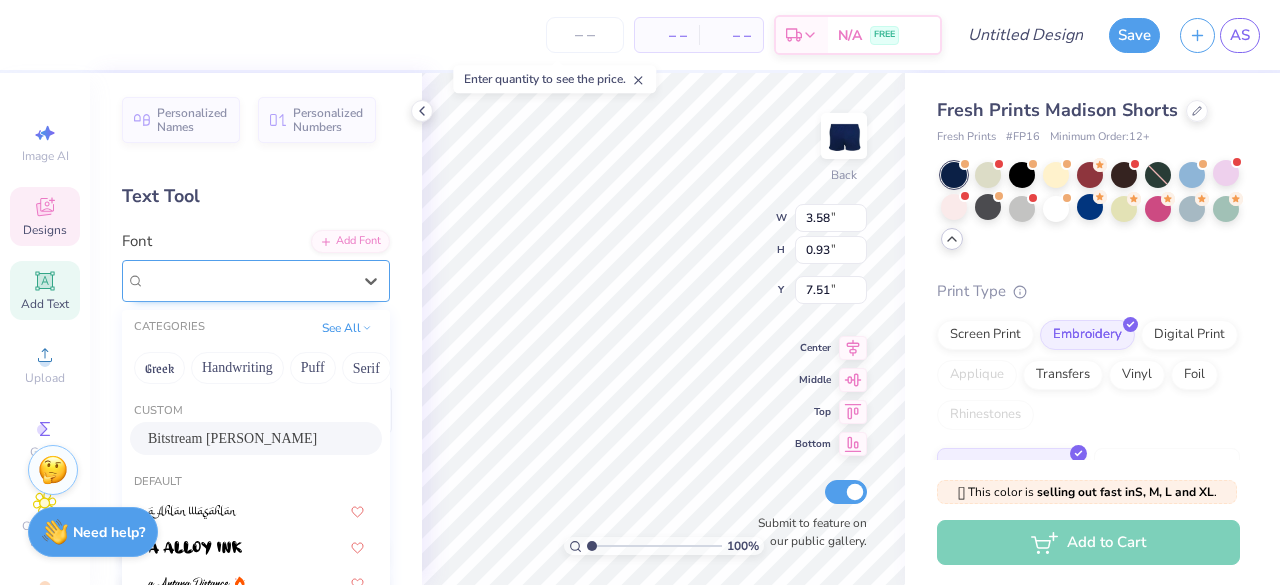 click on "Bitstream Cooper" at bounding box center (256, 281) 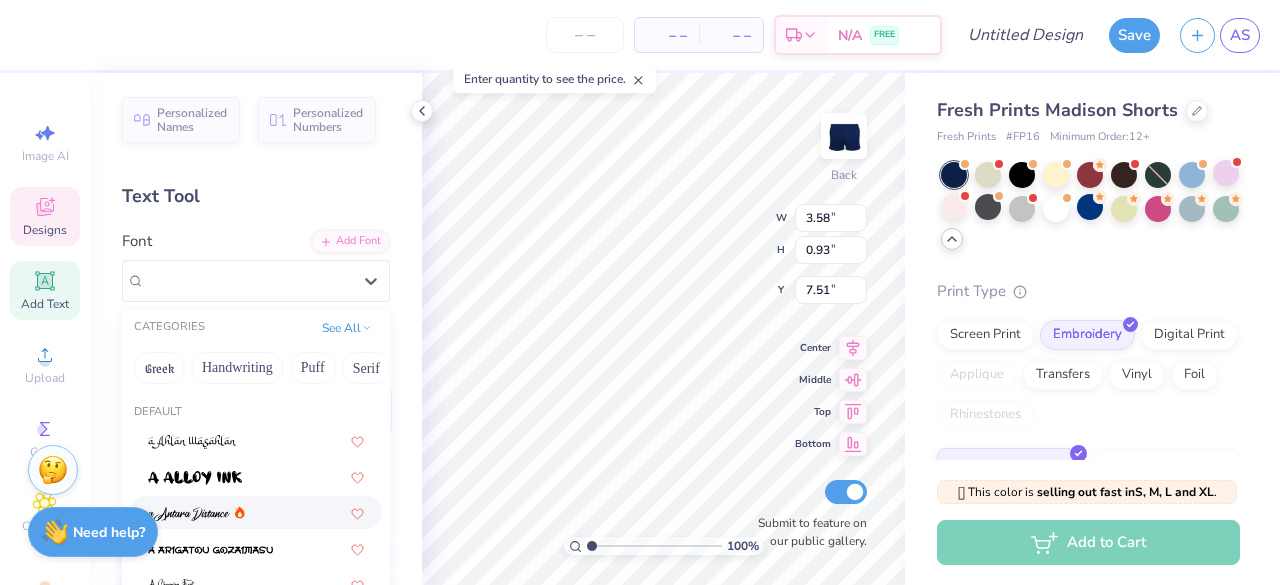 scroll, scrollTop: 59, scrollLeft: 0, axis: vertical 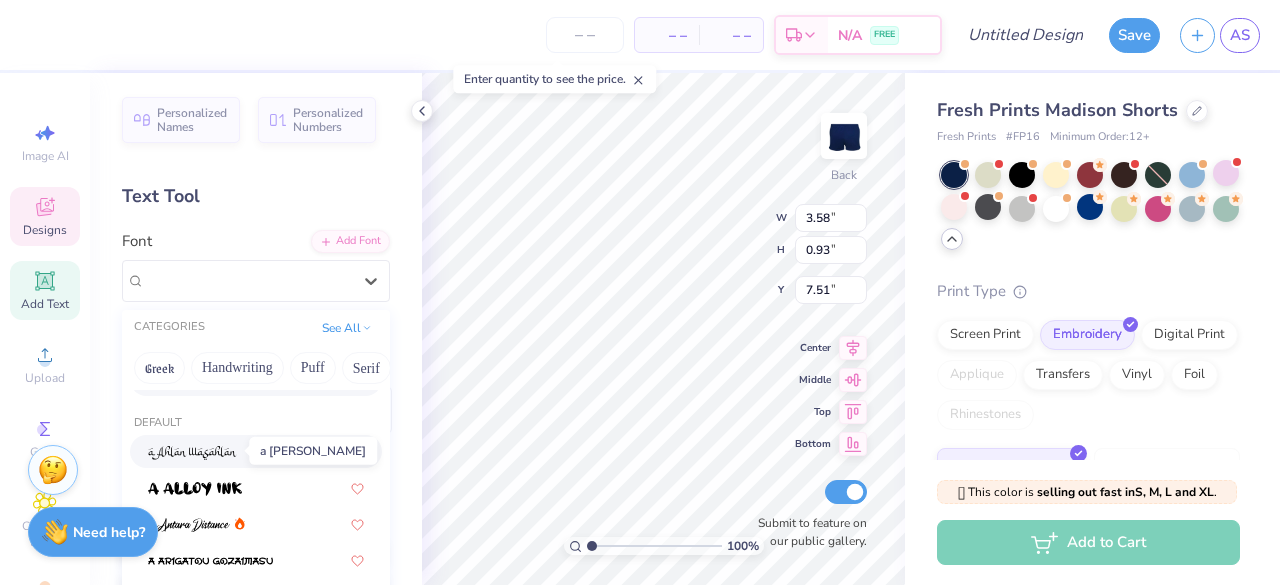 click at bounding box center [192, 453] 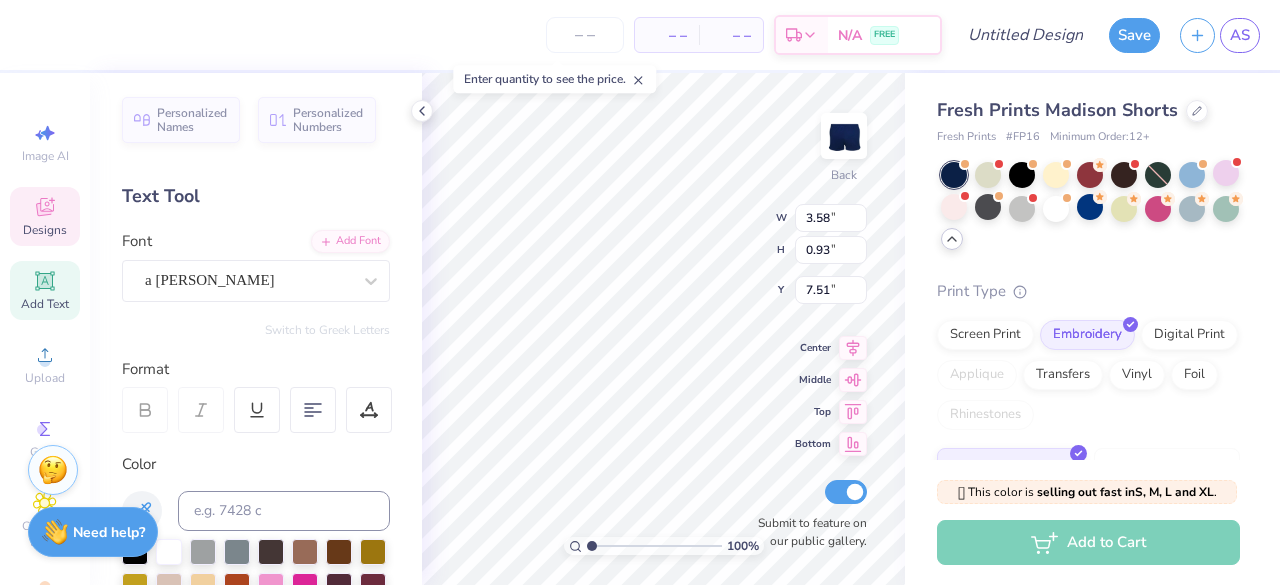 click on "Personalized Names Personalized Numbers Text Tool  Add Font Font a Ahlan Wasahlan Switch to Greek Letters Format Color Styles Text Shape" at bounding box center [256, 329] 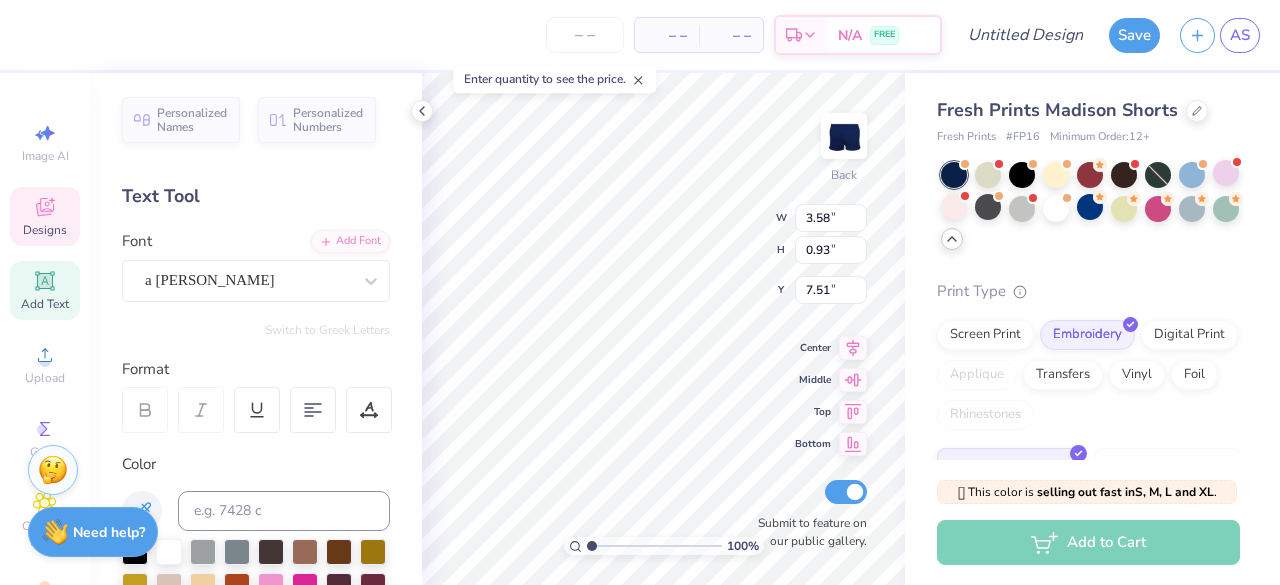 click on "Fresh Prints Madison Shorts Fresh Prints # FP16 Minimum Order:  12 +   Print Type Screen Print Embroidery Digital Print Applique Transfers Vinyl Foil Rhinestones Standard 3D Puff Metallic & Glitter" at bounding box center [1092, 409] 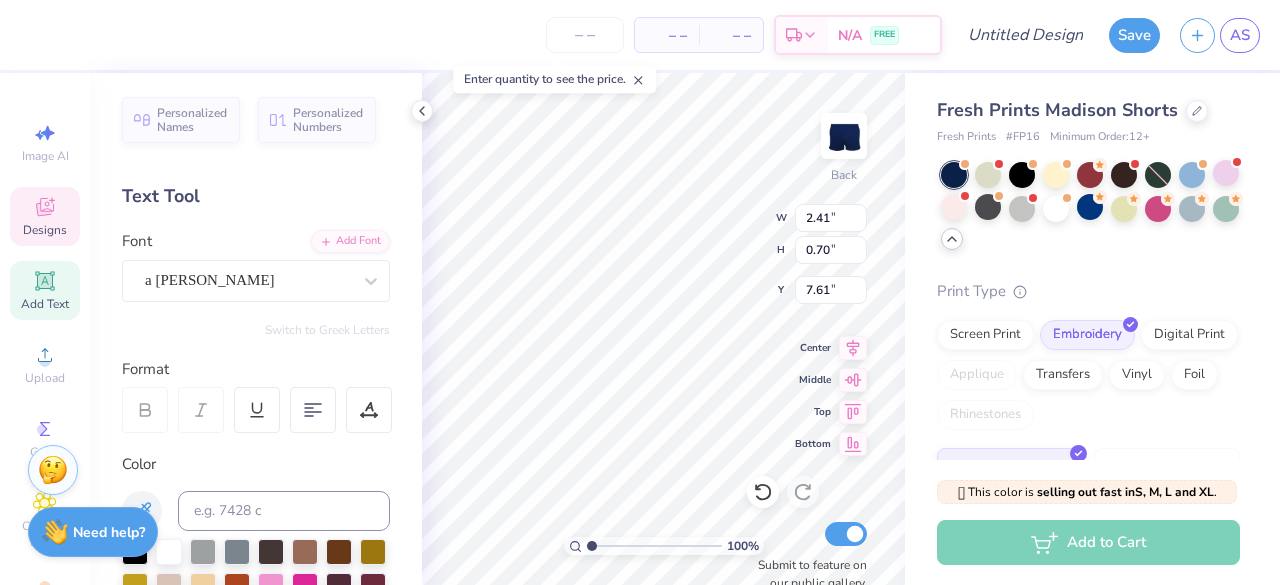 type on "2.41" 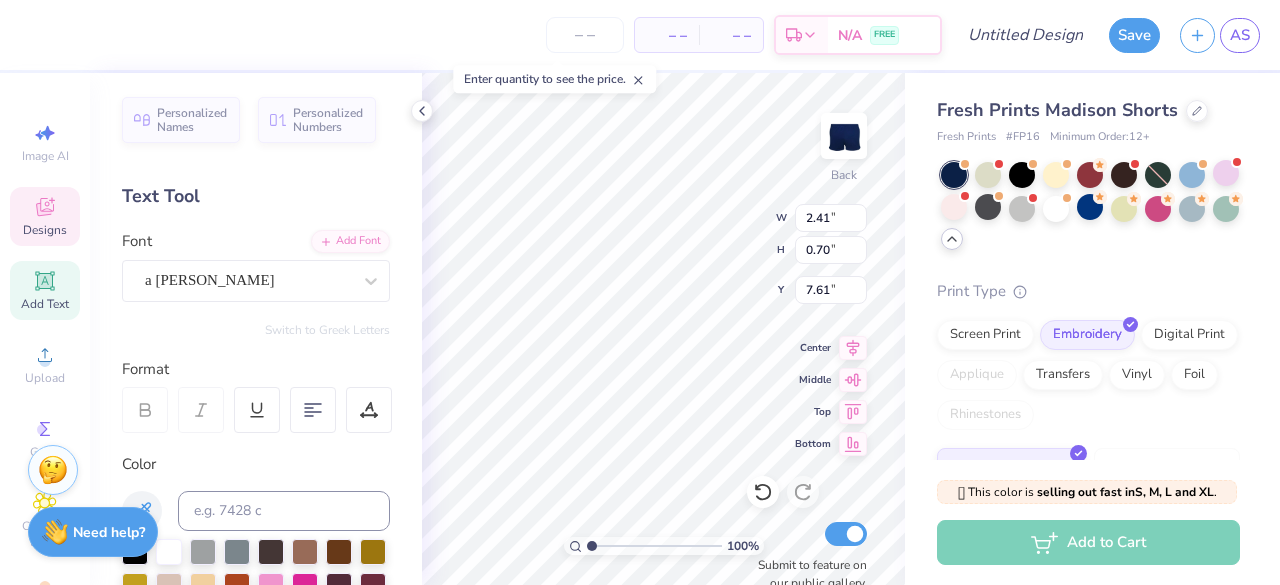 type on "0.70" 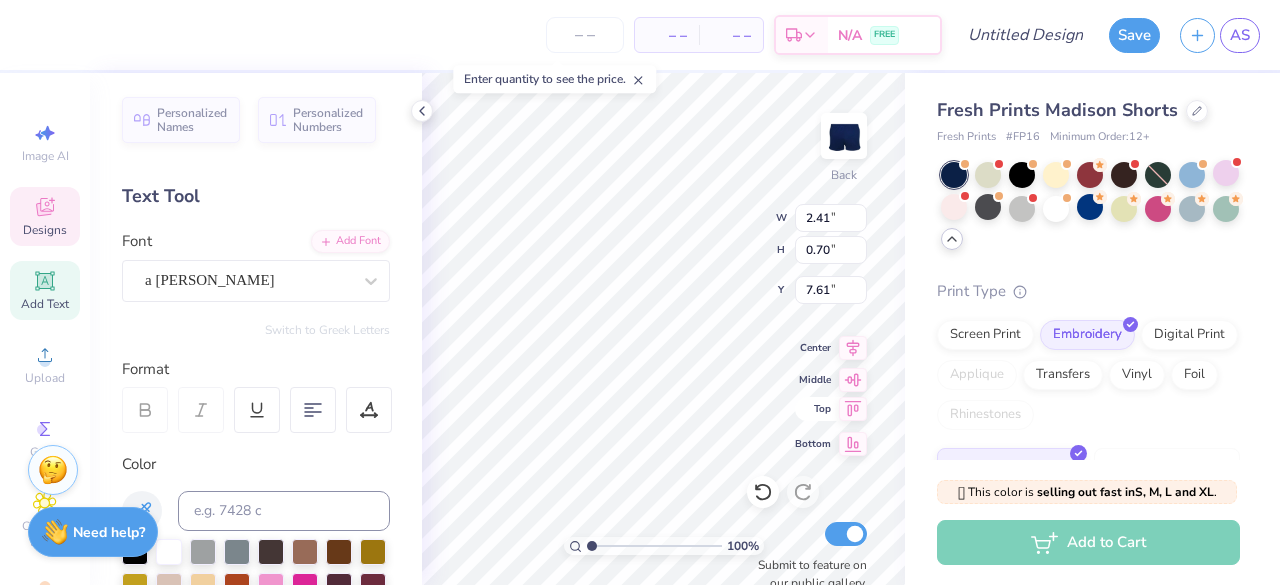 scroll, scrollTop: 16, scrollLeft: 4, axis: both 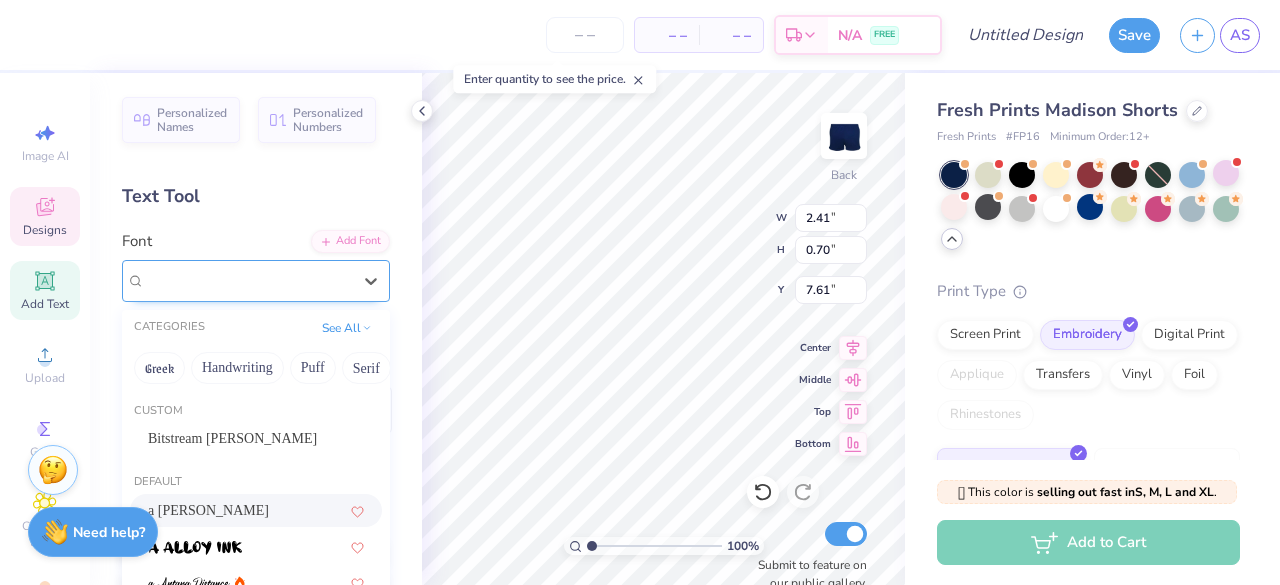click on "a Ahlan Wasahlan" at bounding box center [248, 280] 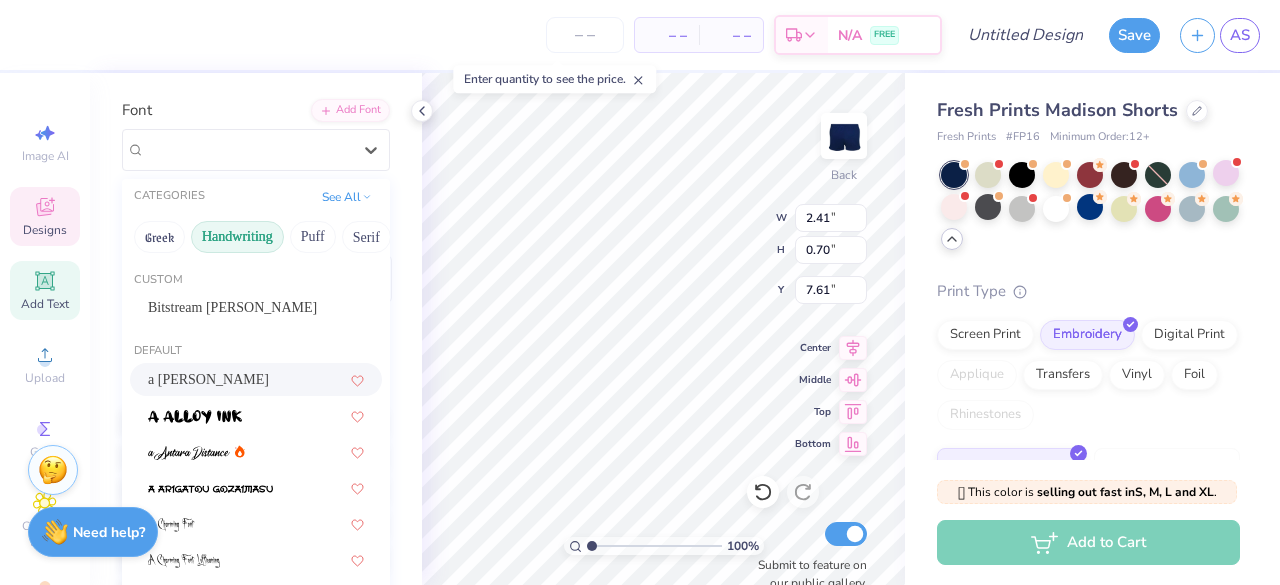 scroll, scrollTop: 132, scrollLeft: 0, axis: vertical 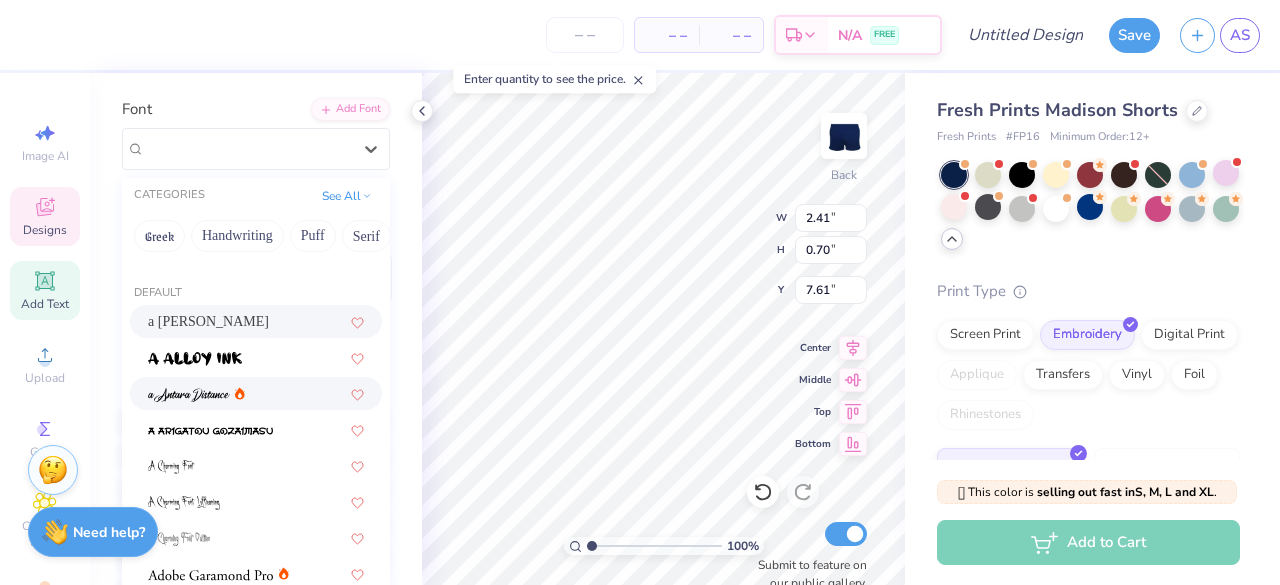click at bounding box center (256, 393) 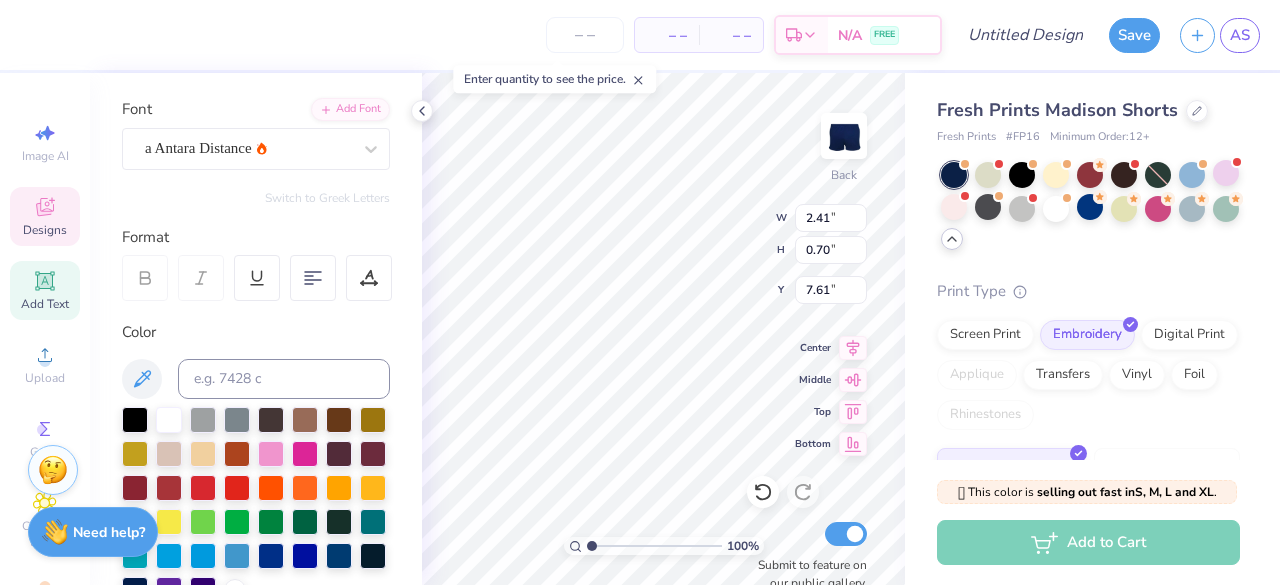 click on "Fresh Prints Madison Shorts Fresh Prints # FP16 Minimum Order:  12 +   Print Type Screen Print Embroidery Digital Print Applique Transfers Vinyl Foil Rhinestones Standard 3D Puff Metallic & Glitter" at bounding box center [1092, 409] 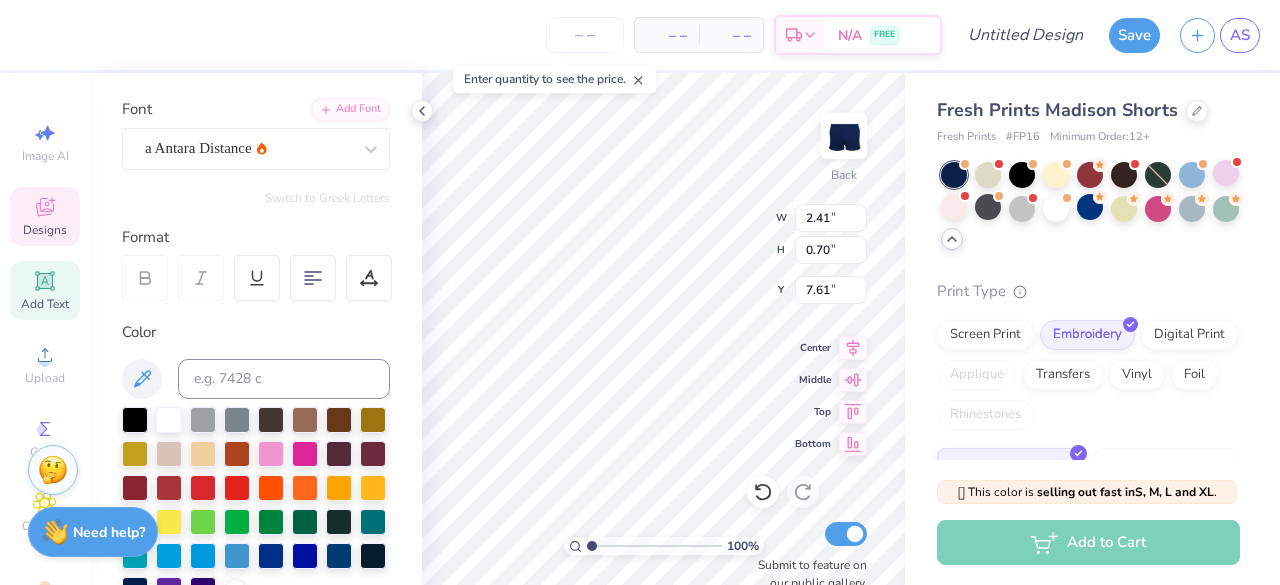 type on "2.45" 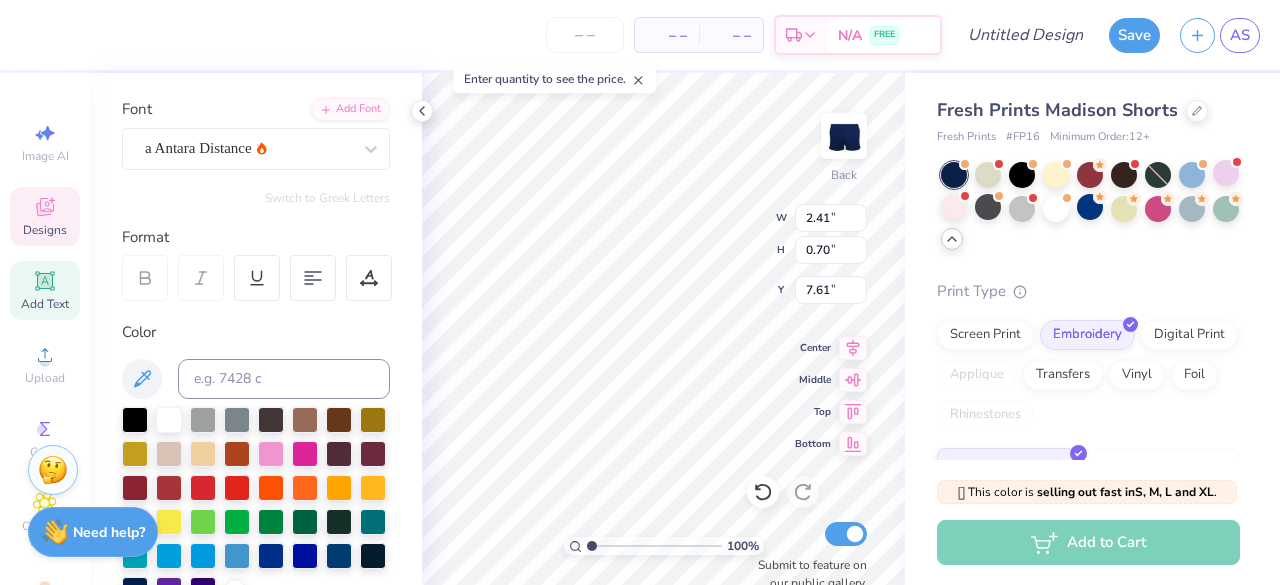type on "0.75" 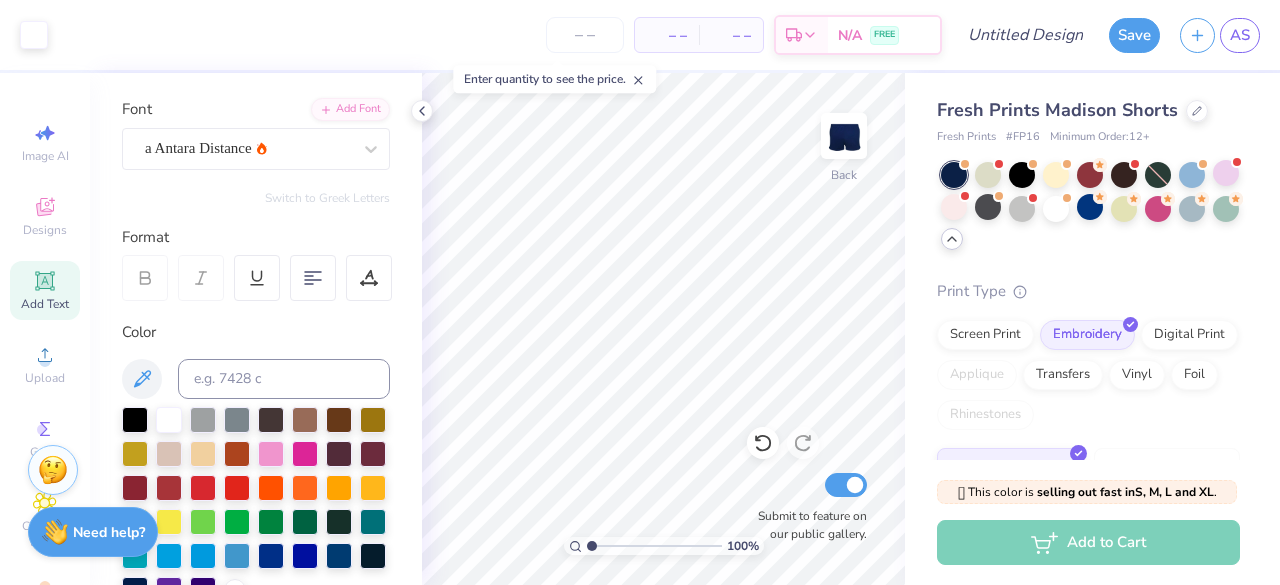 click on "Fresh Prints Madison Shorts Fresh Prints # FP16 Minimum Order:  12 +   Print Type Screen Print Embroidery Digital Print Applique Transfers Vinyl Foil Rhinestones Standard 3D Puff Metallic & Glitter" at bounding box center (1092, 409) 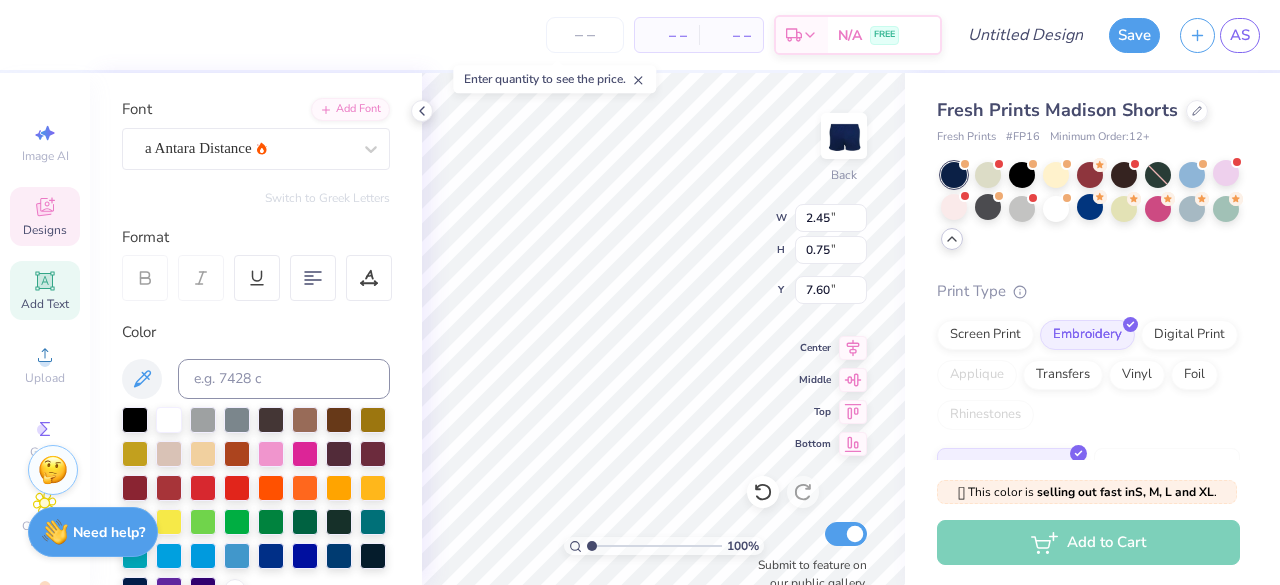 scroll, scrollTop: 16, scrollLeft: 2, axis: both 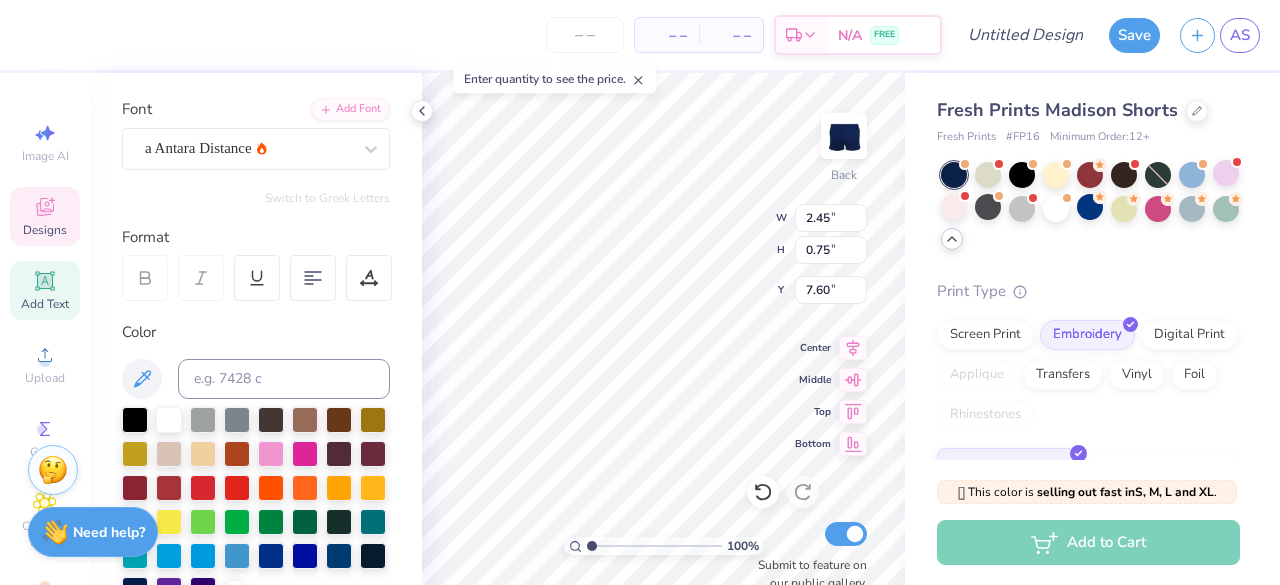 click on "Fresh Prints Madison Shorts Fresh Prints # FP16 Minimum Order:  12 +   Print Type Screen Print Embroidery Digital Print Applique Transfers Vinyl Foil Rhinestones Standard 3D Puff Metallic & Glitter" at bounding box center (1092, 409) 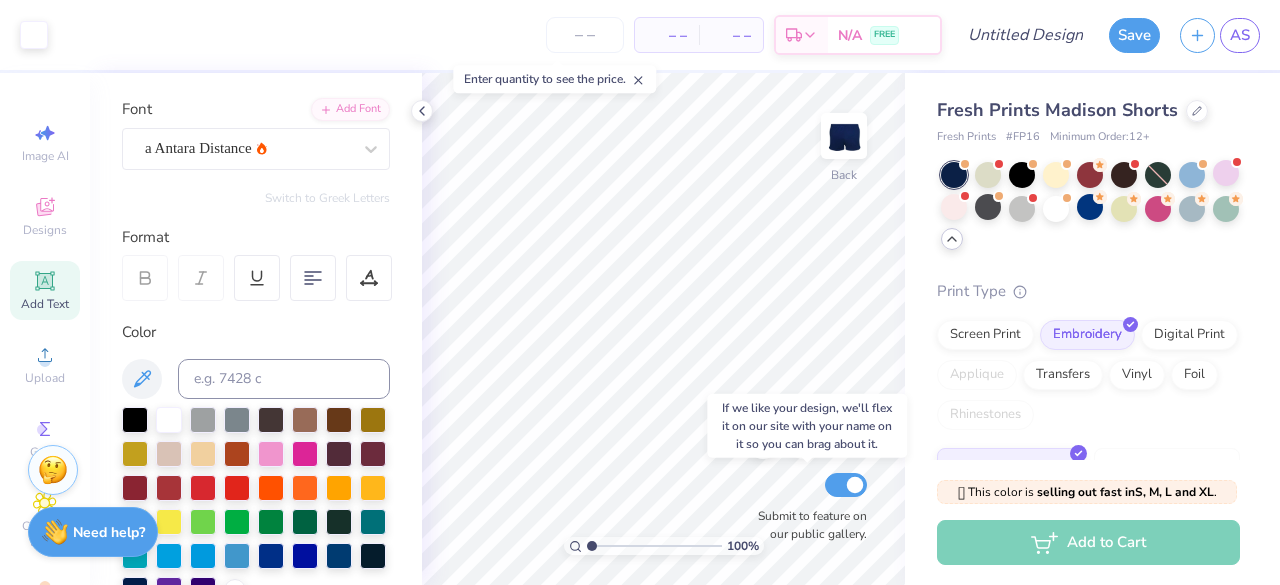 click on "100  % Back Submit to feature on our public gallery." at bounding box center (663, 329) 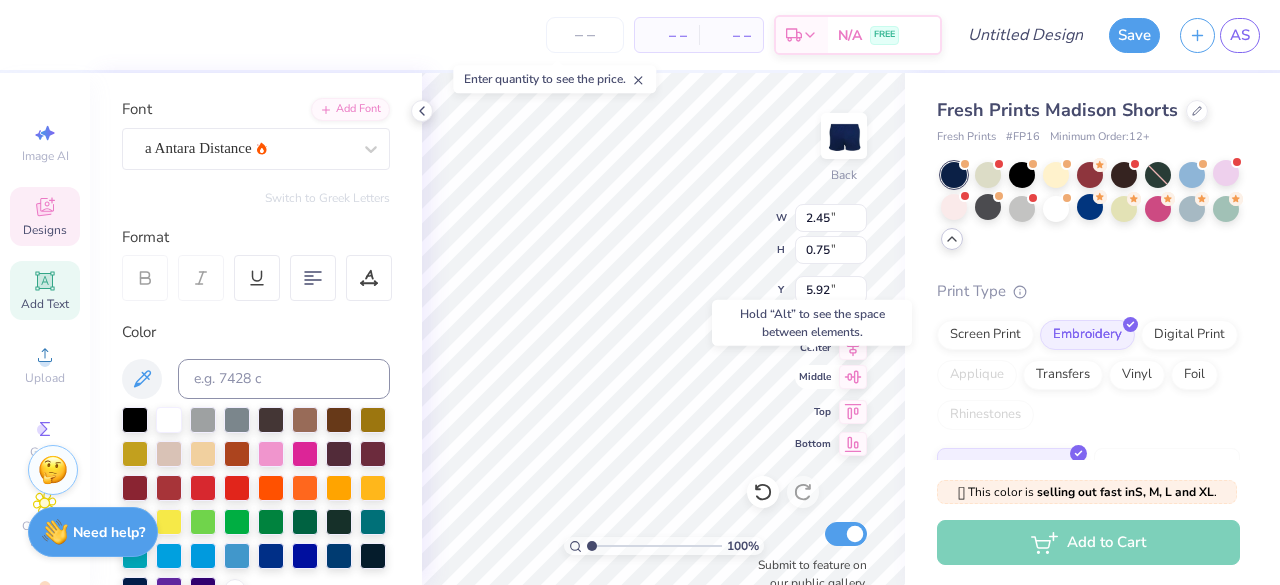 type on "5.92" 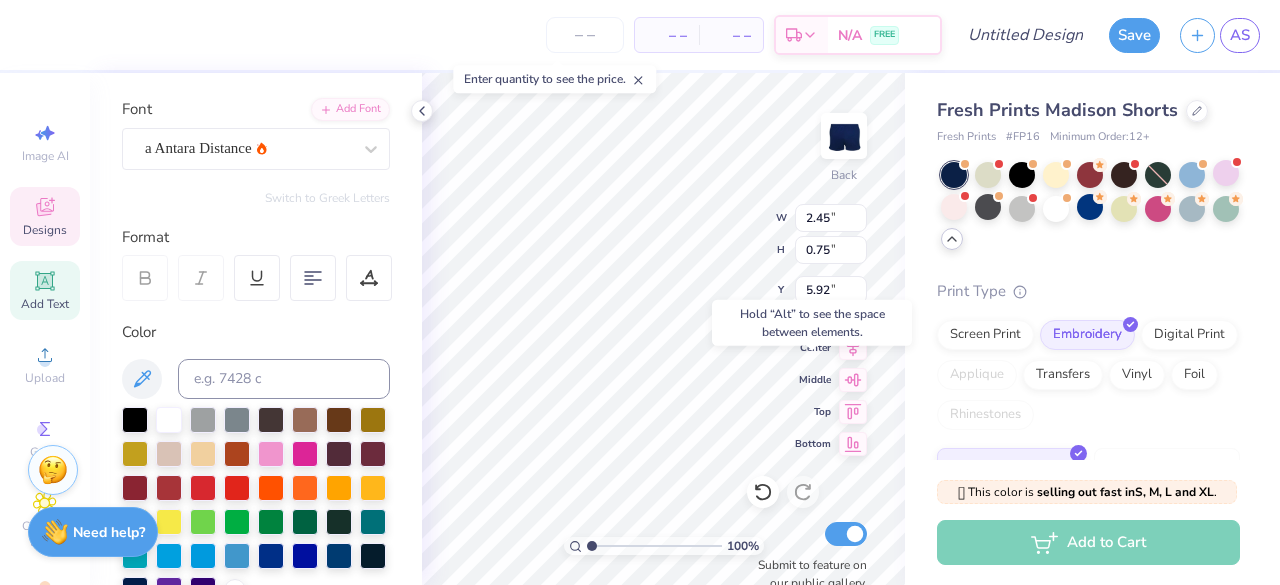 click on "Fresh Prints Madison Shorts Fresh Prints # FP16 Minimum Order:  12 +   Print Type Screen Print Embroidery Digital Print Applique Transfers Vinyl Foil Rhinestones Standard 3D Puff Metallic & Glitter" at bounding box center (1092, 409) 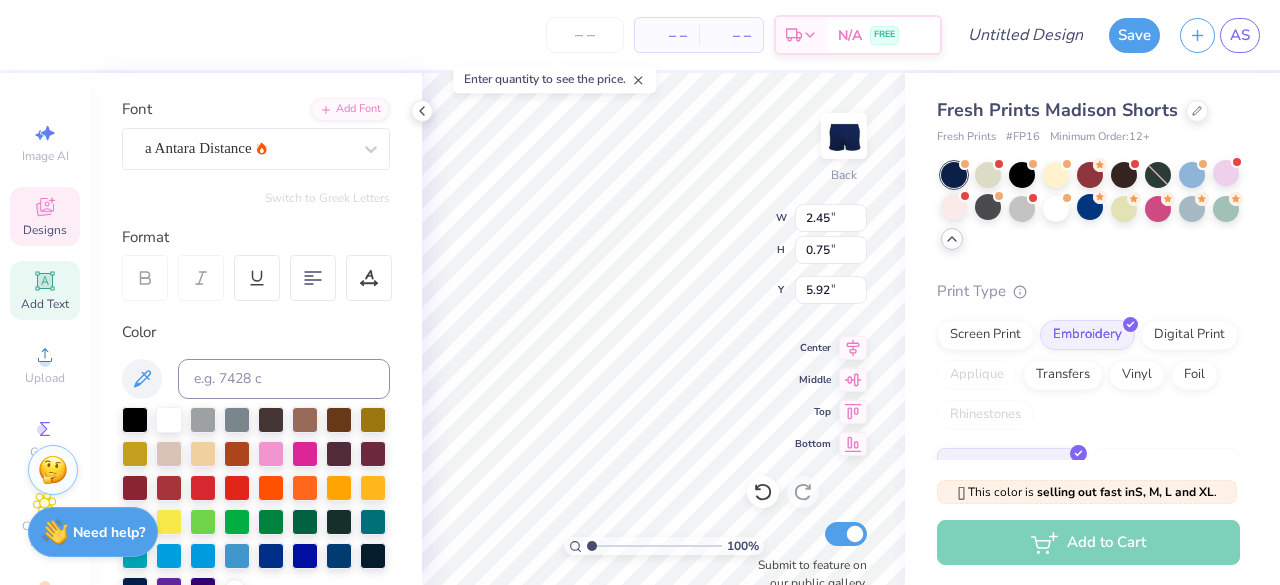 click on "Fresh Prints Madison Shorts Fresh Prints # FP16 Minimum Order:  12 +   Print Type Screen Print Embroidery Digital Print Applique Transfers Vinyl Foil Rhinestones Standard 3D Puff Metallic & Glitter" at bounding box center [1092, 409] 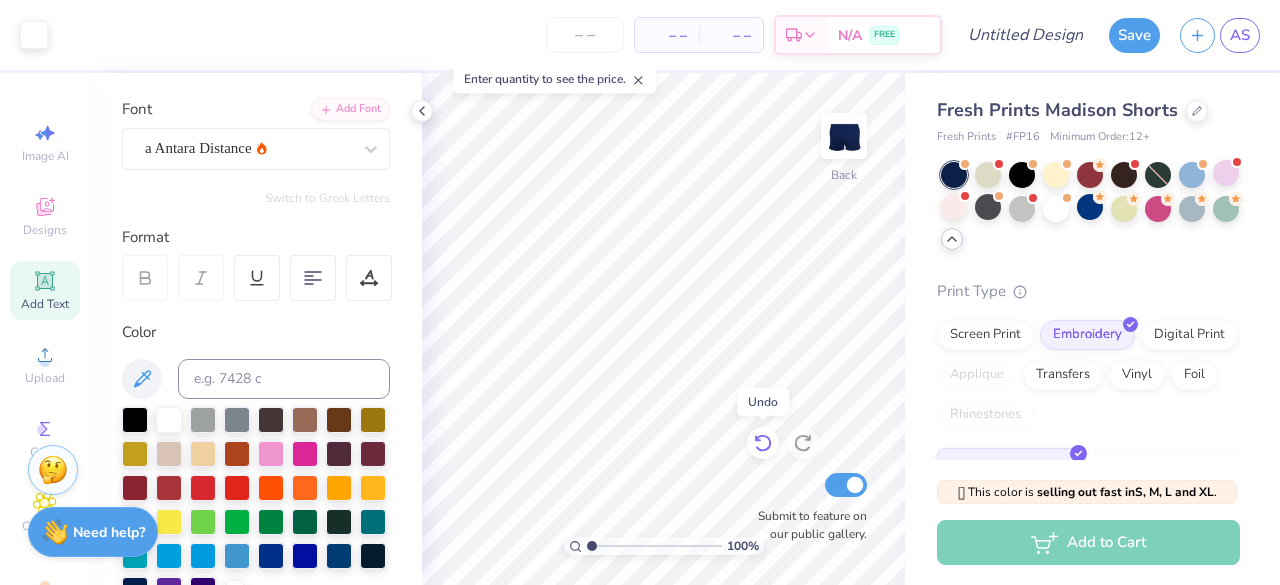 click 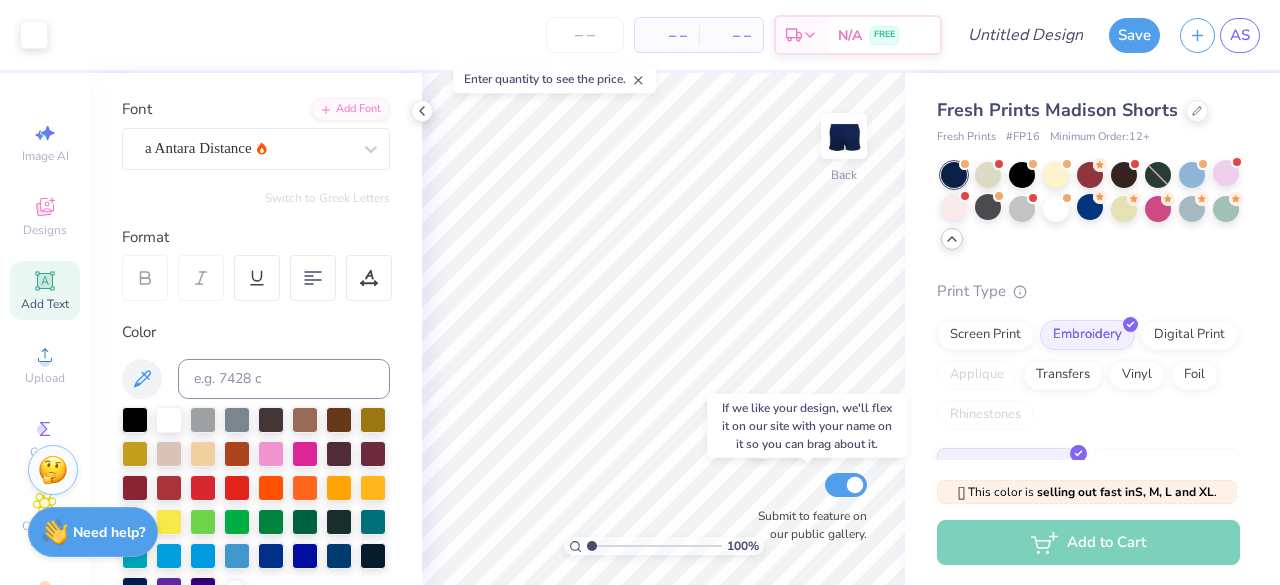 click on "100  % Back Submit to feature on our public gallery." at bounding box center (663, 329) 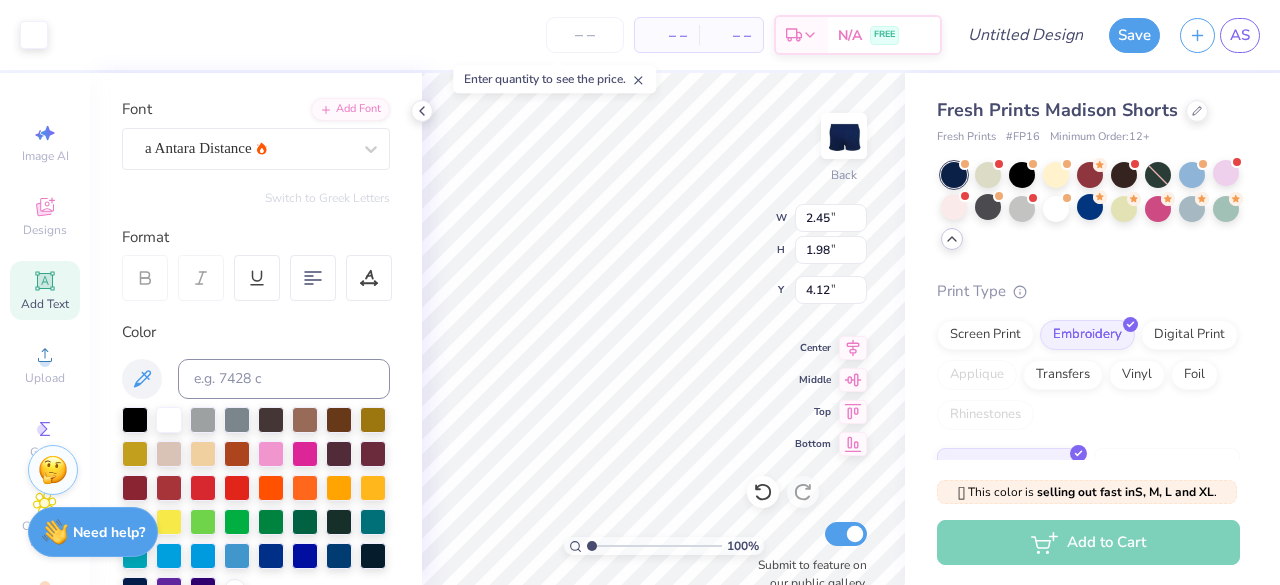 type on "4.12" 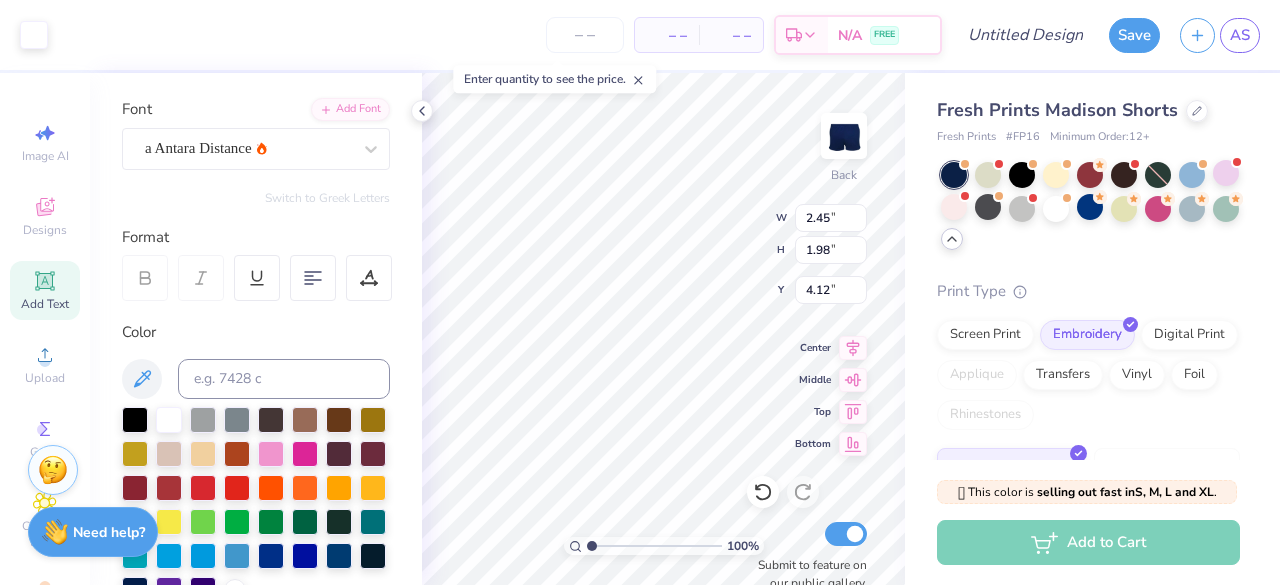 click on "Fresh Prints Madison Shorts Fresh Prints # FP16 Minimum Order:  12 +   Print Type Screen Print Embroidery Digital Print Applique Transfers Vinyl Foil Rhinestones Standard 3D Puff Metallic & Glitter" at bounding box center [1092, 409] 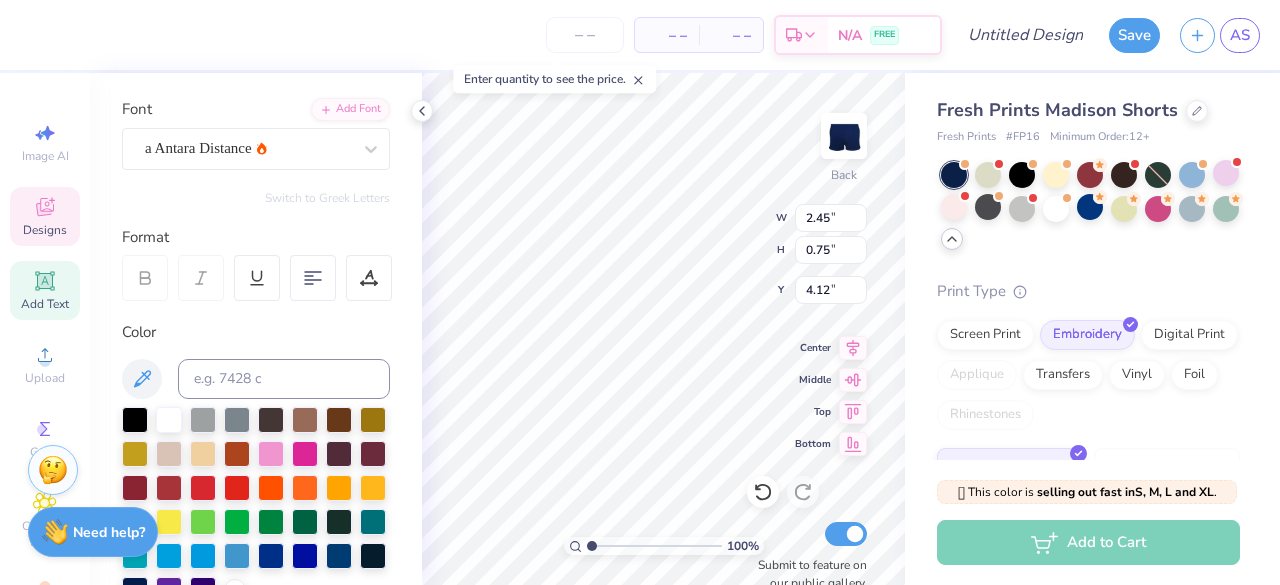 scroll, scrollTop: 16, scrollLeft: 8, axis: both 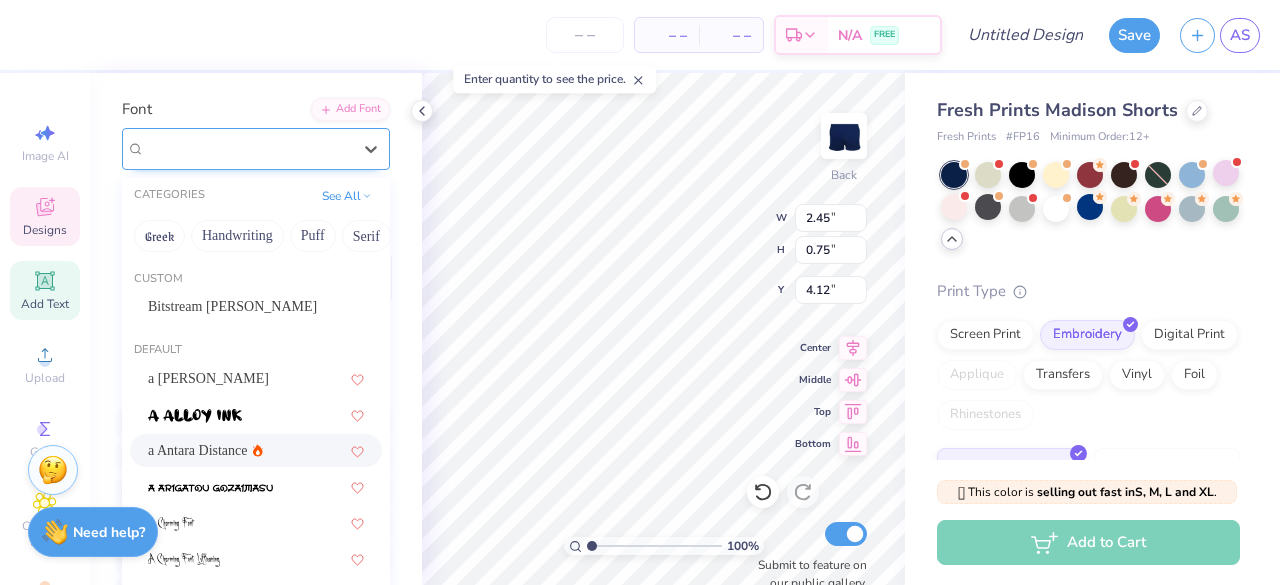 click on "a Antara Distance" at bounding box center [248, 148] 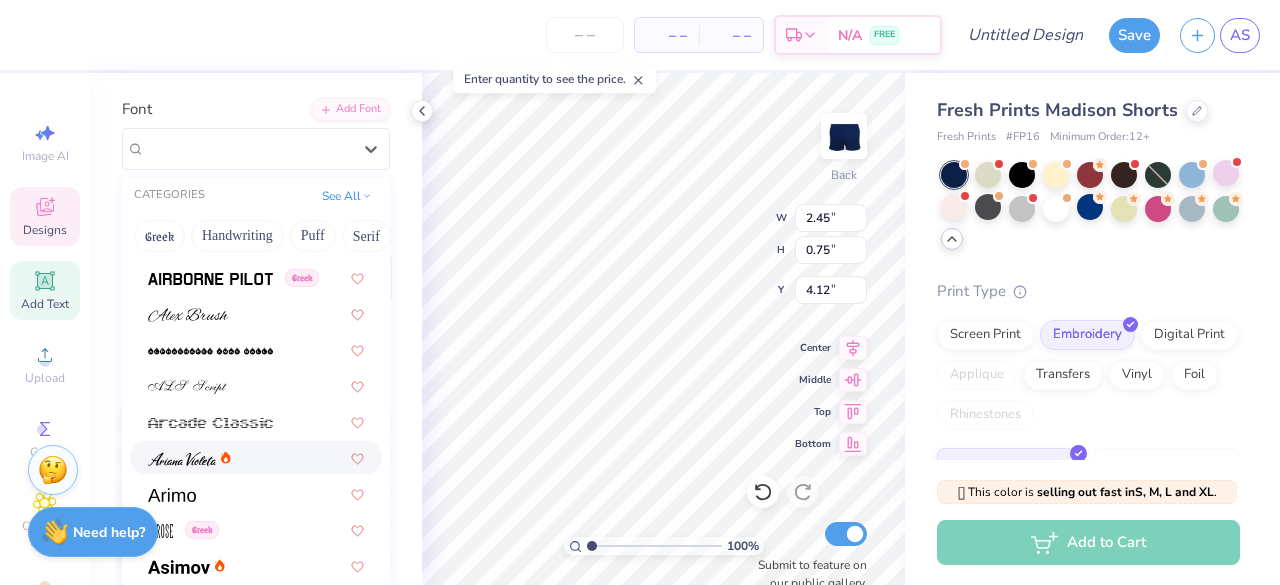 scroll, scrollTop: 534, scrollLeft: 0, axis: vertical 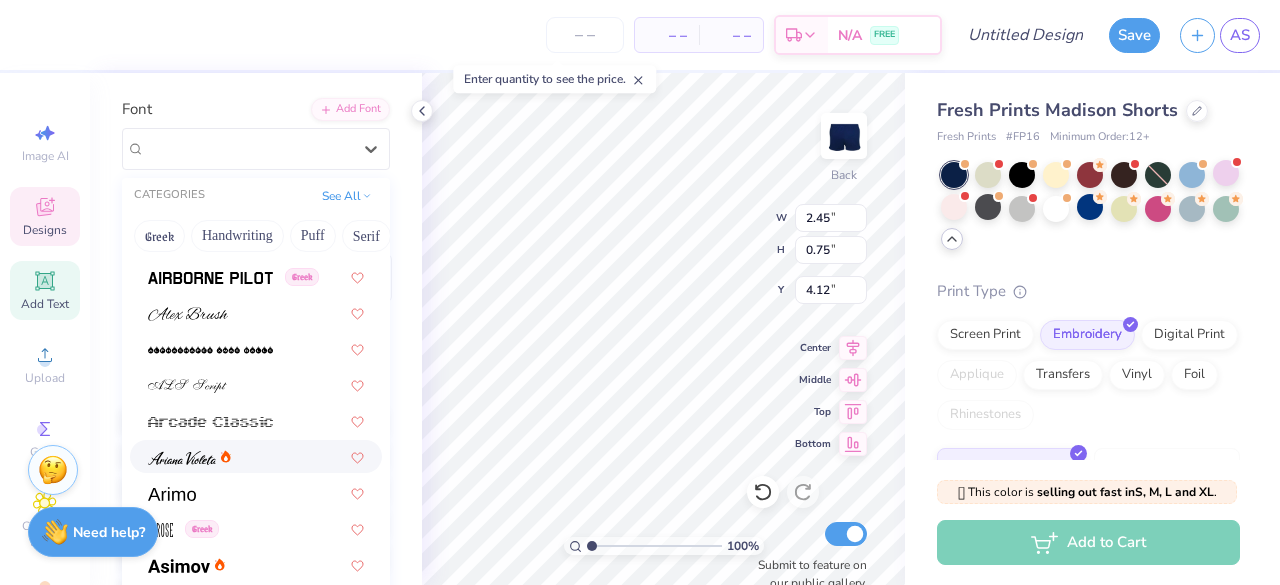 click at bounding box center (256, 456) 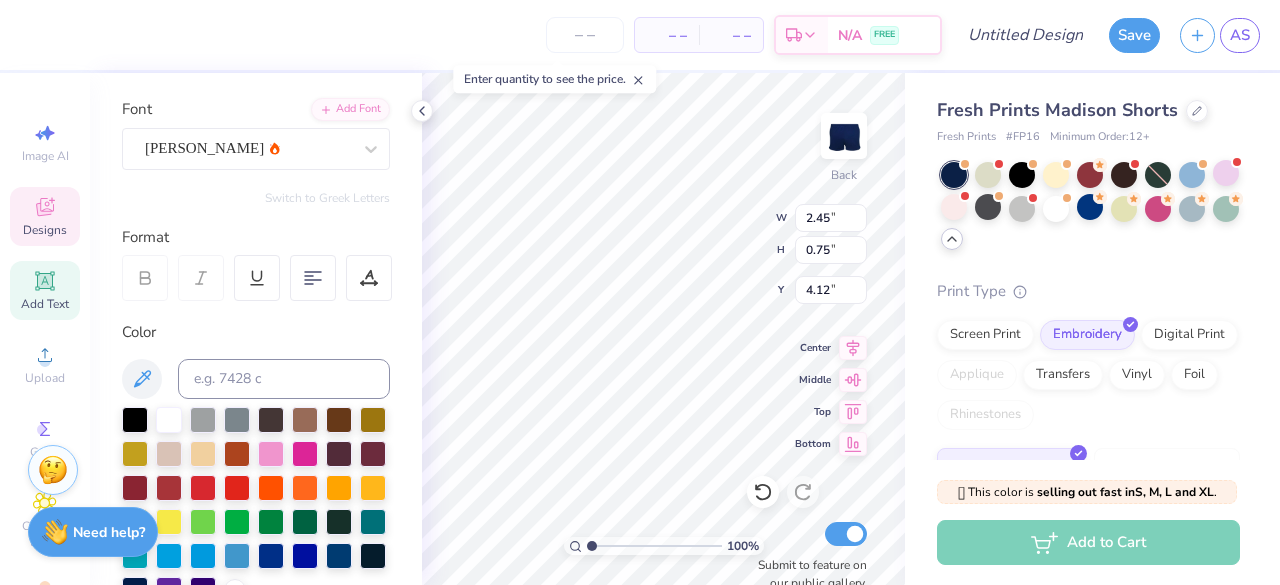 click on "Fresh Prints Madison Shorts Fresh Prints # FP16 Minimum Order:  12 +   Print Type Screen Print Embroidery Digital Print Applique Transfers Vinyl Foil Rhinestones Standard 3D Puff Metallic & Glitter" at bounding box center (1092, 409) 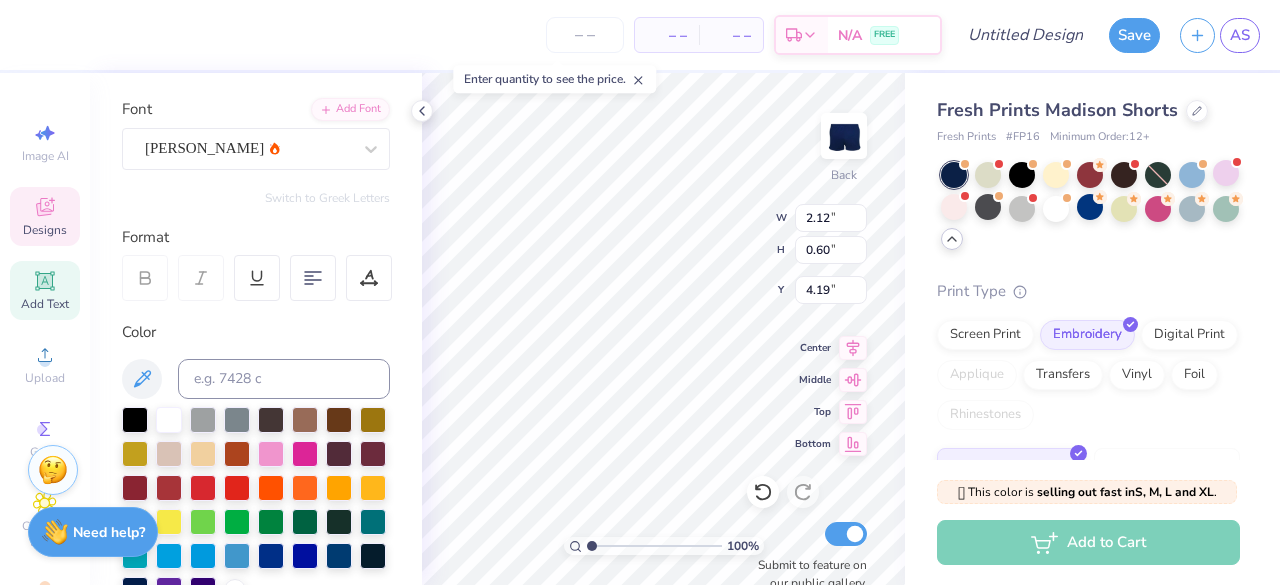 type on "2.12" 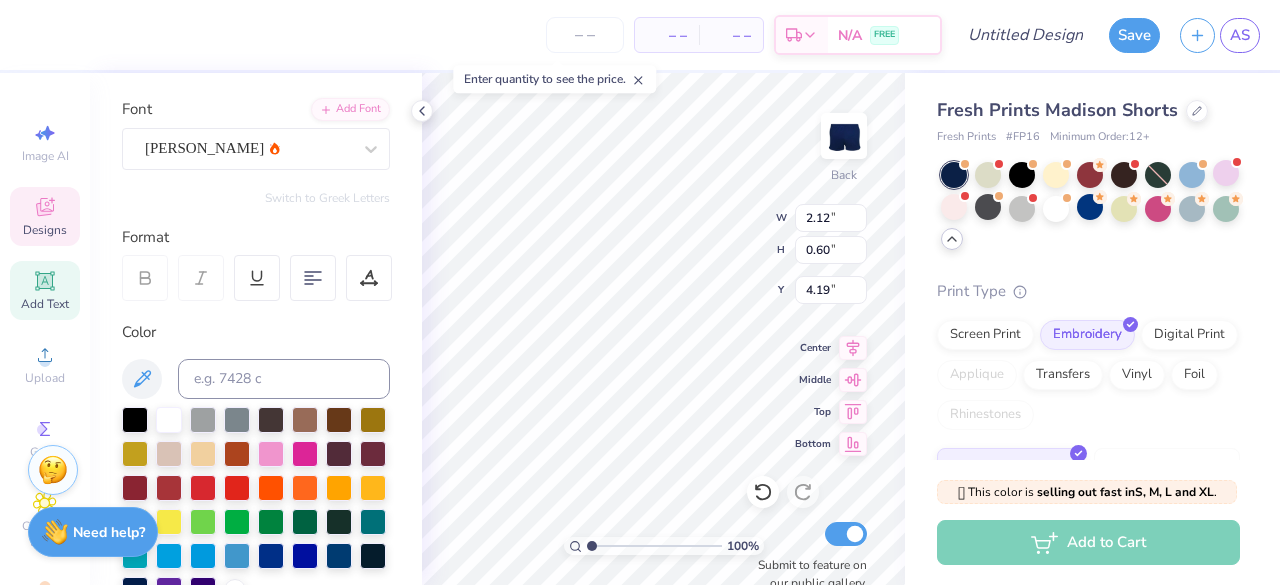 type on "0.60" 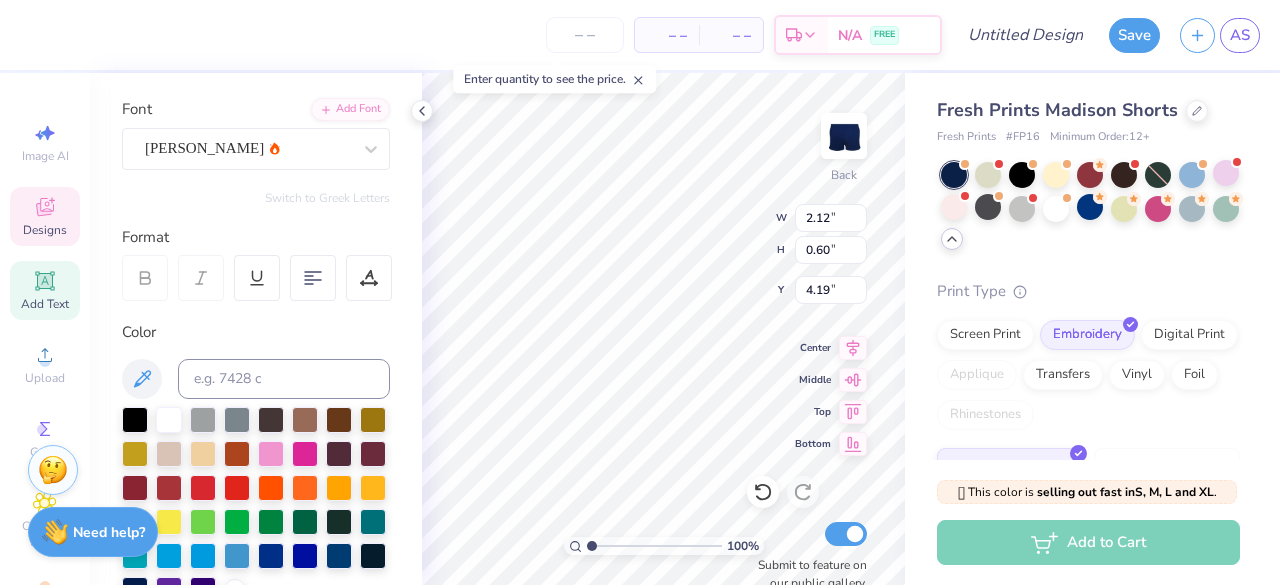 scroll, scrollTop: 16, scrollLeft: 2, axis: both 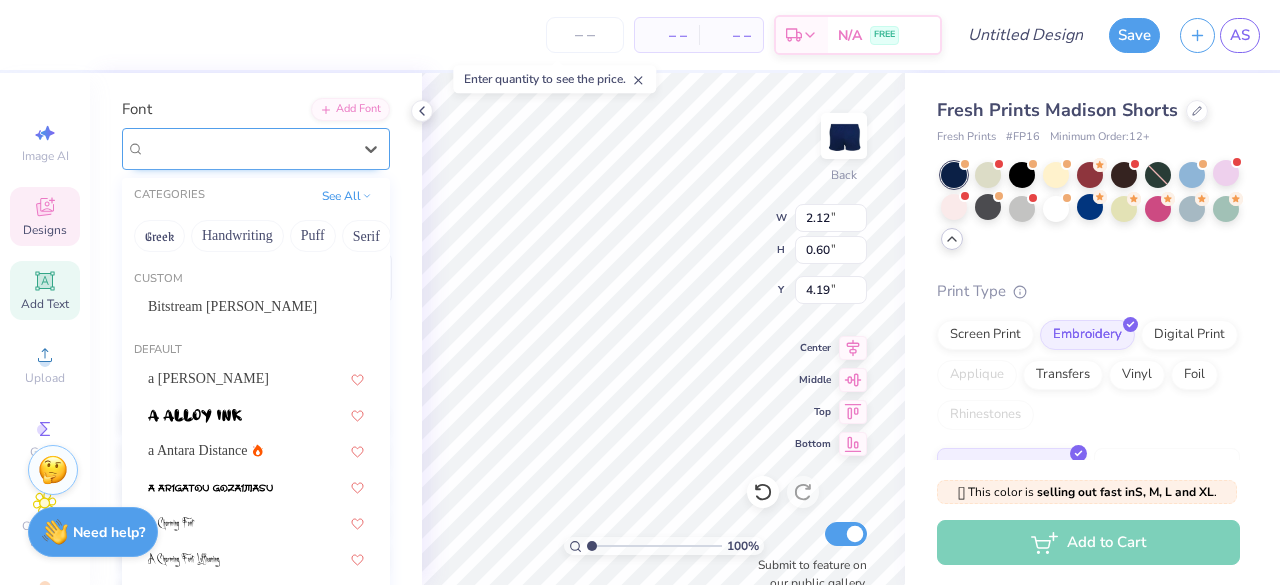 click on "Ariana Violeta" at bounding box center [248, 148] 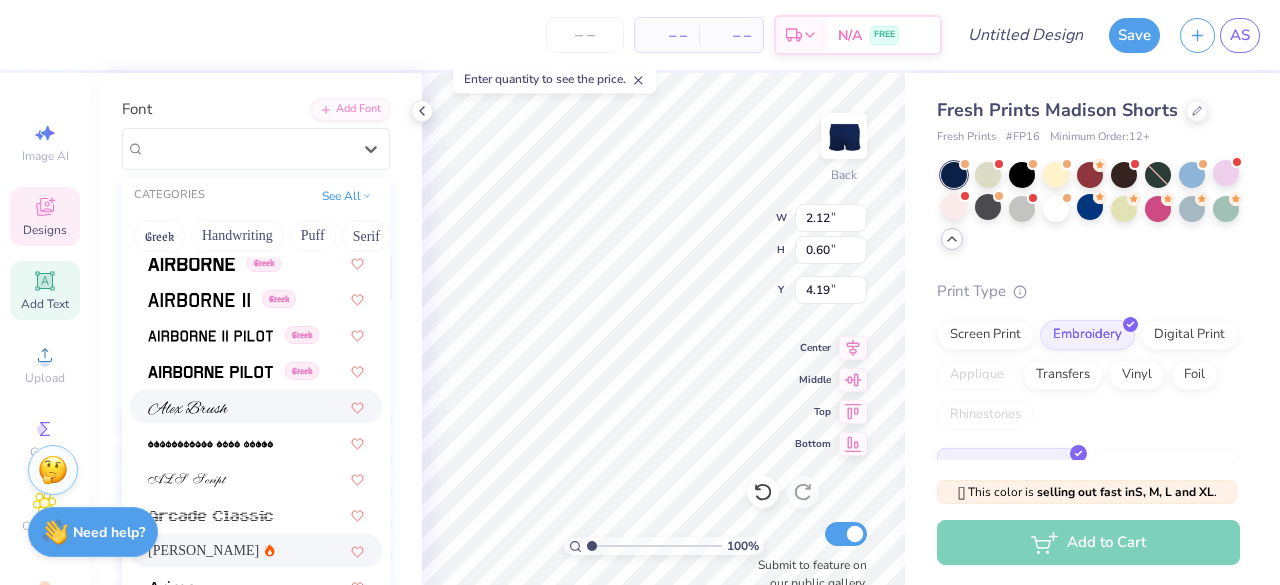 scroll, scrollTop: 441, scrollLeft: 0, axis: vertical 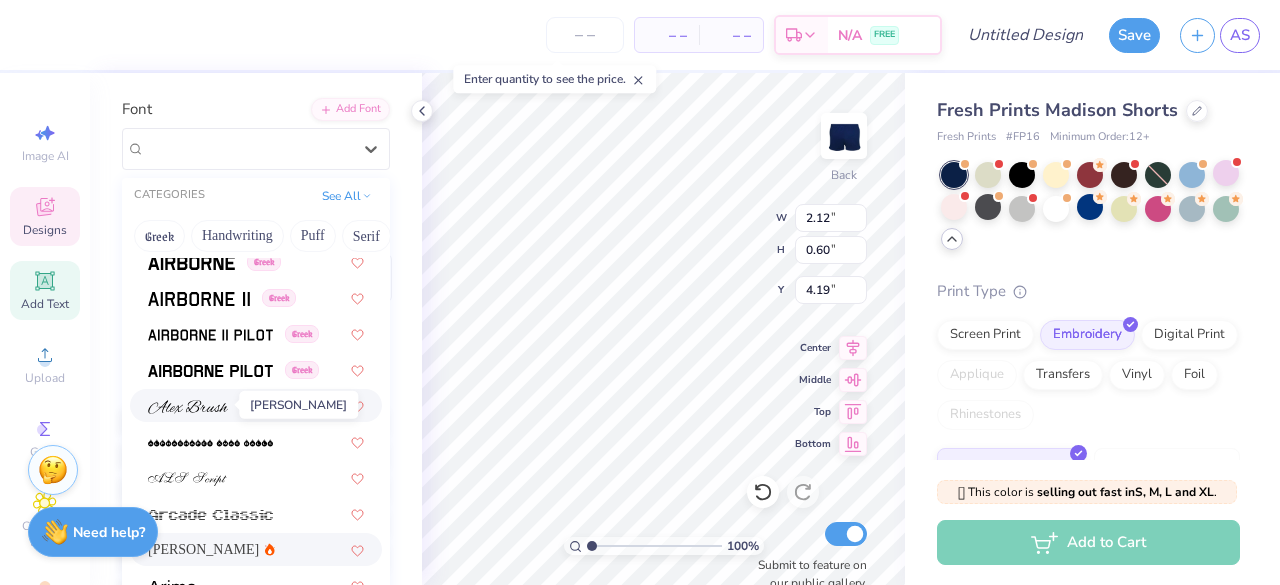 click at bounding box center (188, 407) 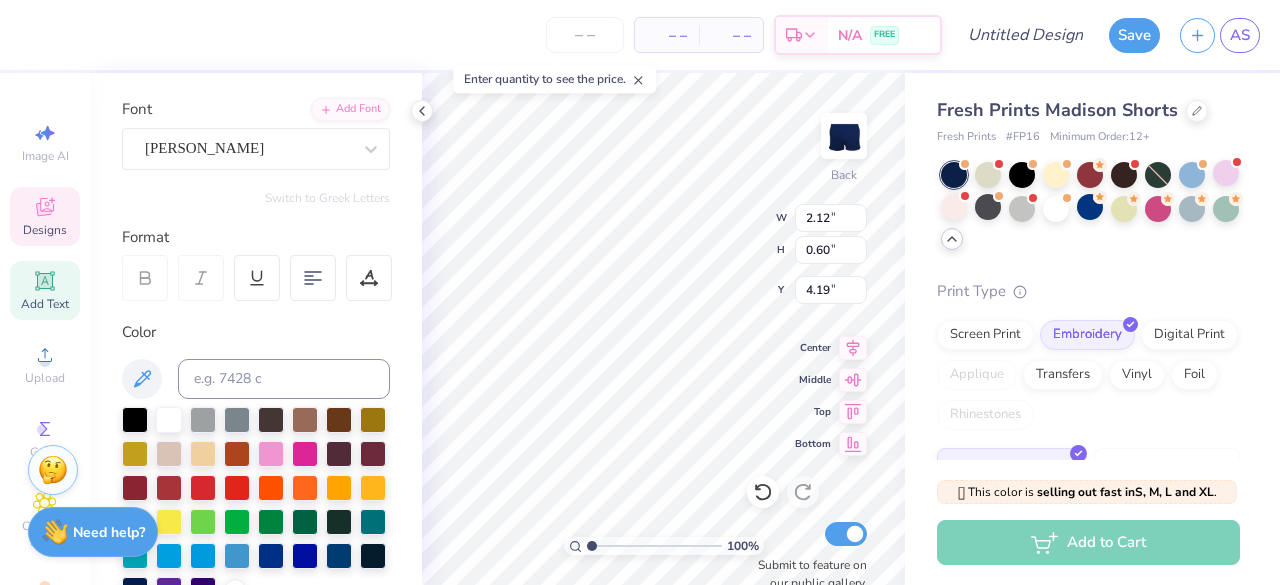 click on "Fresh Prints Madison Shorts Fresh Prints # FP16 Minimum Order:  12 +   Print Type Screen Print Embroidery Digital Print Applique Transfers Vinyl Foil Rhinestones Standard 3D Puff Metallic & Glitter" at bounding box center (1092, 409) 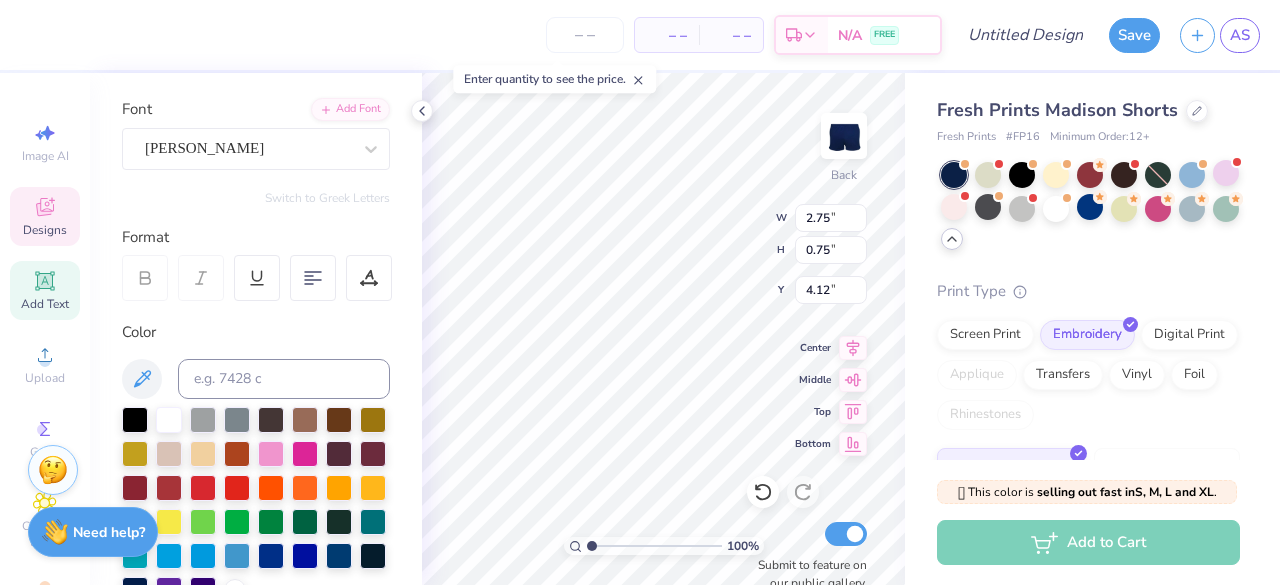 click on "Fresh Prints Madison Shorts Fresh Prints # FP16 Minimum Order:  12 +   Print Type Screen Print Embroidery Digital Print Applique Transfers Vinyl Foil Rhinestones Standard 3D Puff Metallic & Glitter" at bounding box center (1092, 409) 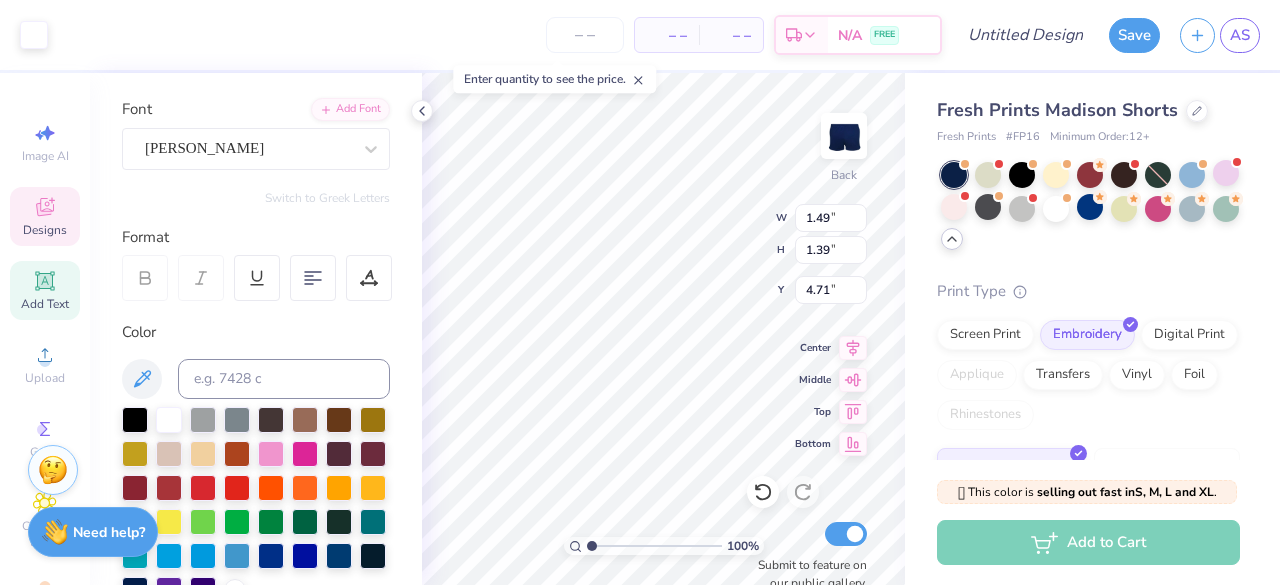 click on "Fresh Prints Madison Shorts Fresh Prints # FP16 Minimum Order:  12 +   Print Type Screen Print Embroidery Digital Print Applique Transfers Vinyl Foil Rhinestones Standard 3D Puff Metallic & Glitter" at bounding box center (1092, 409) 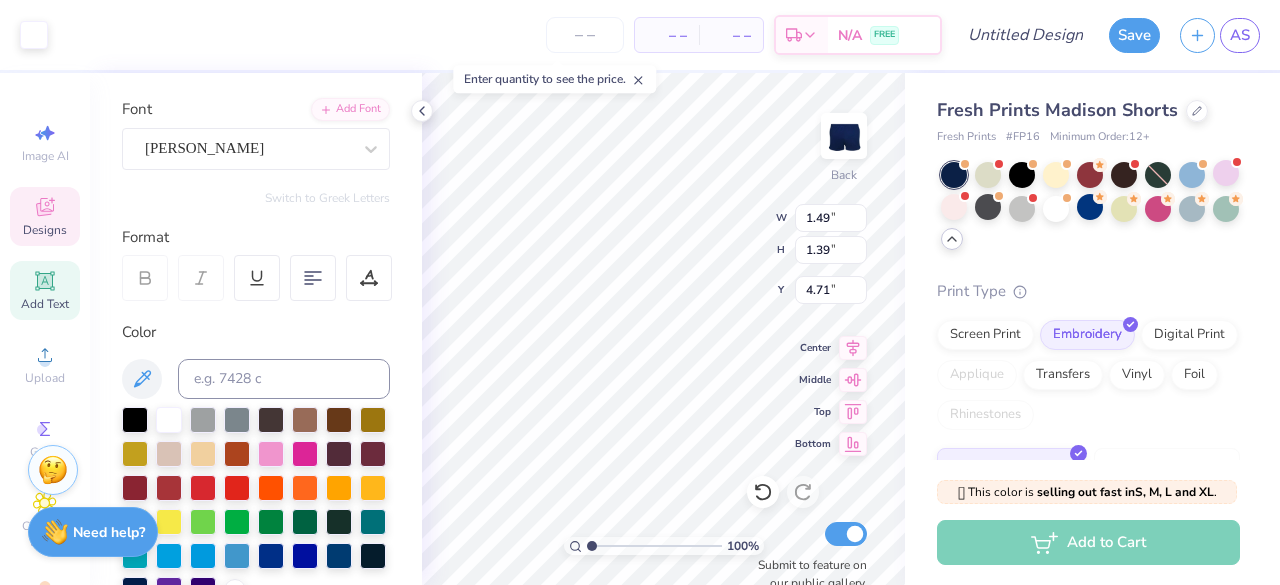 click on "Fresh Prints Madison Shorts Fresh Prints # FP16 Minimum Order:  12 +   Print Type Screen Print Embroidery Digital Print Applique Transfers Vinyl Foil Rhinestones Standard 3D Puff Metallic & Glitter" at bounding box center [1092, 409] 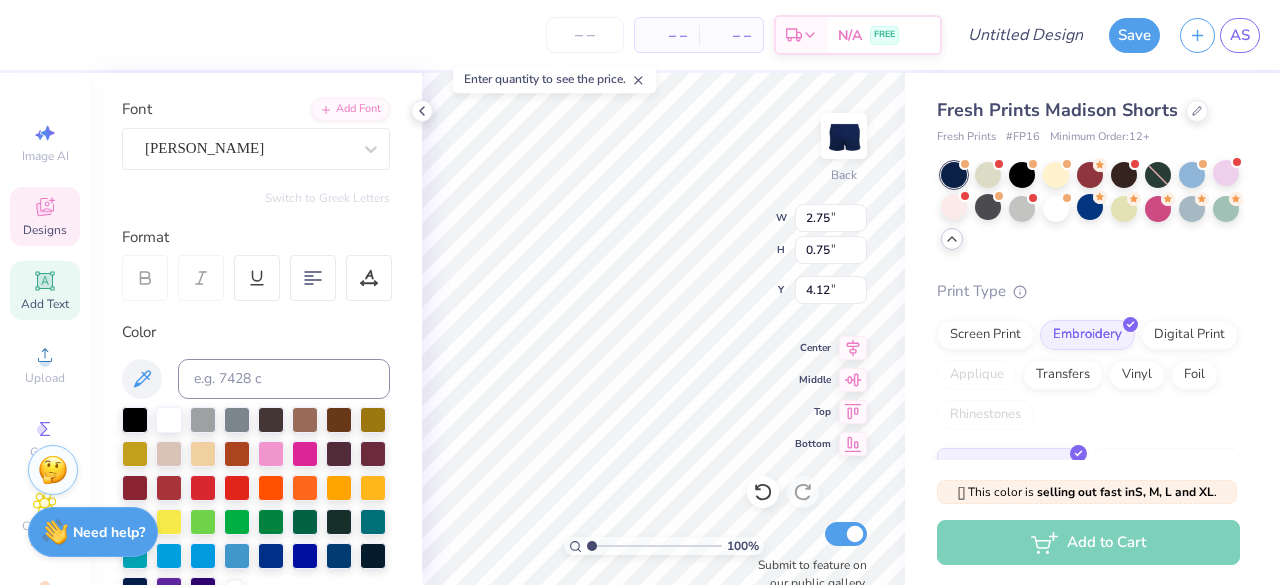 scroll, scrollTop: 16, scrollLeft: 8, axis: both 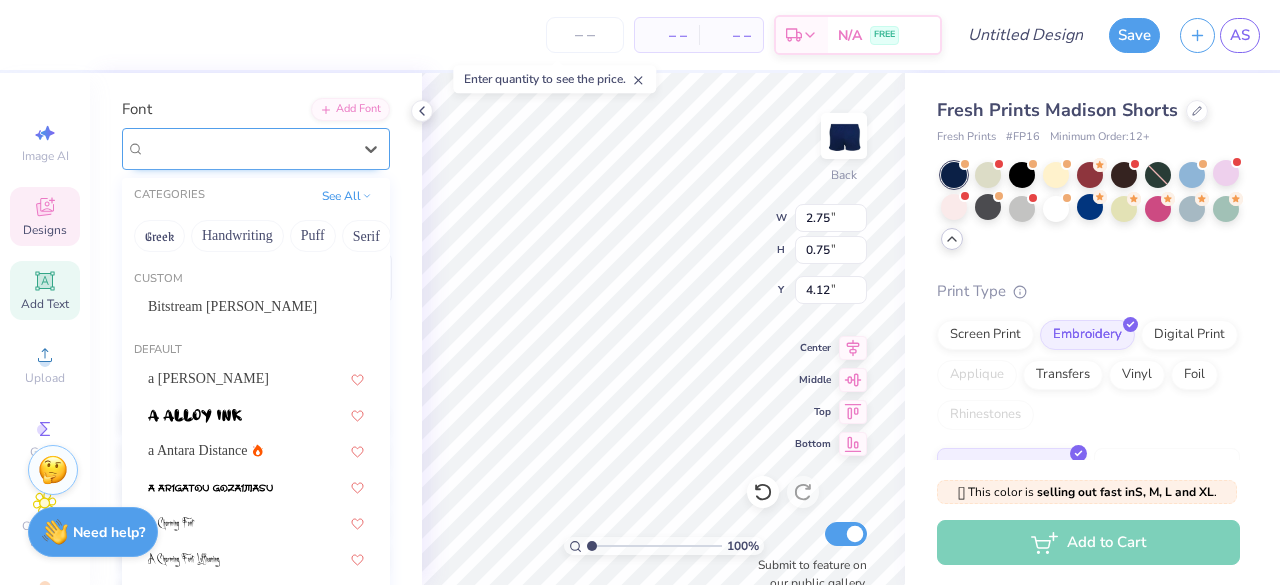 click on "Alex Brush" at bounding box center (248, 148) 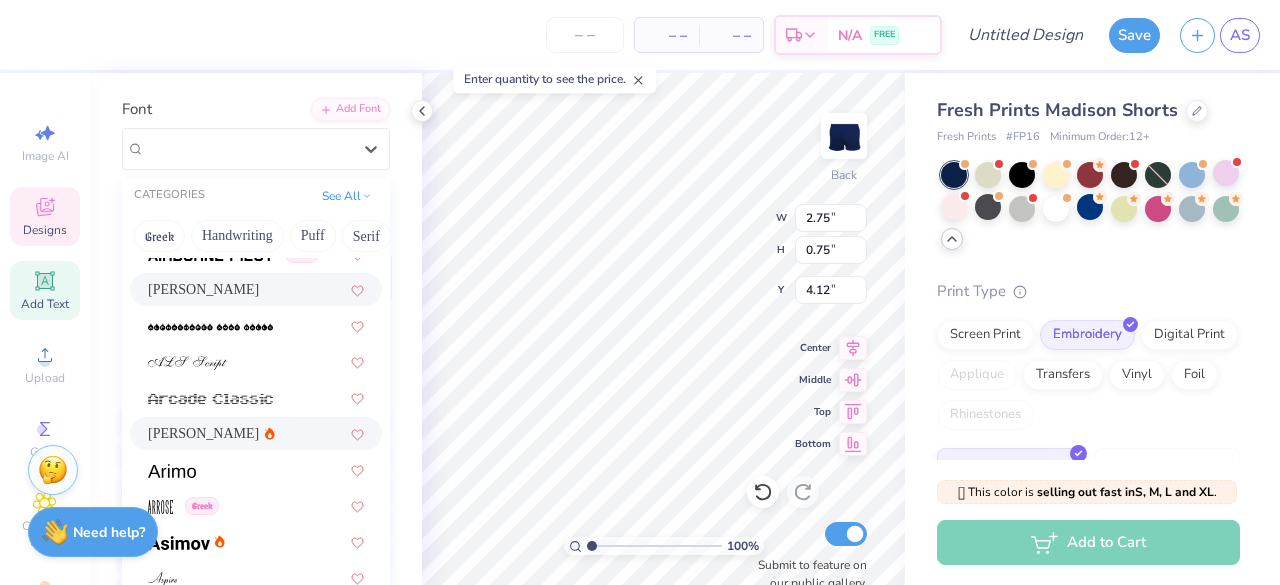 scroll, scrollTop: 572, scrollLeft: 0, axis: vertical 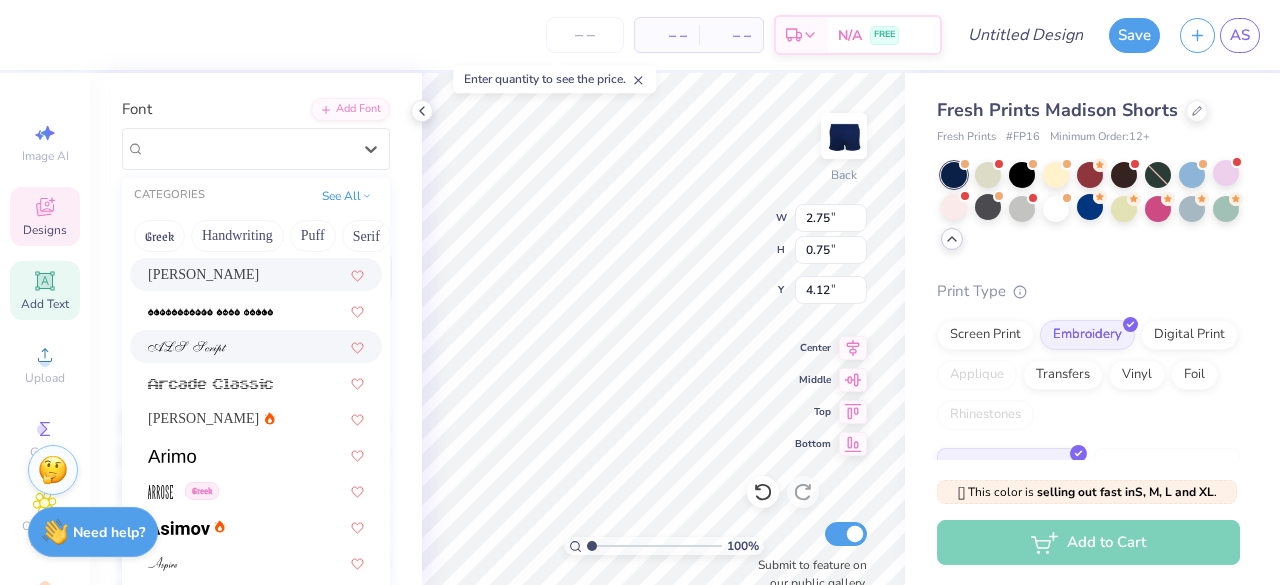 click at bounding box center [256, 346] 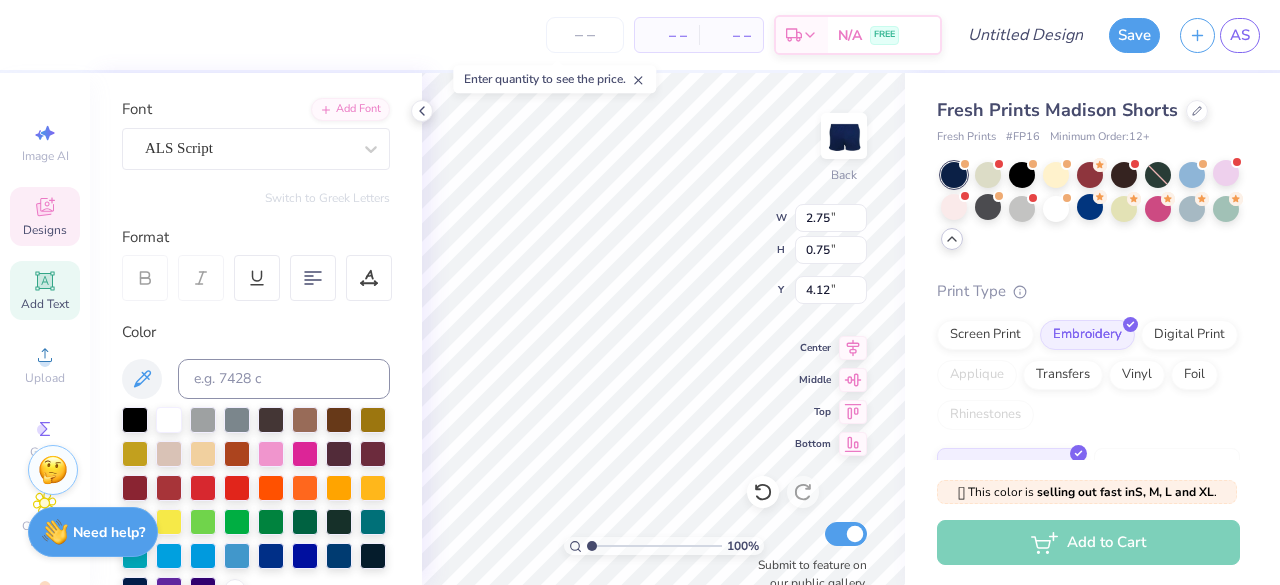 click on "Fresh Prints Madison Shorts Fresh Prints # FP16 Minimum Order:  12 +   Print Type Screen Print Embroidery Digital Print Applique Transfers Vinyl Foil Rhinestones Standard 3D Puff Metallic & Glitter" at bounding box center (1092, 409) 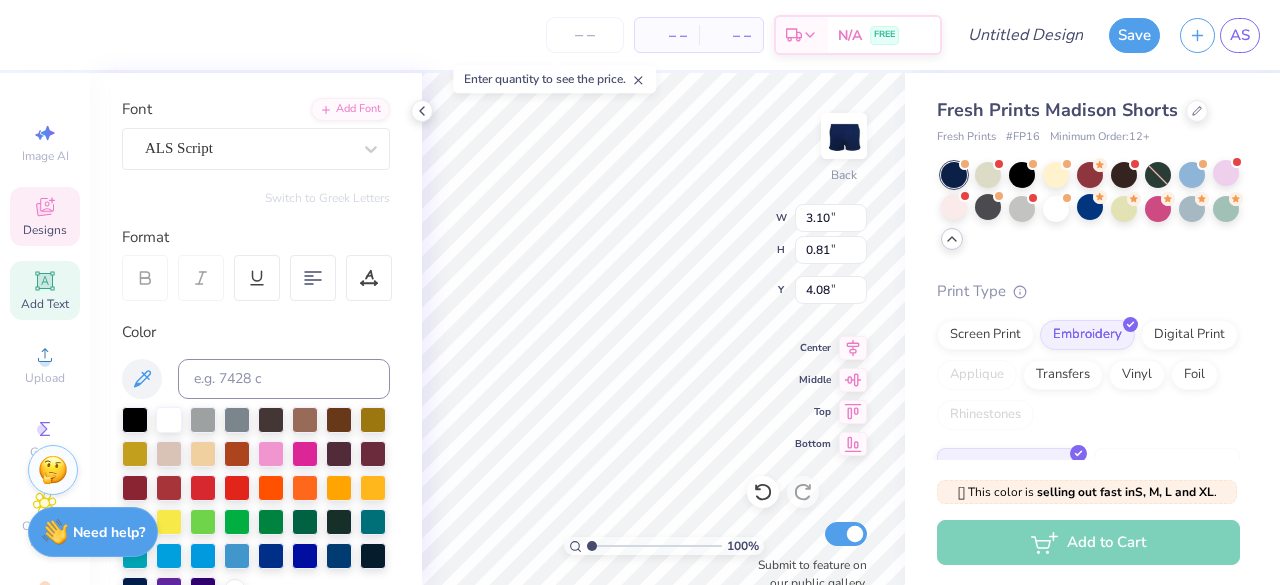 type on "3.10" 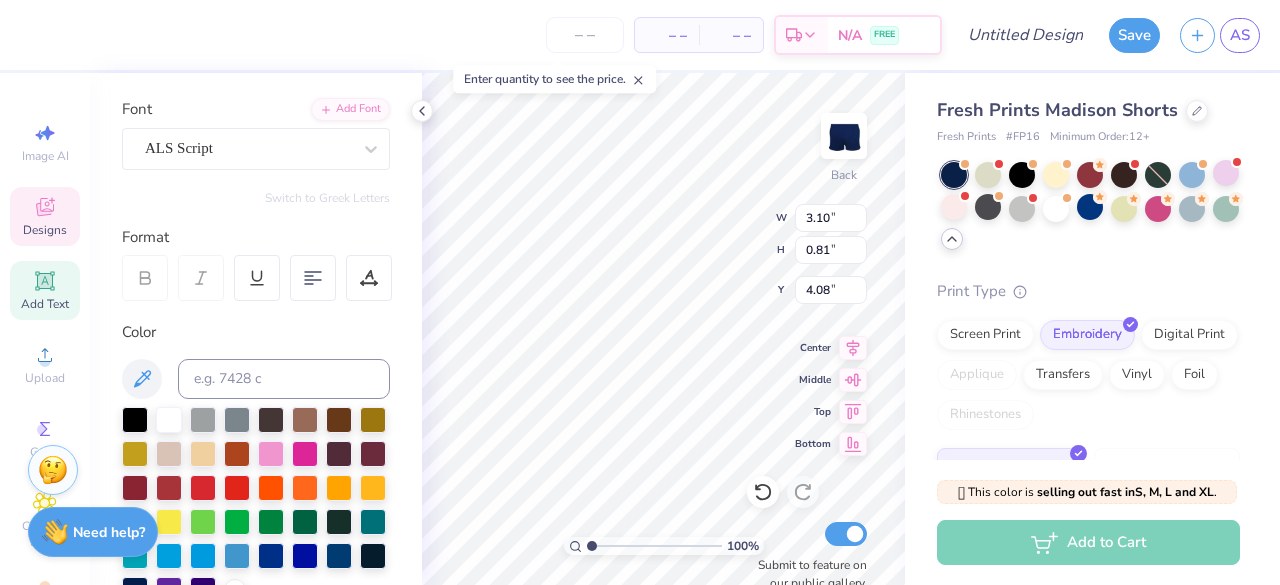 type on "0.81" 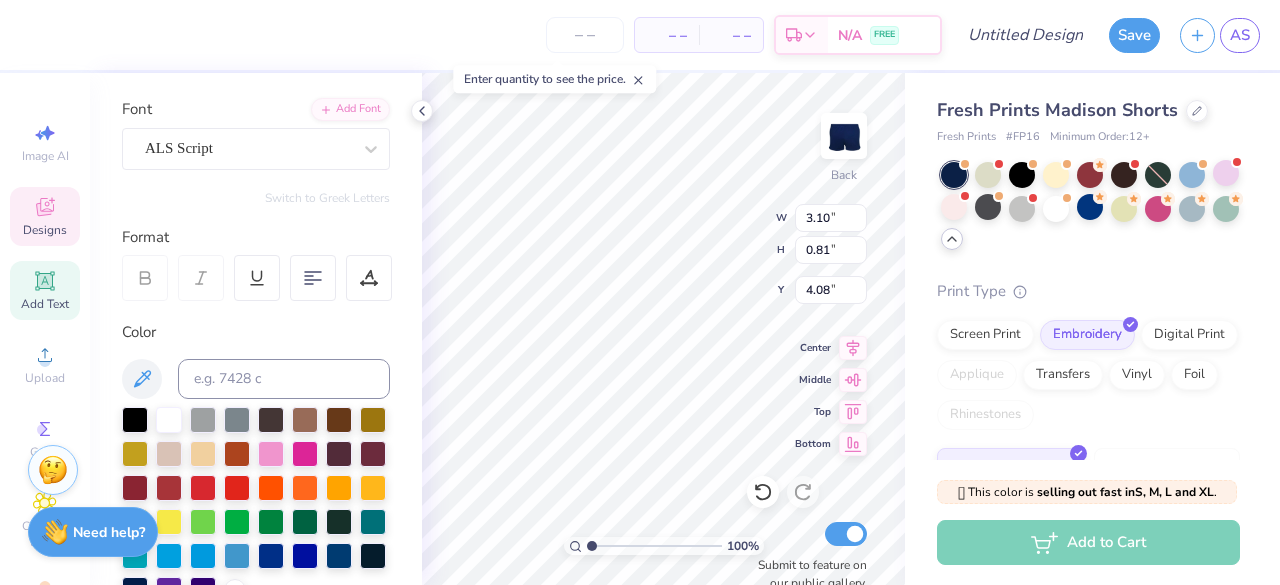 click on "Fresh Prints Madison Shorts Fresh Prints # FP16 Minimum Order:  12 +   Print Type Screen Print Embroidery Digital Print Applique Transfers Vinyl Foil Rhinestones Standard 3D Puff Metallic & Glitter" at bounding box center [1092, 409] 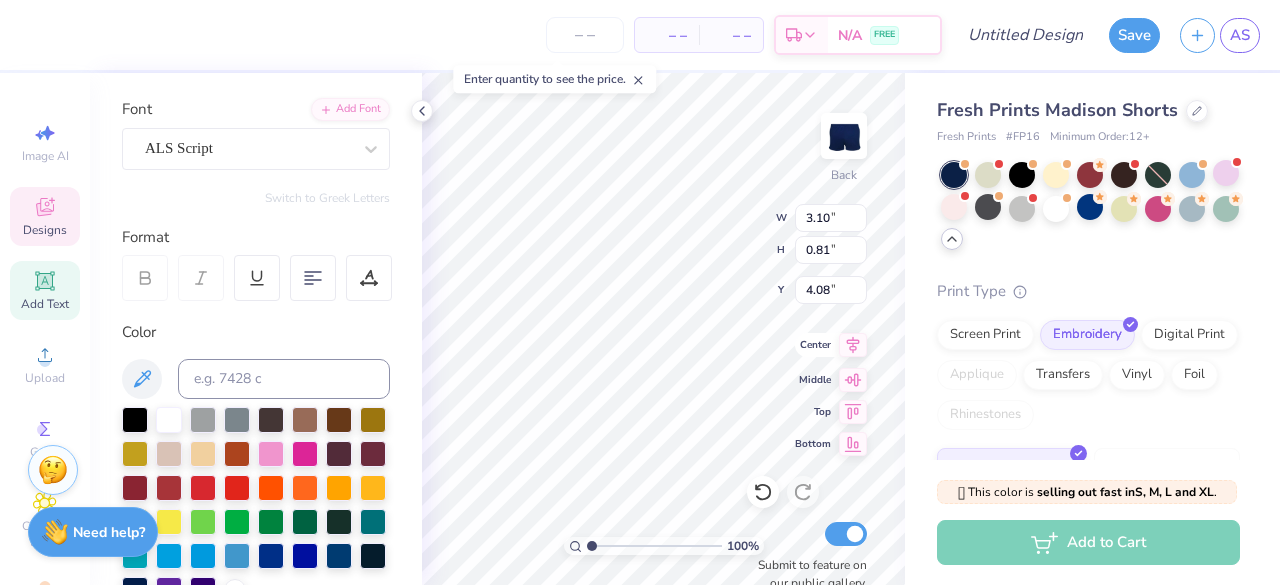 scroll, scrollTop: 16, scrollLeft: 2, axis: both 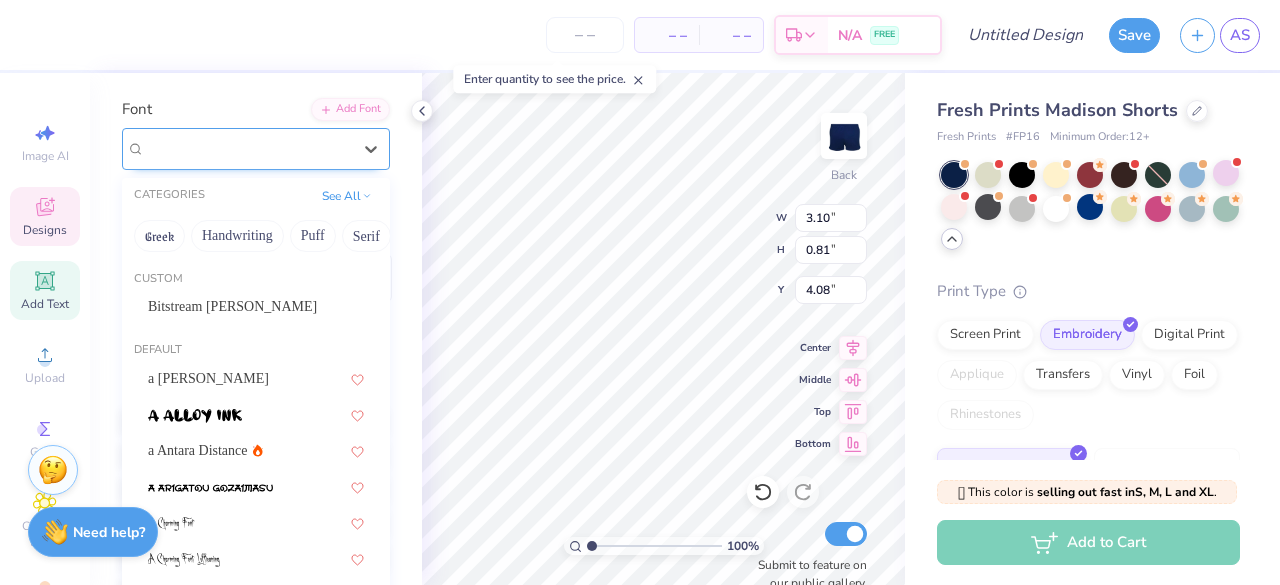 click on "ALS Script" at bounding box center (248, 148) 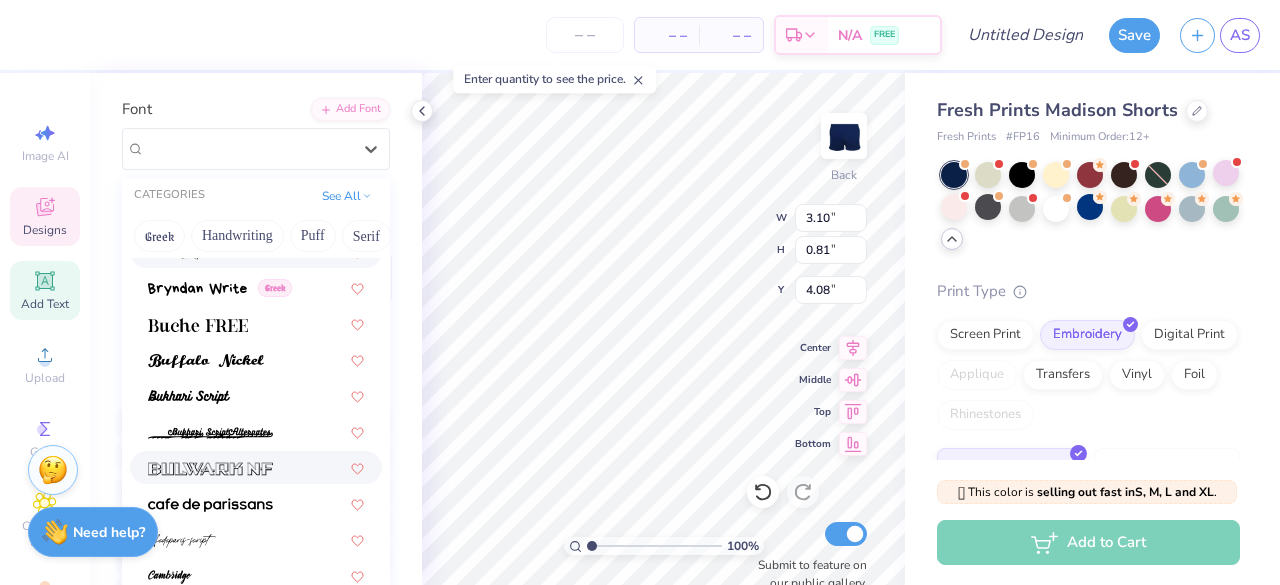 scroll, scrollTop: 1862, scrollLeft: 0, axis: vertical 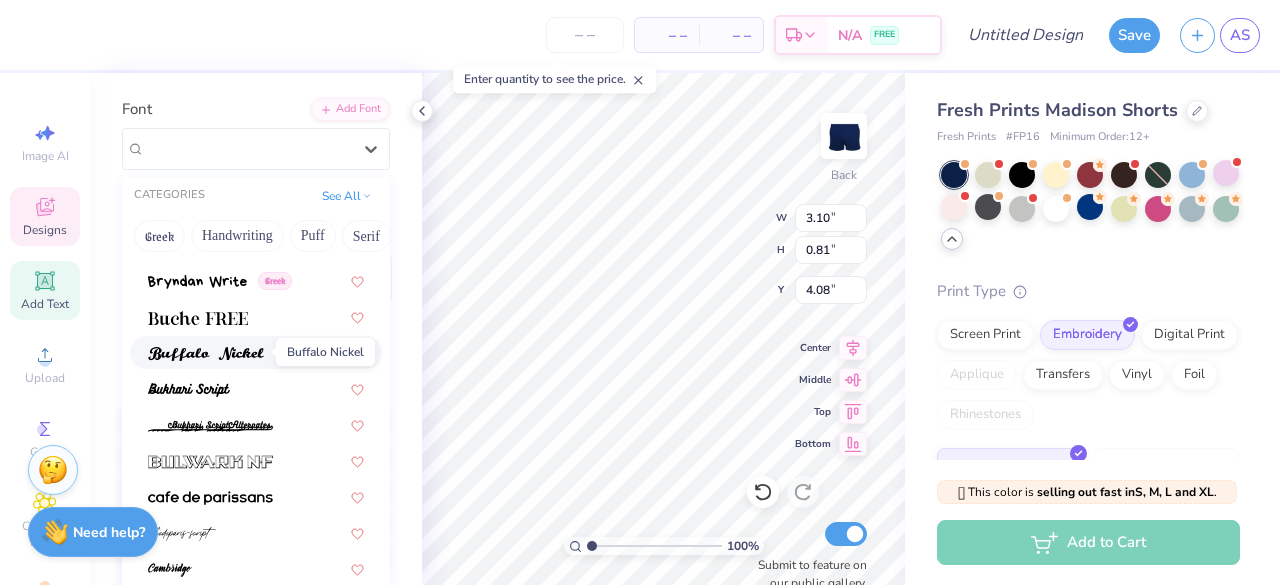 click at bounding box center (206, 354) 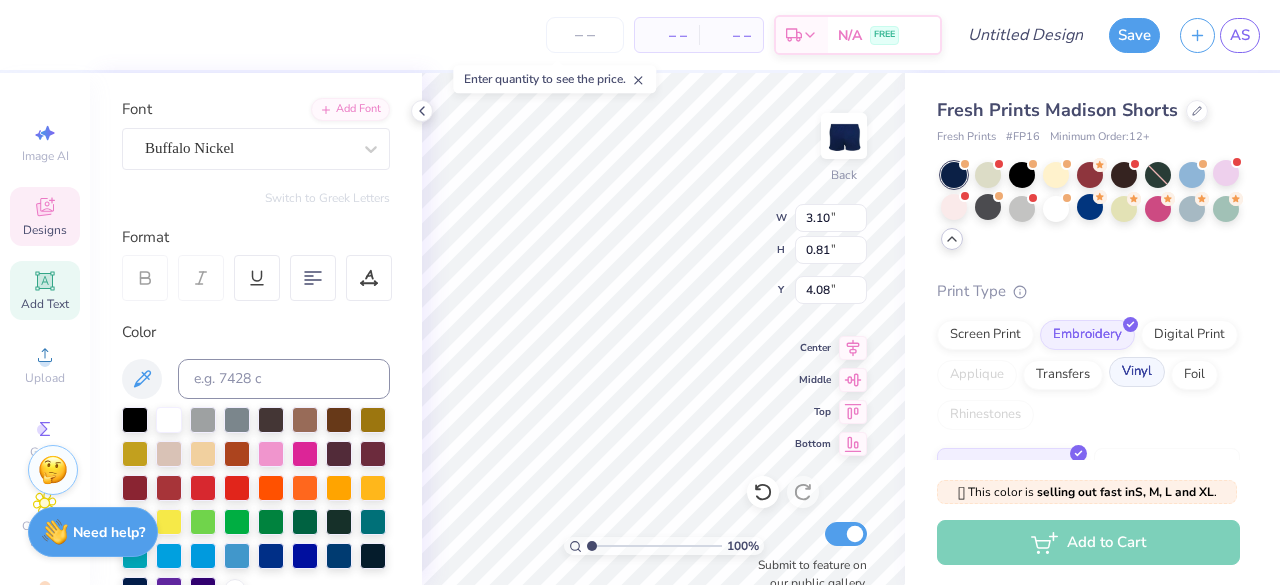 click on "Vinyl" at bounding box center (1137, 372) 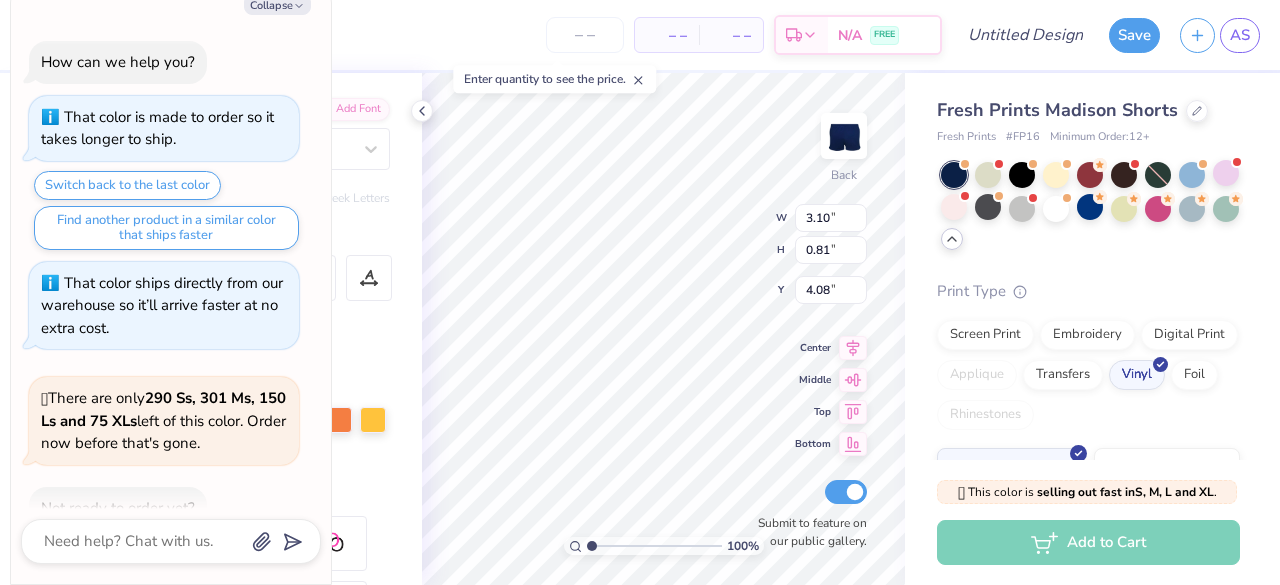 type on "x" 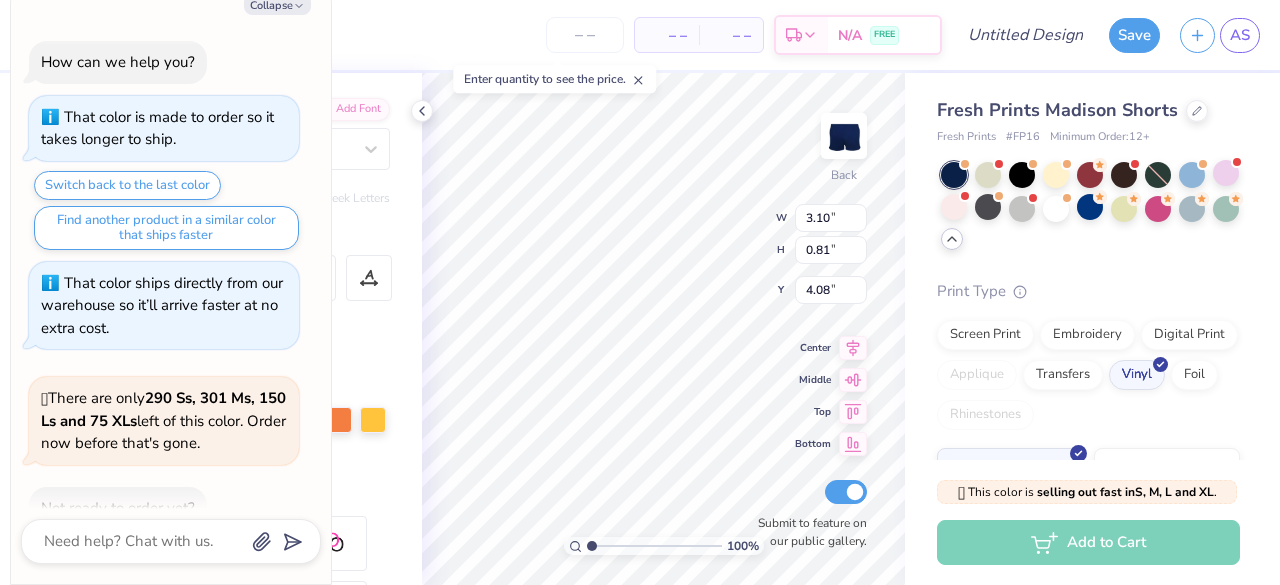 type on "3.11" 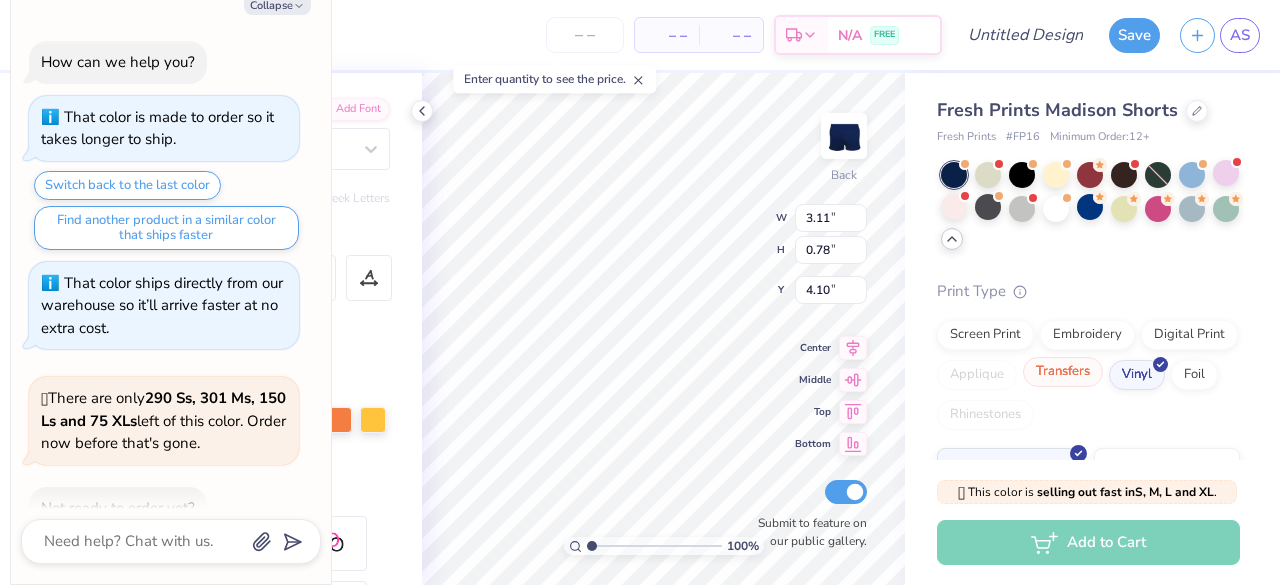 scroll, scrollTop: 1302, scrollLeft: 0, axis: vertical 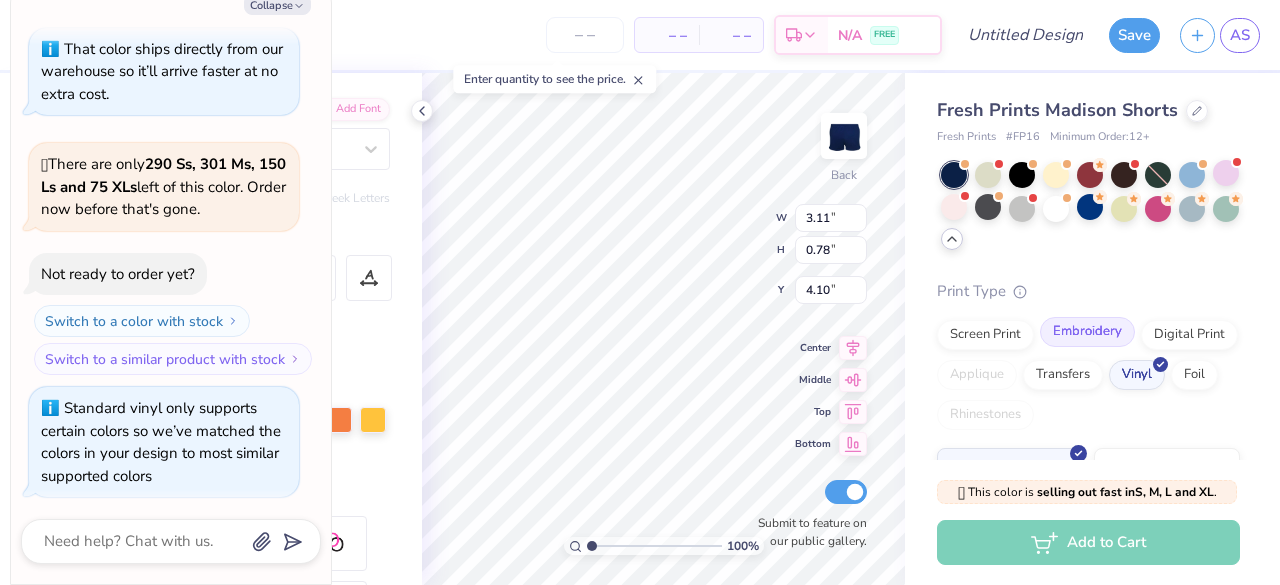 click on "Embroidery" at bounding box center [1087, 332] 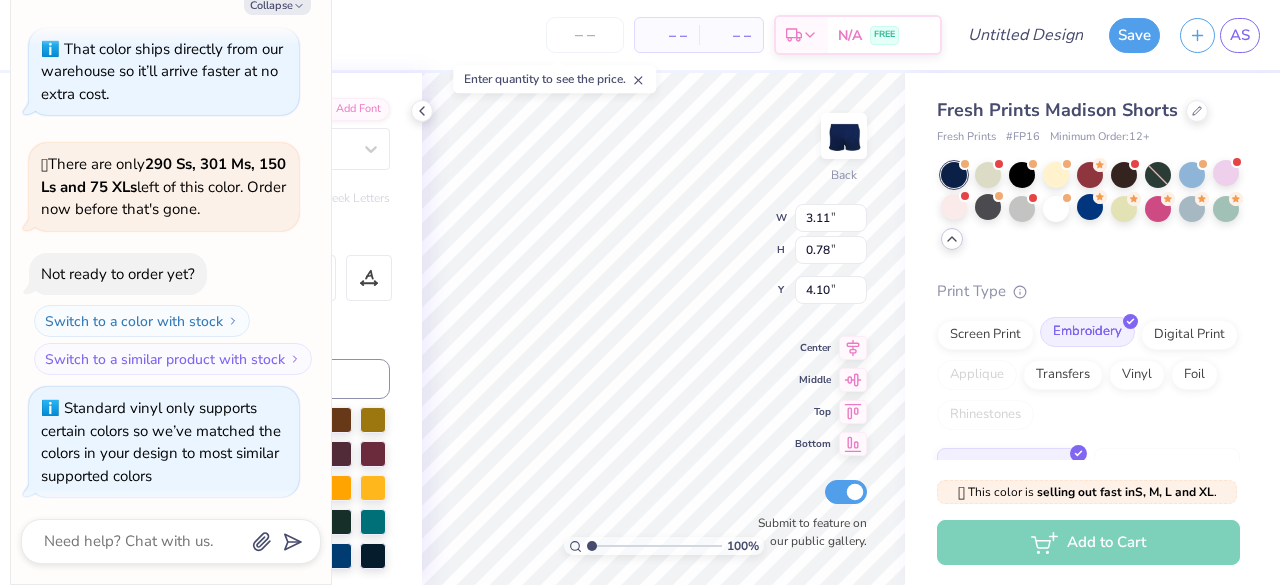 scroll, scrollTop: 1424, scrollLeft: 0, axis: vertical 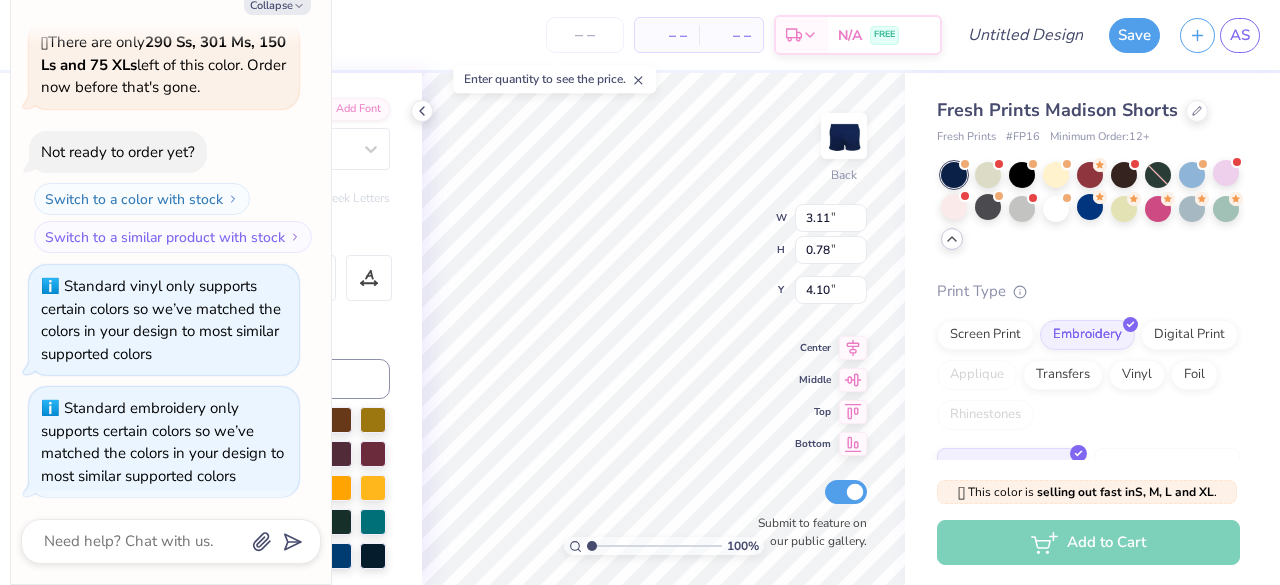 click on "Fresh Prints Madison Shorts Fresh Prints # FP16 Minimum Order:  12 +   Print Type Screen Print Embroidery Digital Print Applique Transfers Vinyl Foil Rhinestones Standard 3D Puff Metallic & Glitter" at bounding box center [1092, 409] 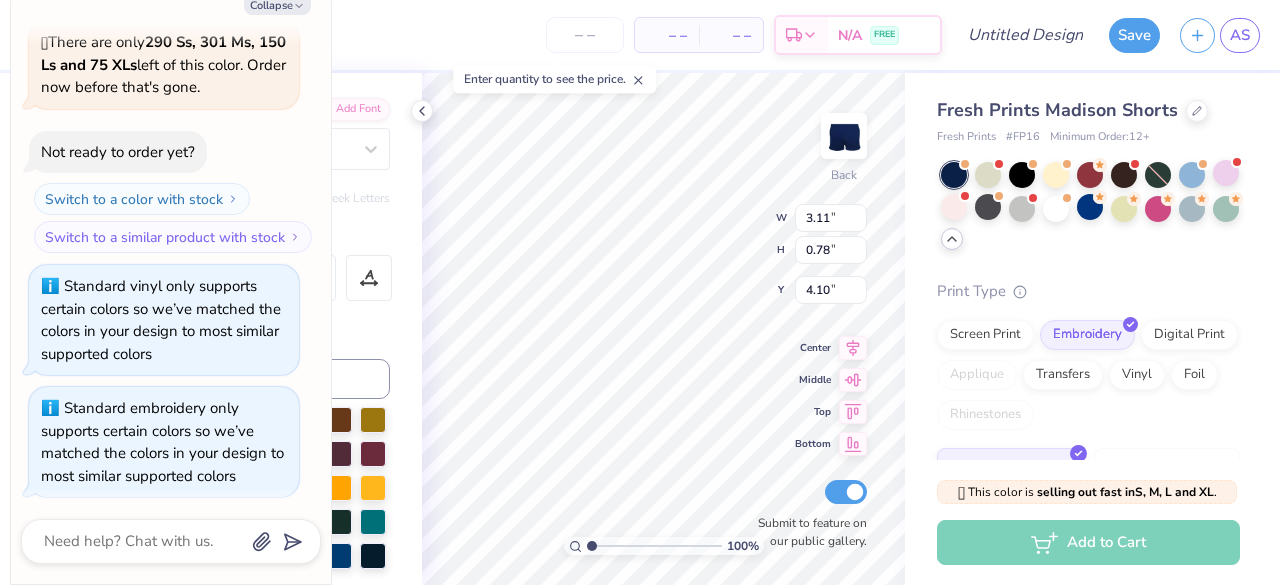 click on "Fresh Prints Madison Shorts Fresh Prints # FP16 Minimum Order:  12 +   Print Type Screen Print Embroidery Digital Print Applique Transfers Vinyl Foil Rhinestones Standard 3D Puff Metallic & Glitter" at bounding box center [1092, 409] 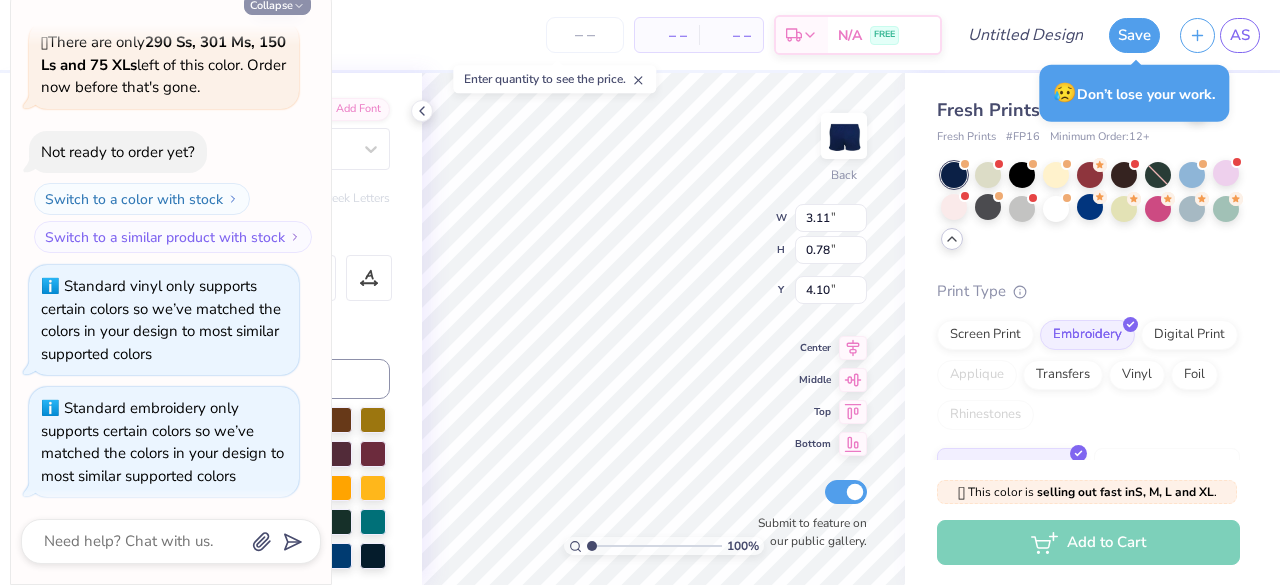 click on "Collapse" at bounding box center (277, 4) 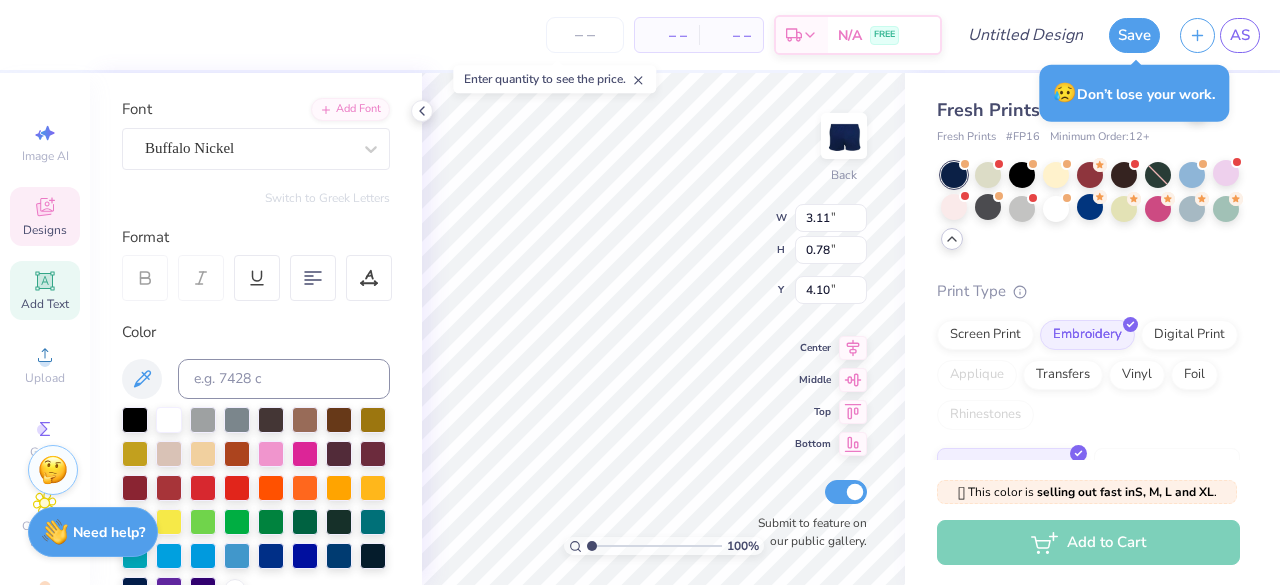 scroll, scrollTop: 16, scrollLeft: 8, axis: both 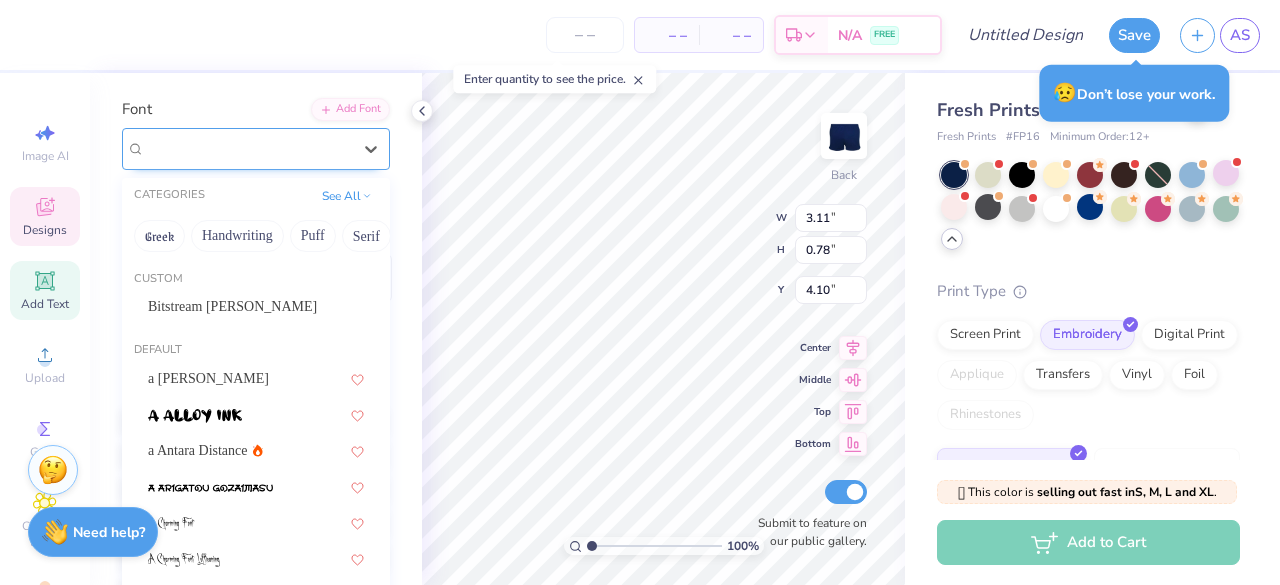 click on "Buffalo Nickel" at bounding box center [248, 148] 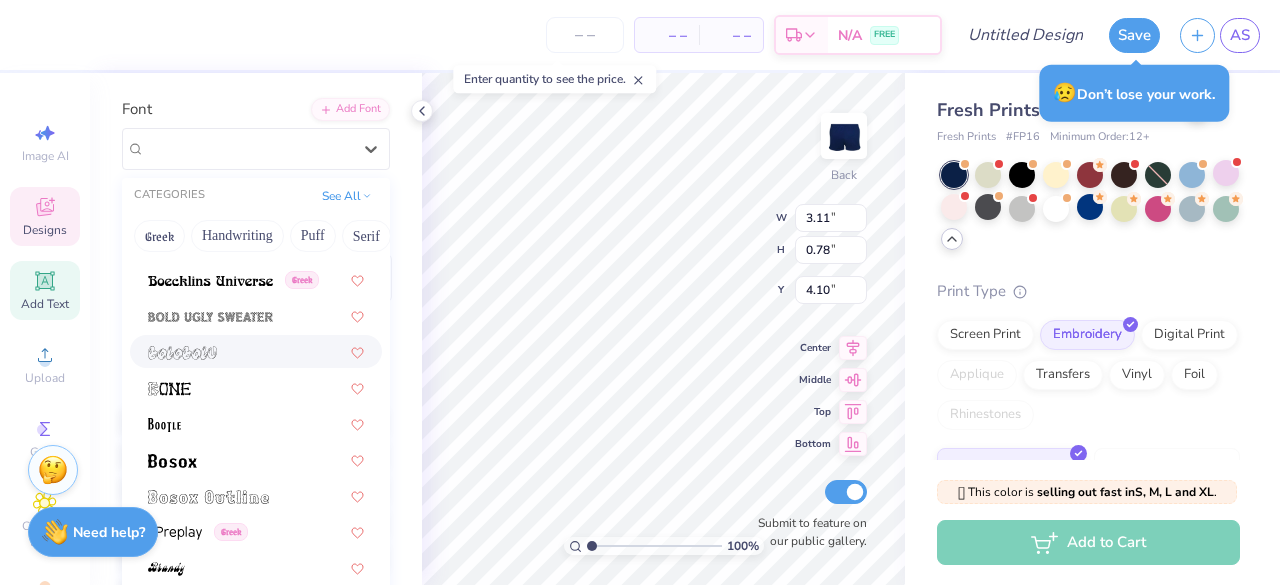 scroll, scrollTop: 1386, scrollLeft: 0, axis: vertical 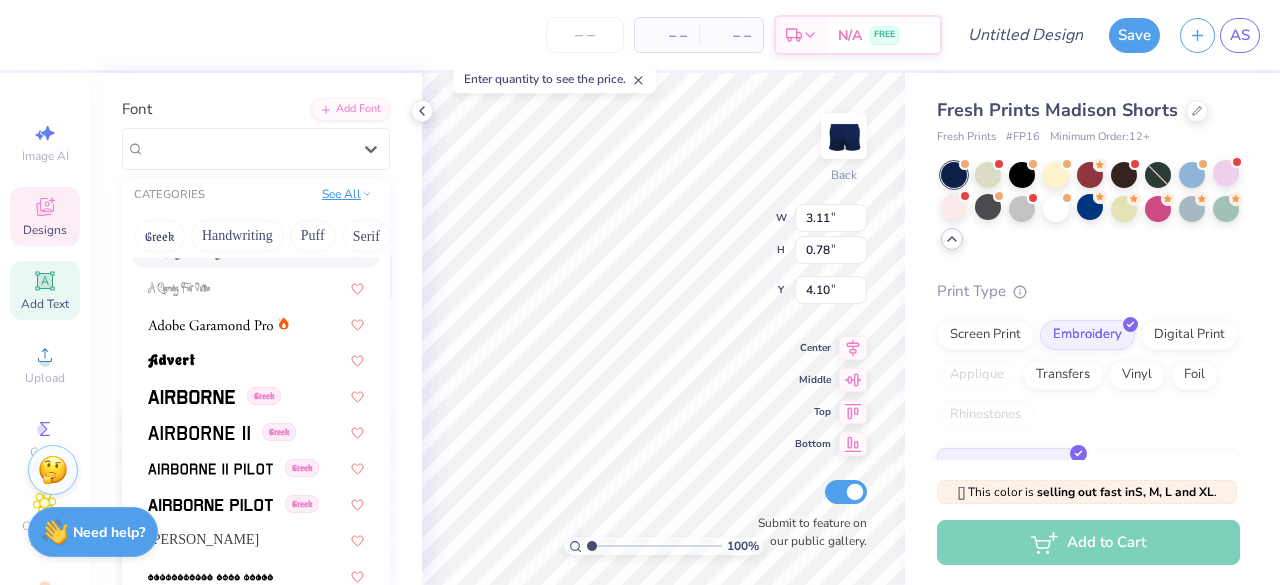 click on "See All" at bounding box center [347, 194] 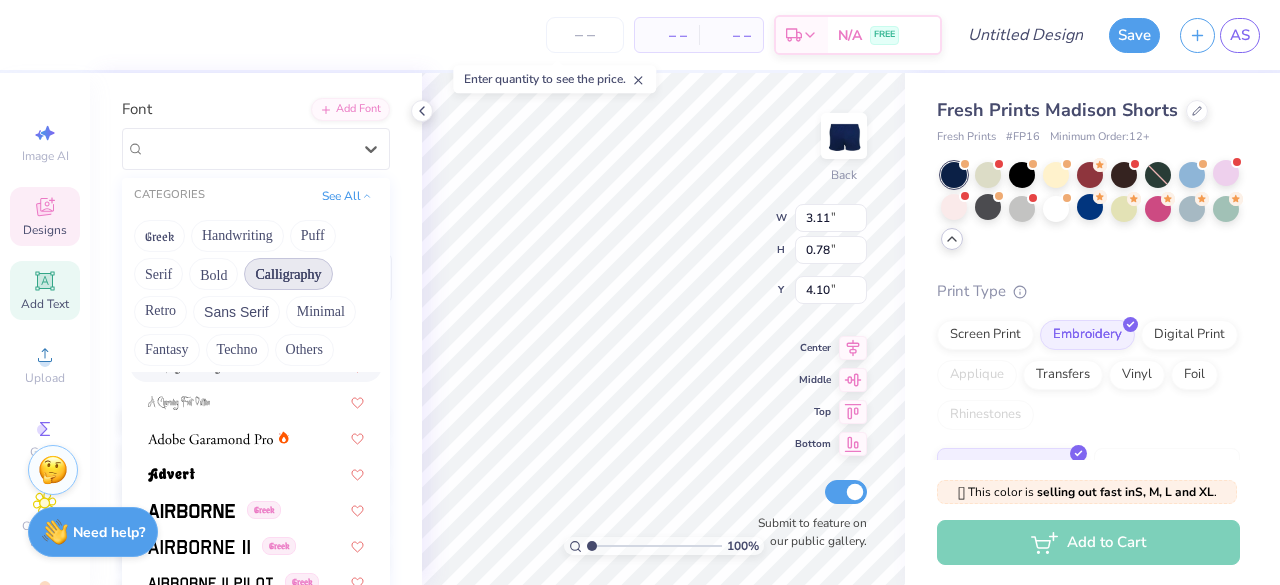 click on "Calligraphy" at bounding box center (288, 274) 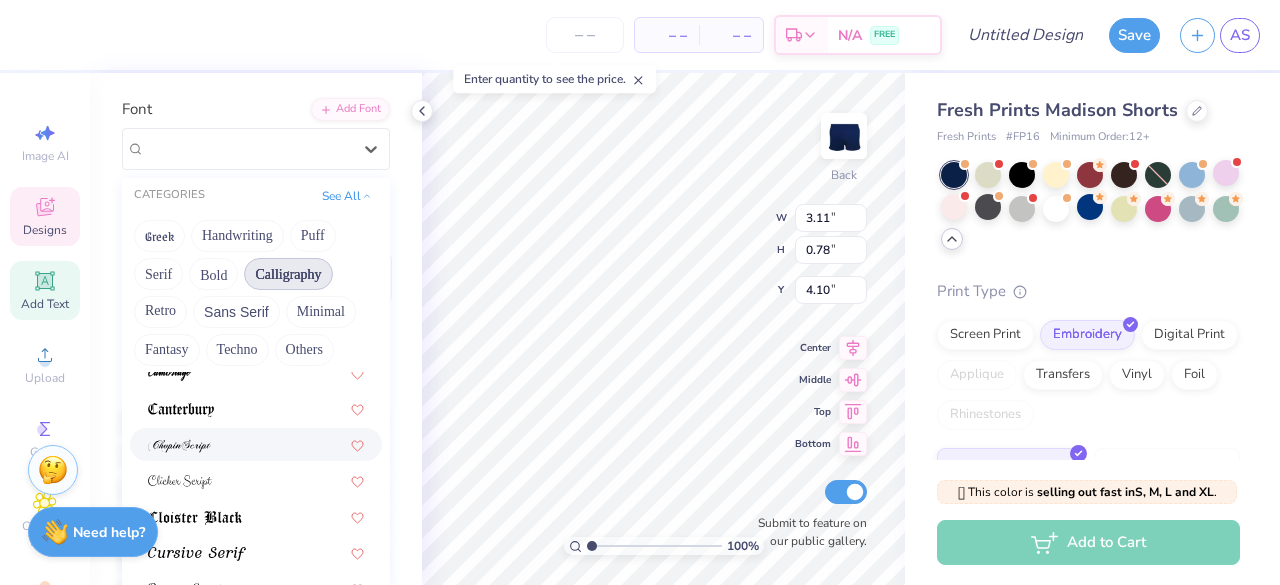 scroll, scrollTop: 342, scrollLeft: 0, axis: vertical 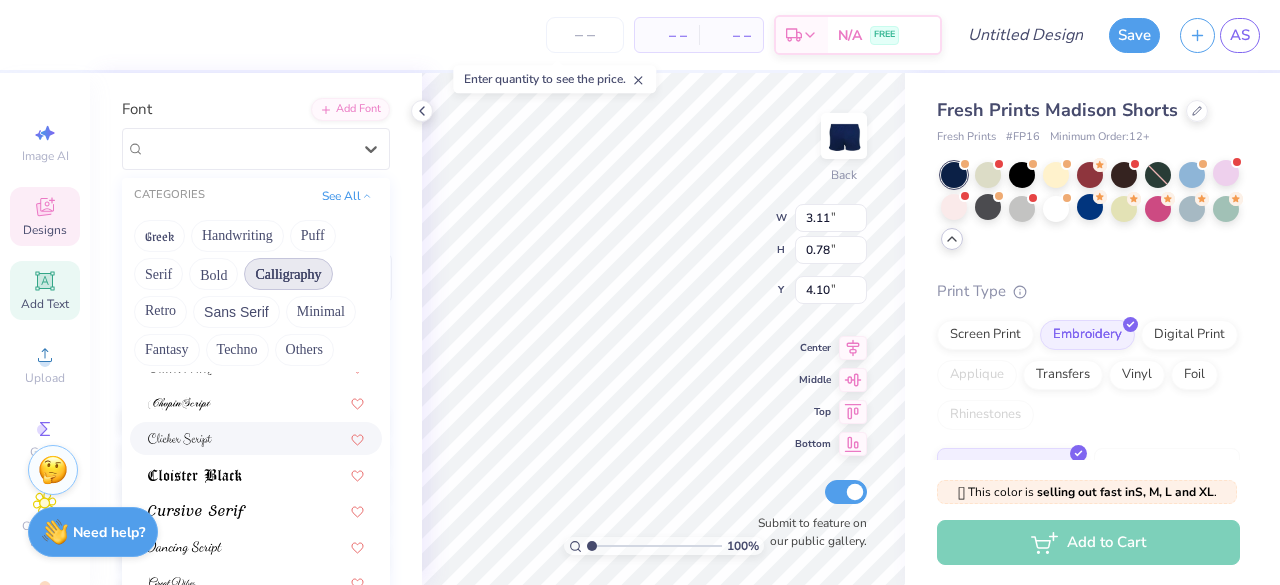 click at bounding box center (256, 438) 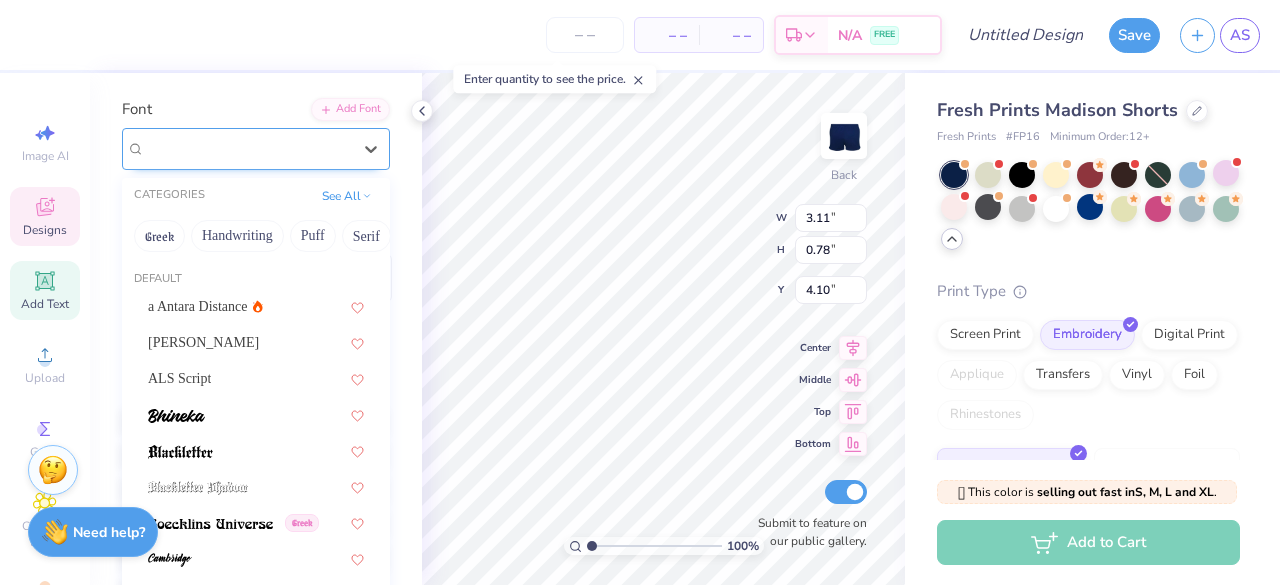 click on "Clicker Script" at bounding box center [248, 148] 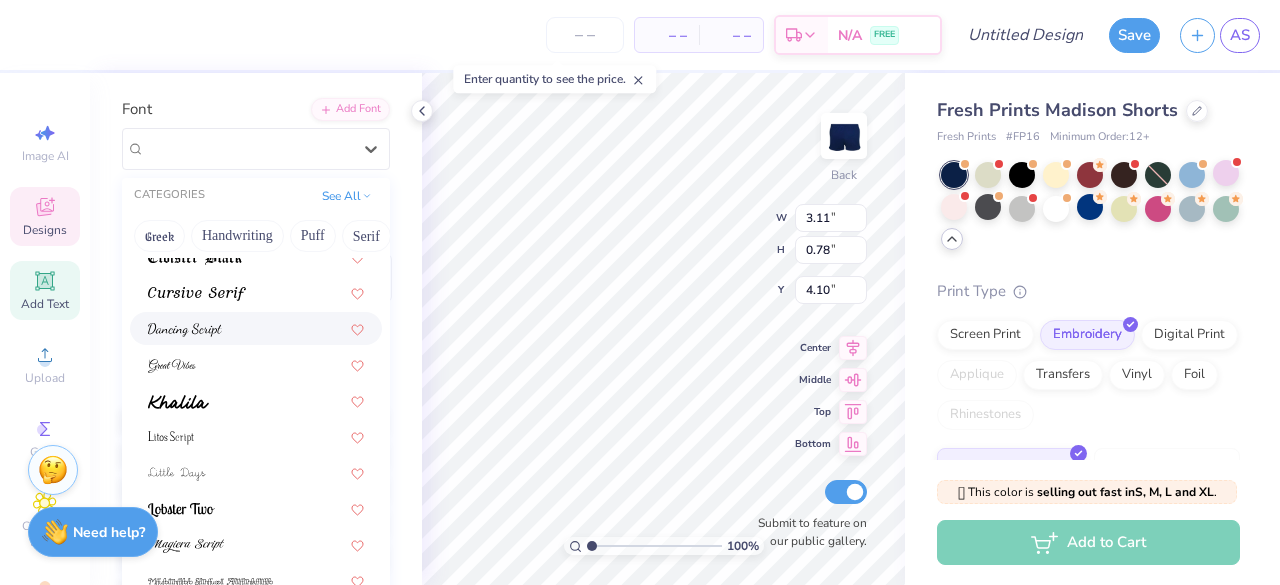 scroll, scrollTop: 490, scrollLeft: 0, axis: vertical 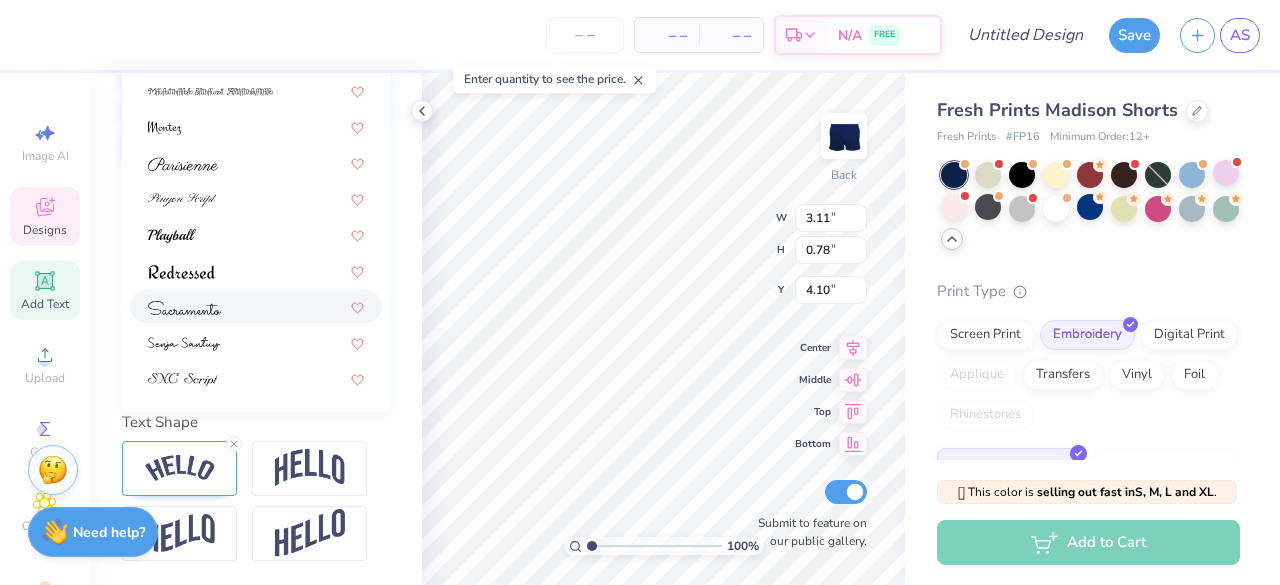 click at bounding box center (256, 306) 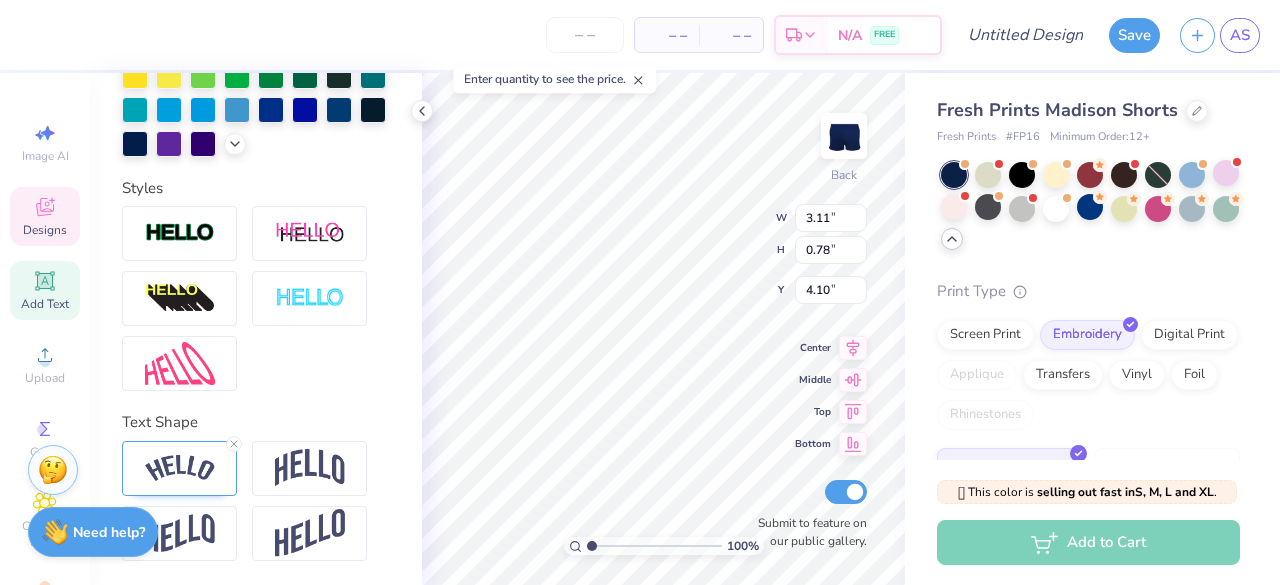 click on "Fresh Prints Madison Shorts Fresh Prints # FP16 Minimum Order:  12 +   Print Type Screen Print Embroidery Digital Print Applique Transfers Vinyl Foil Rhinestones Standard 3D Puff Metallic & Glitter" at bounding box center [1092, 409] 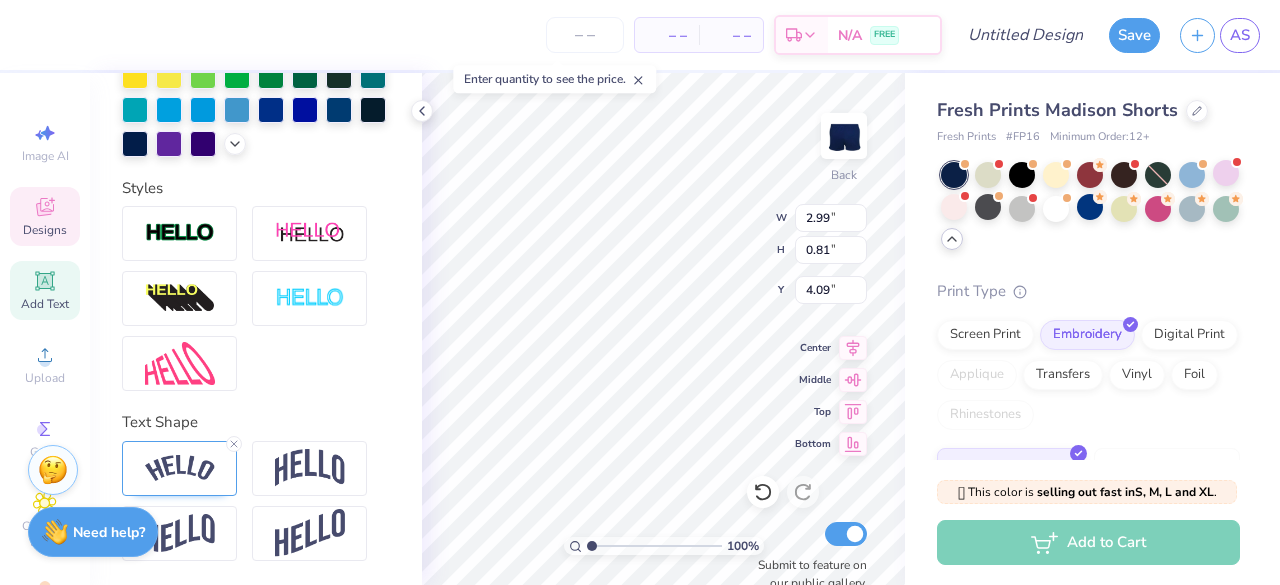 type on "2.99" 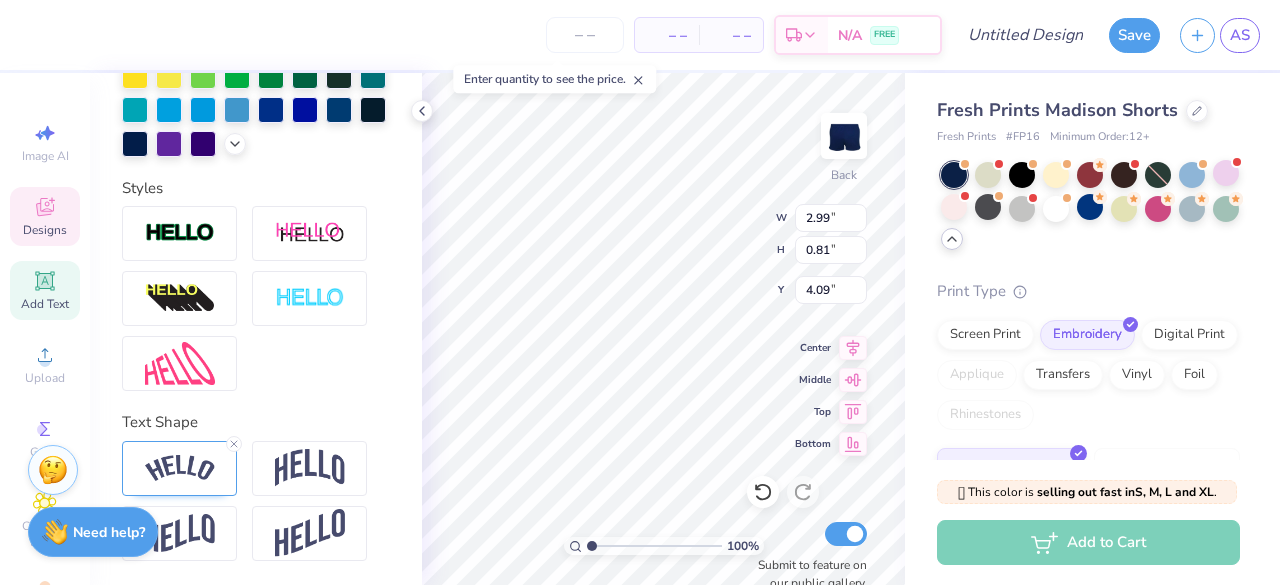 type on "0.81" 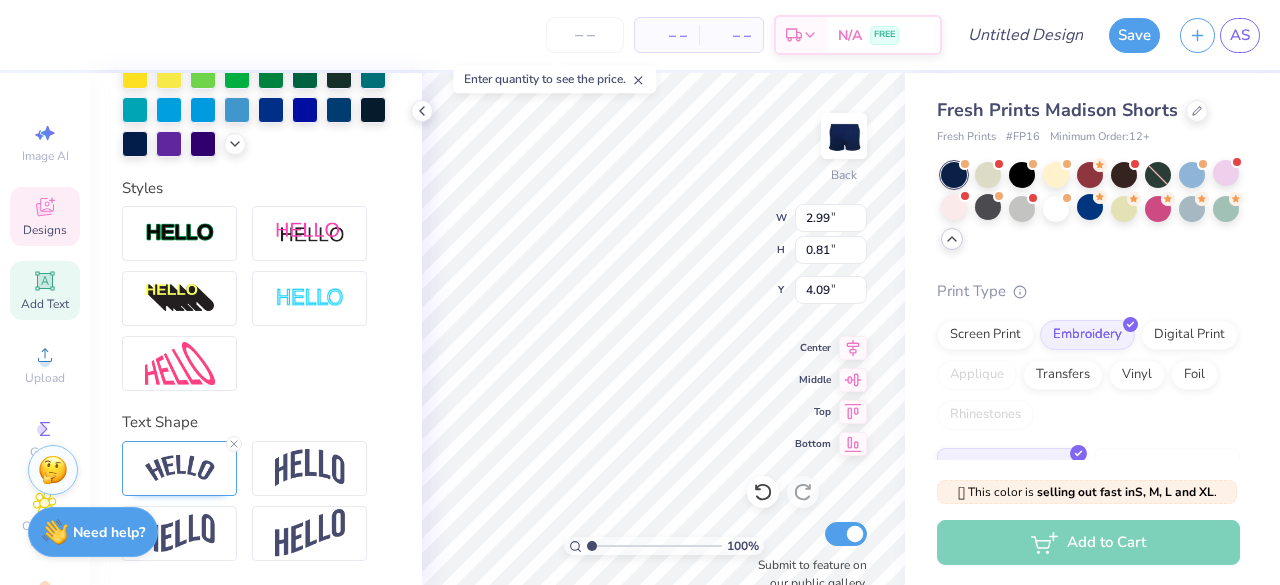 click on "Fresh Prints Madison Shorts Fresh Prints # FP16 Minimum Order:  12 +   Print Type Screen Print Embroidery Digital Print Applique Transfers Vinyl Foil Rhinestones Standard 3D Puff Metallic & Glitter" at bounding box center [1092, 409] 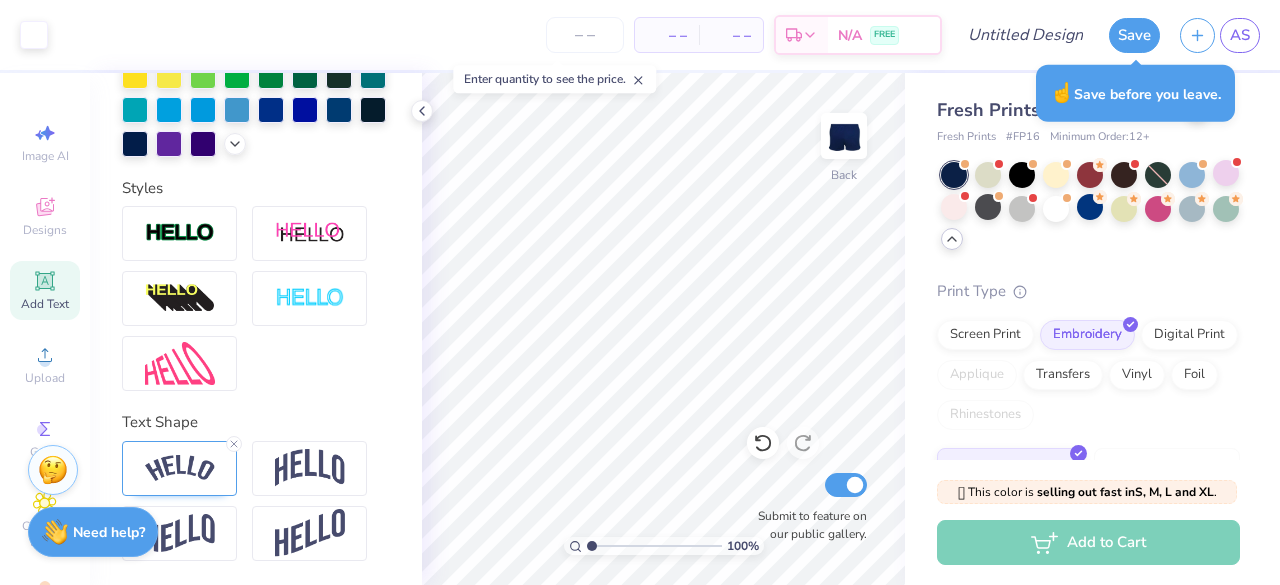 click on "100  % Back Submit to feature on our public gallery." at bounding box center (663, 329) 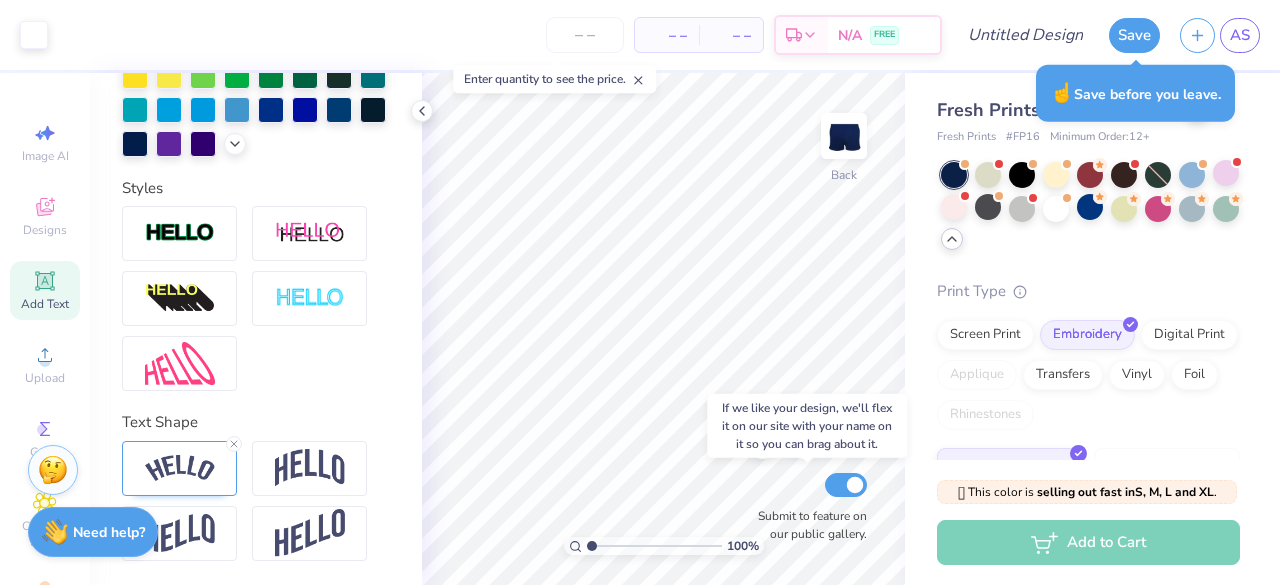 click on "Submit to feature on our public gallery." at bounding box center (807, 506) 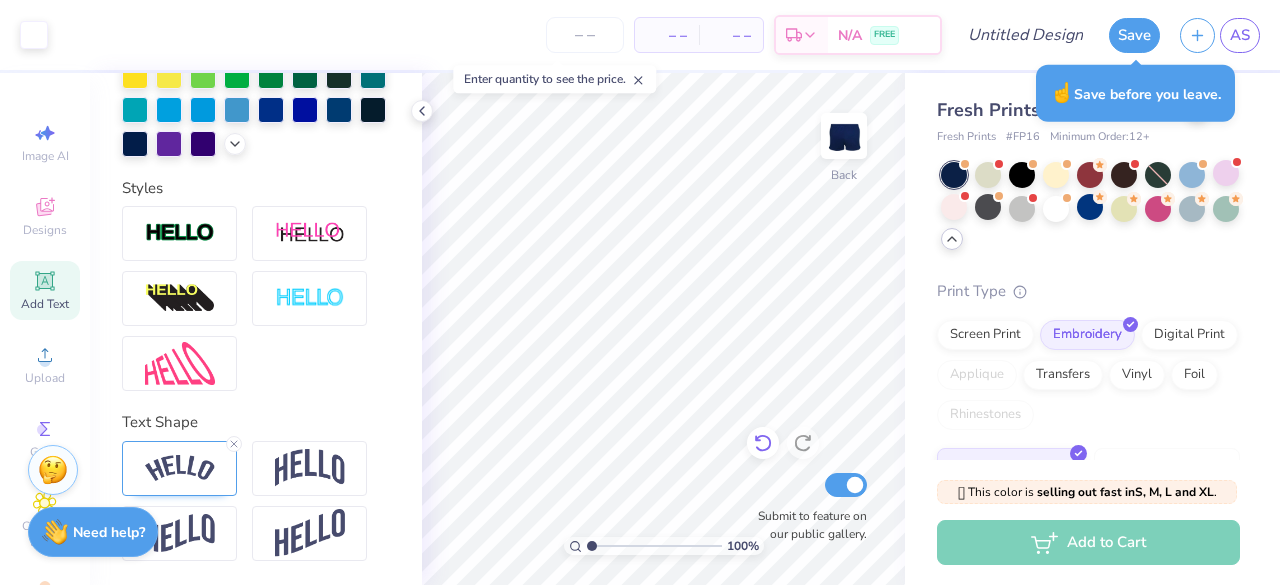 click at bounding box center (763, 443) 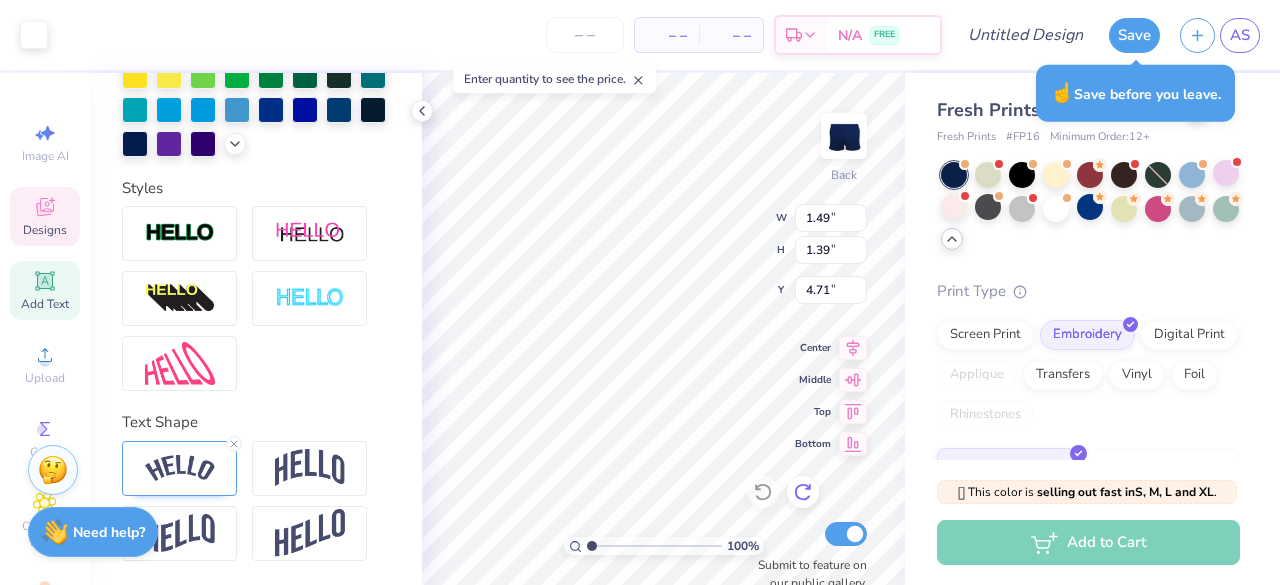 type on "3.11" 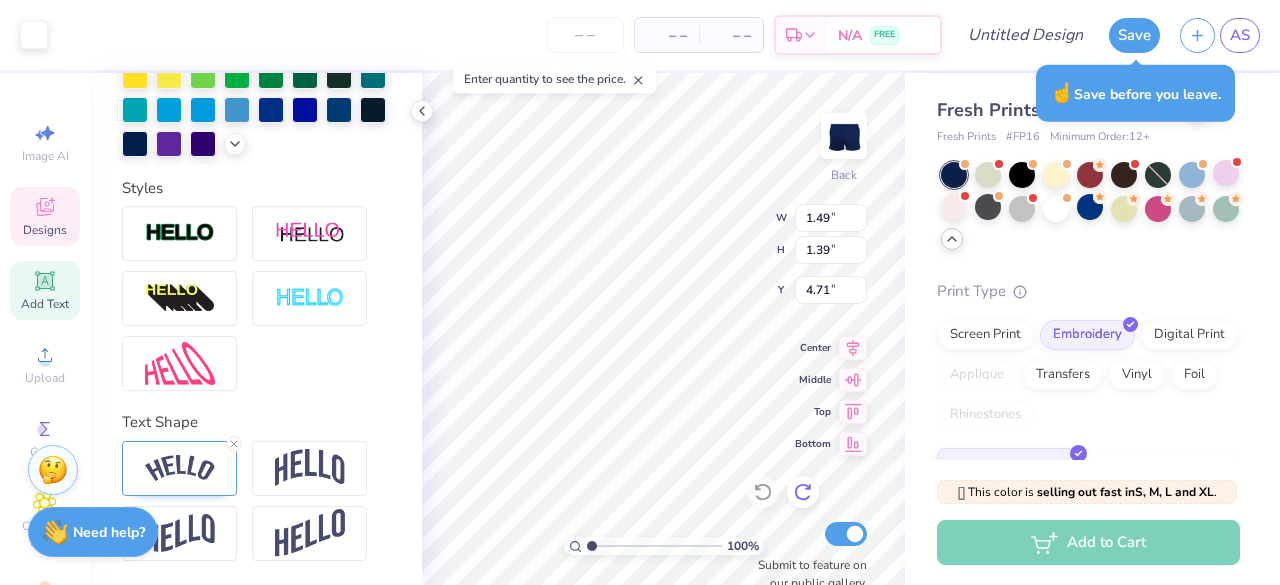 type on "0.78" 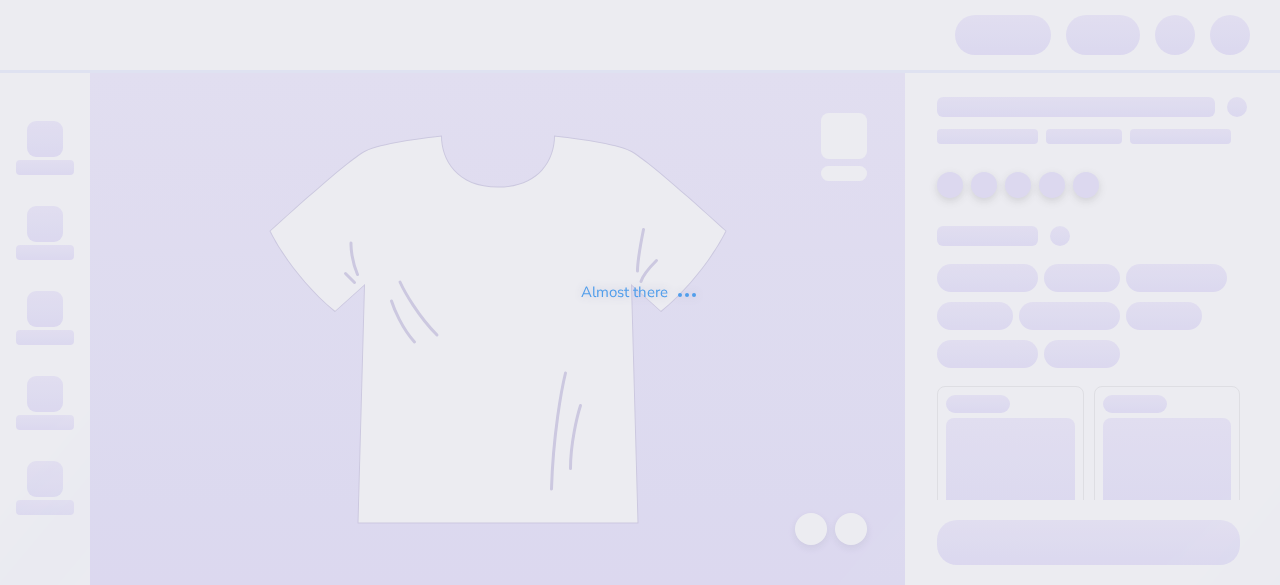scroll, scrollTop: 0, scrollLeft: 0, axis: both 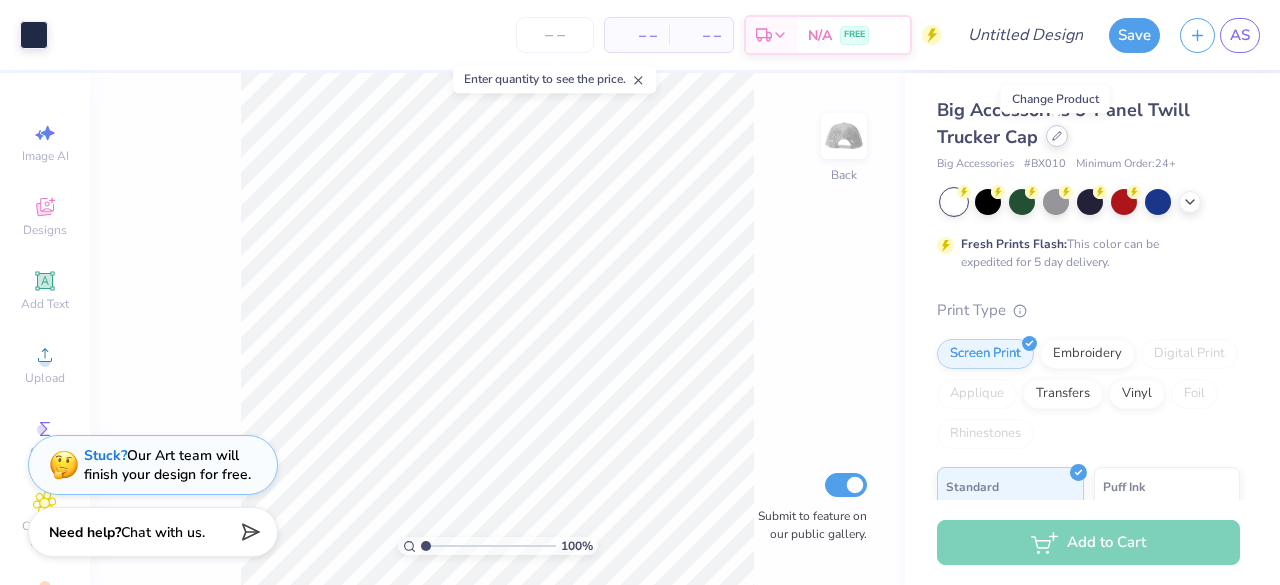 click at bounding box center [1057, 136] 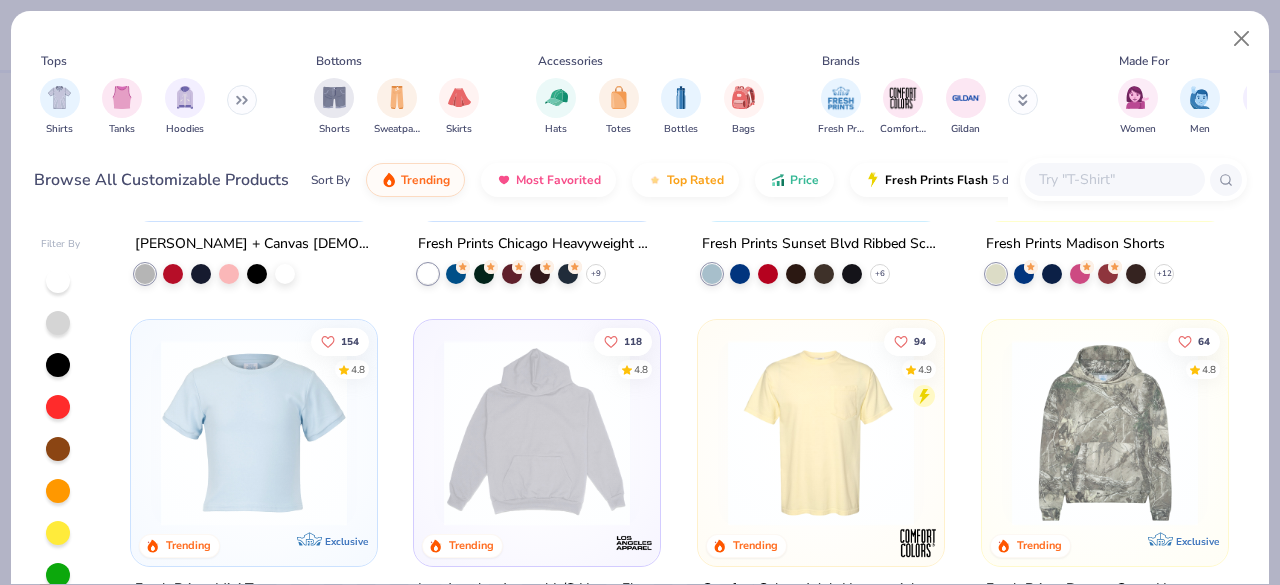 scroll, scrollTop: 1113, scrollLeft: 0, axis: vertical 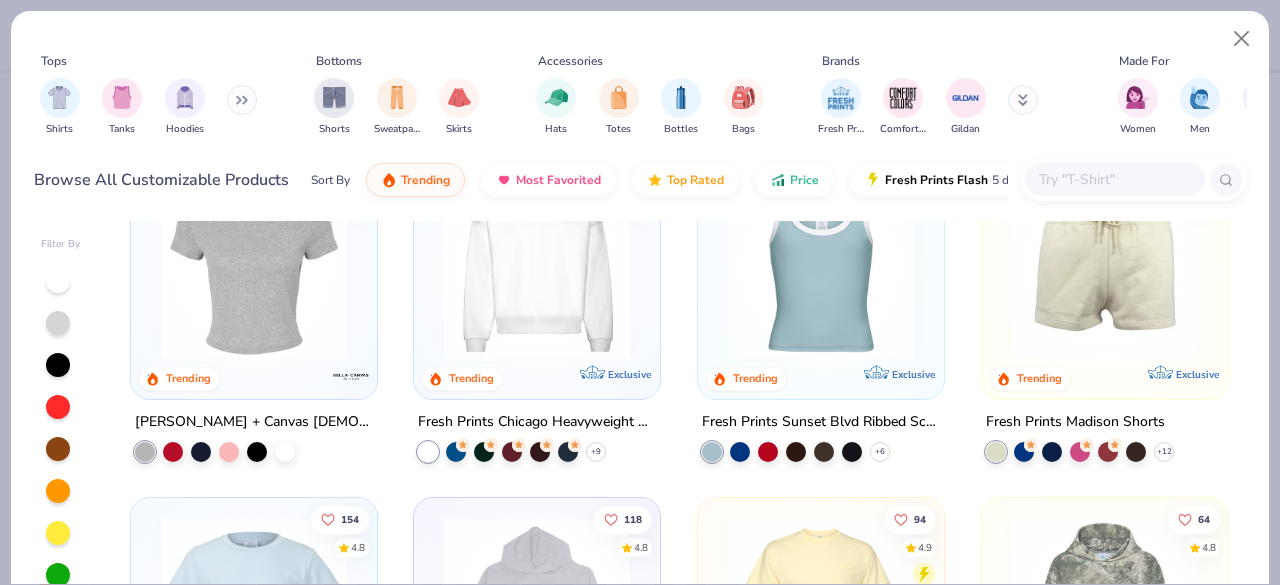 click on "Fresh Prints Madison Shorts" at bounding box center (1075, 422) 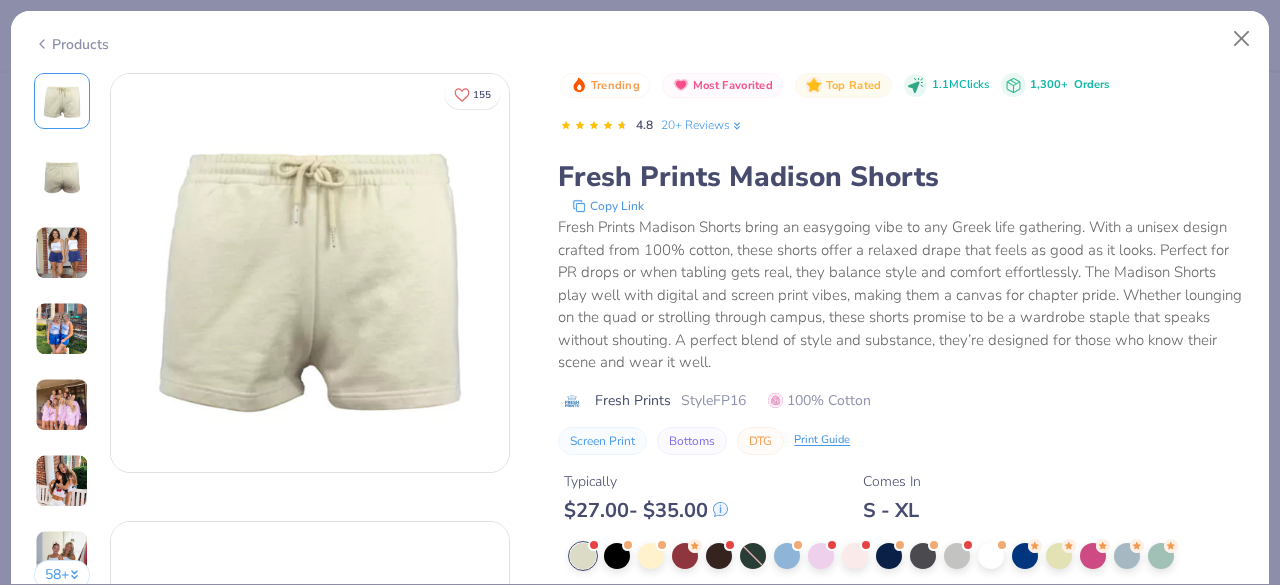 scroll, scrollTop: 162, scrollLeft: 0, axis: vertical 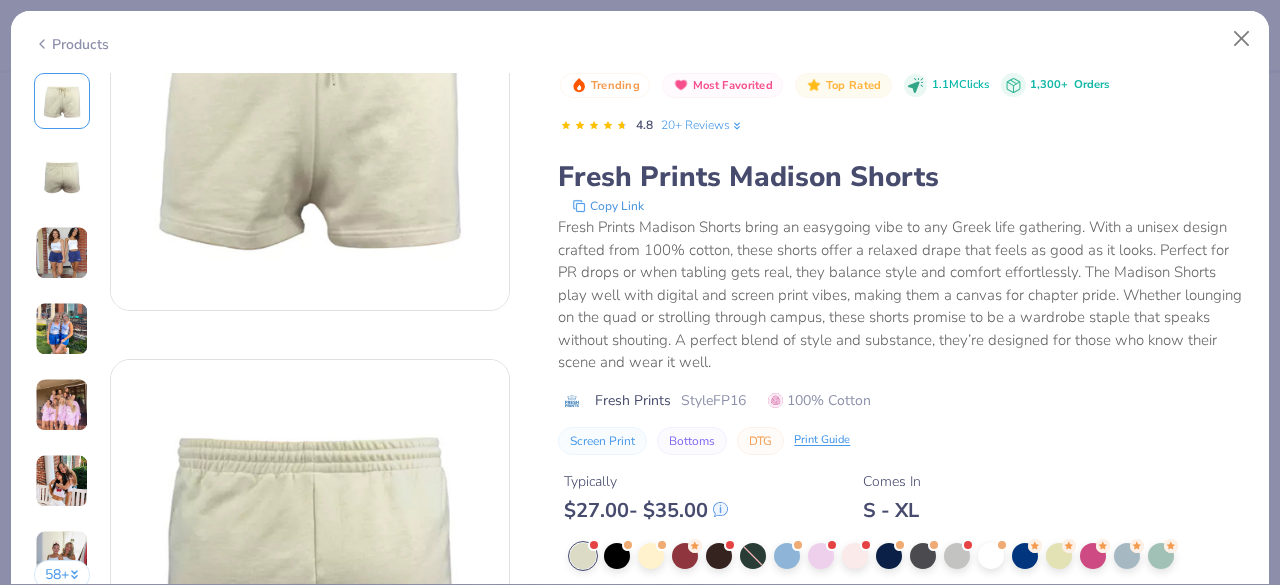 click at bounding box center [62, 253] 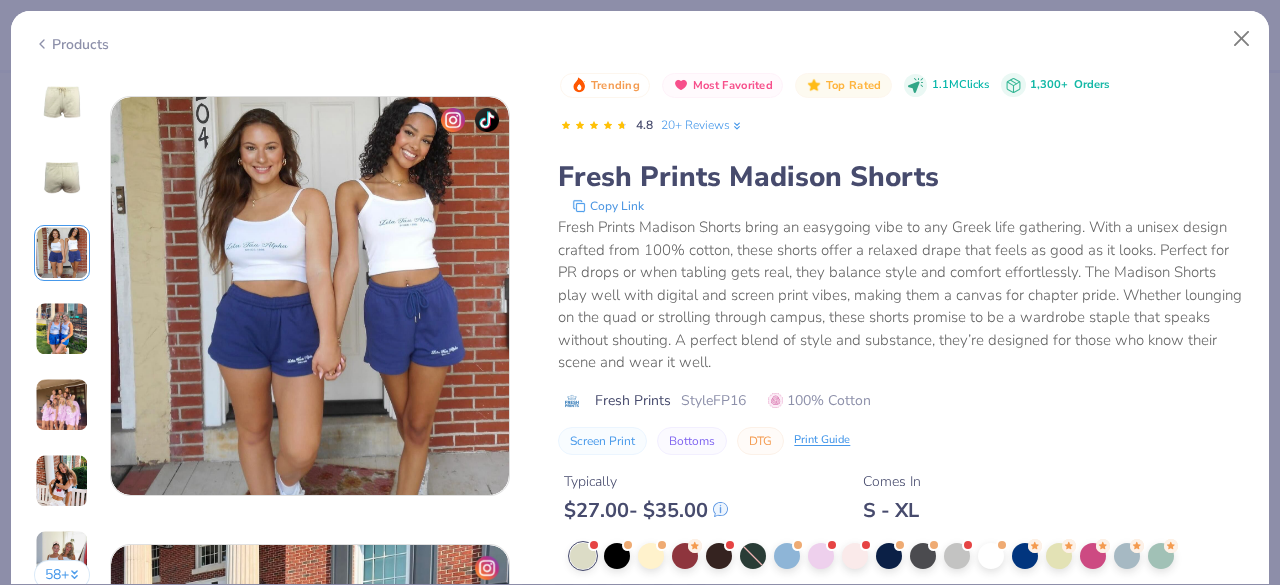 scroll, scrollTop: 896, scrollLeft: 0, axis: vertical 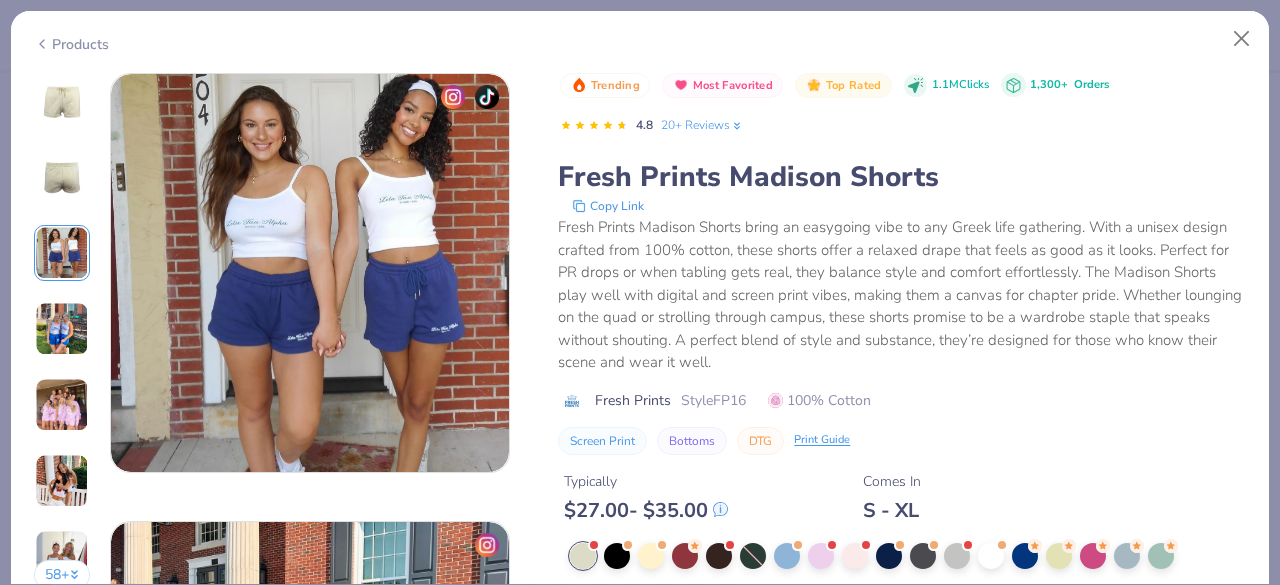 drag, startPoint x: 395, startPoint y: 248, endPoint x: 341, endPoint y: 259, distance: 55.108982 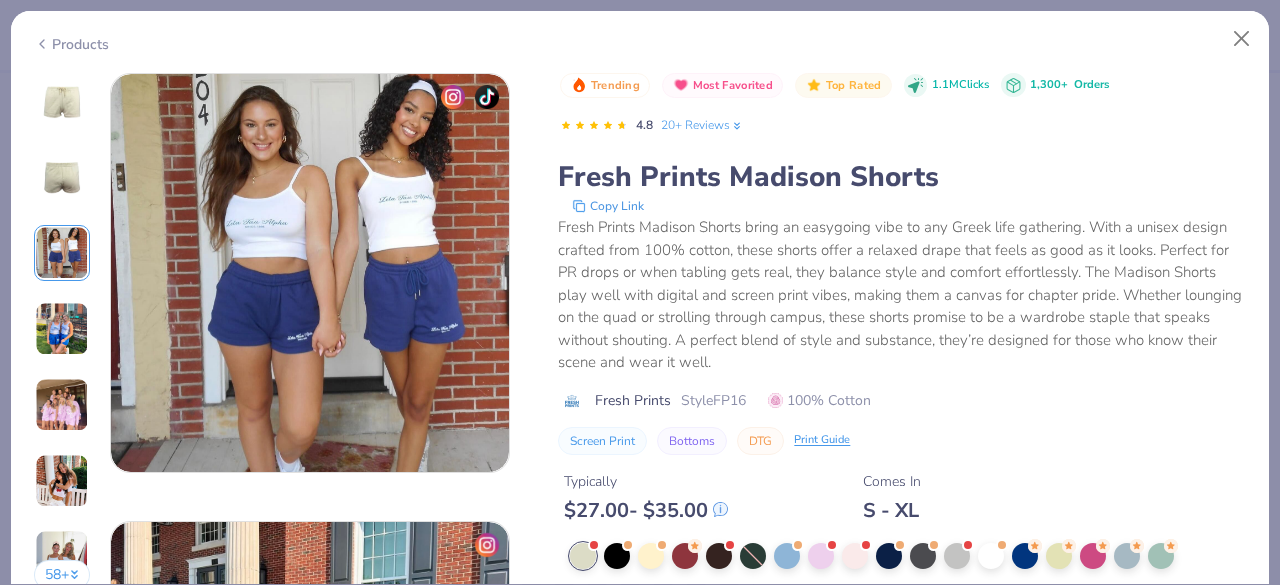 click at bounding box center (310, 273) 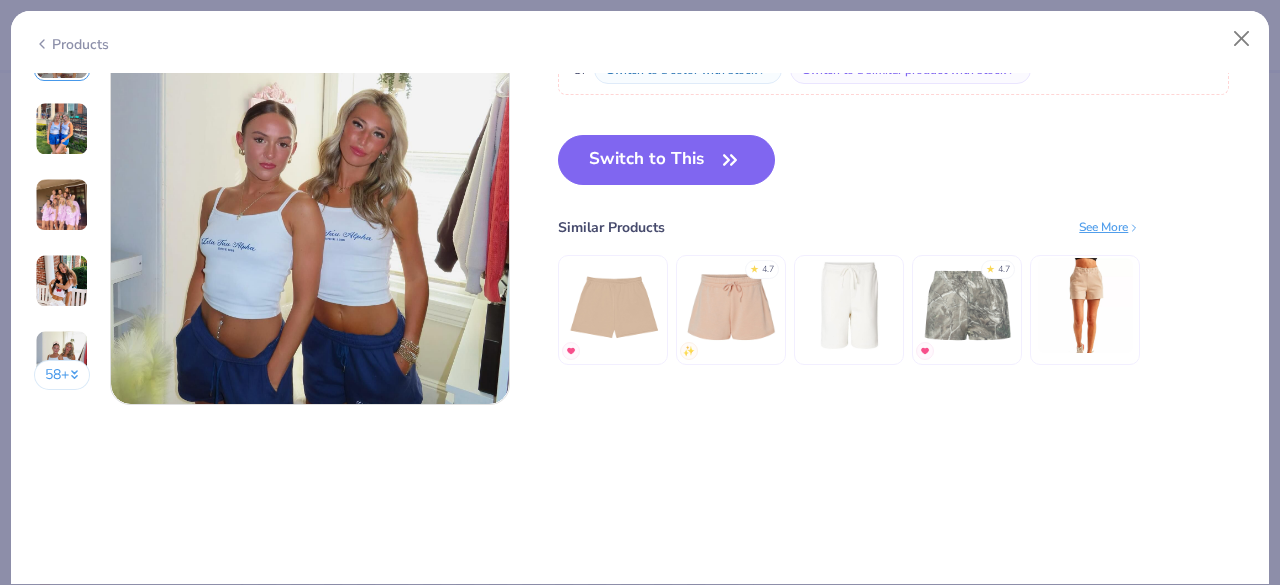 scroll, scrollTop: 2758, scrollLeft: 0, axis: vertical 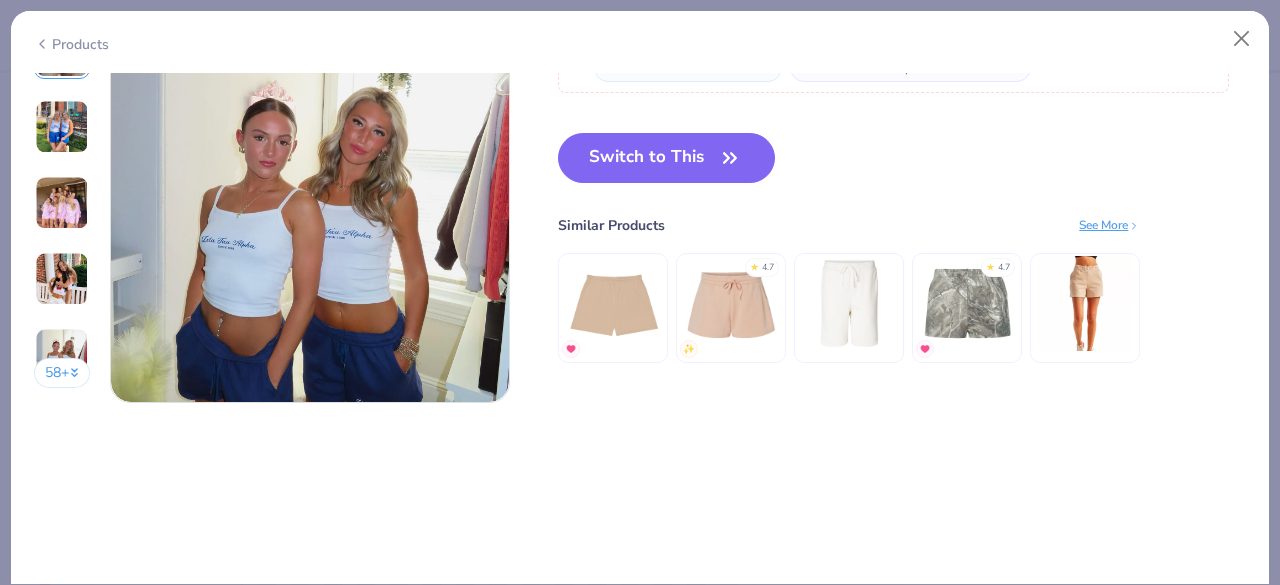 click at bounding box center [310, 203] 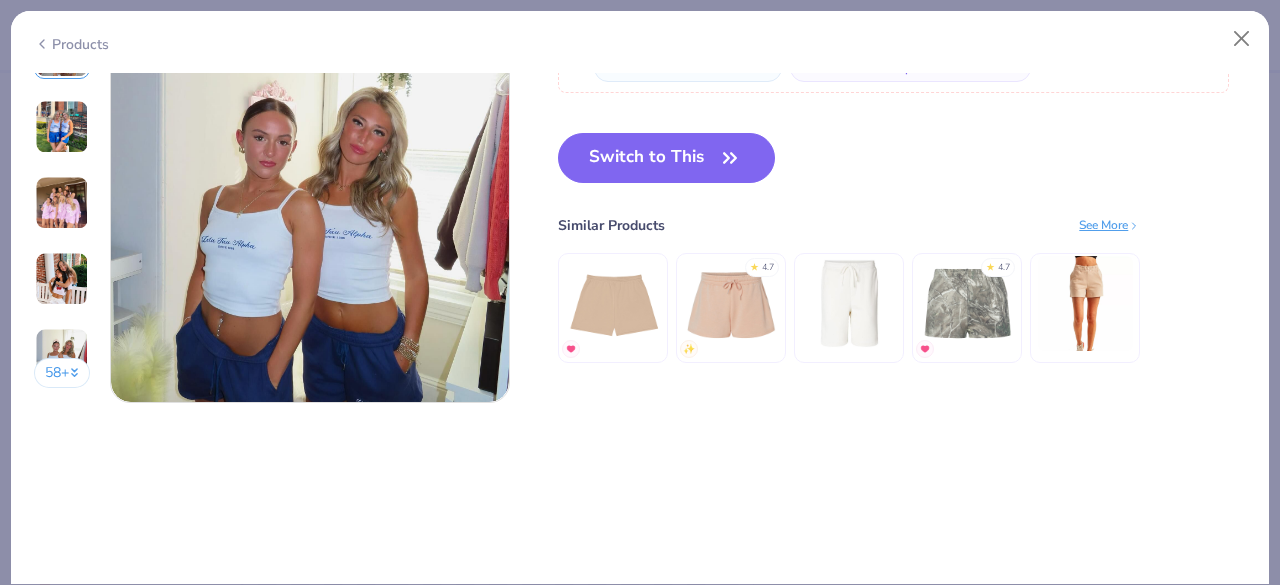 click on "58 +" at bounding box center (62, 373) 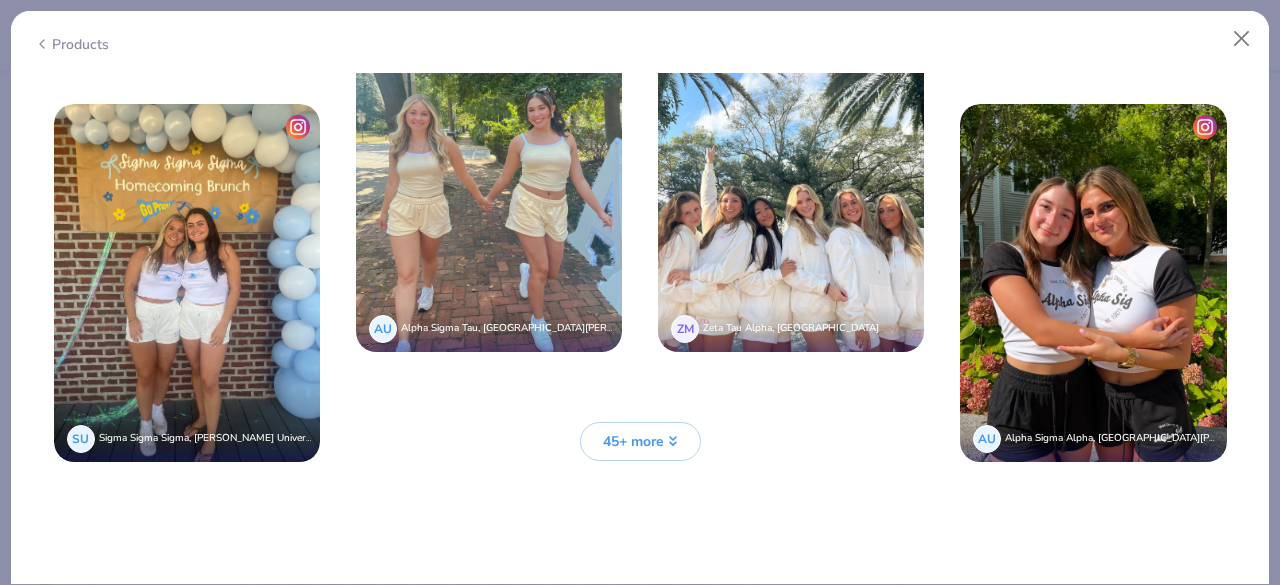 scroll, scrollTop: 4490, scrollLeft: 0, axis: vertical 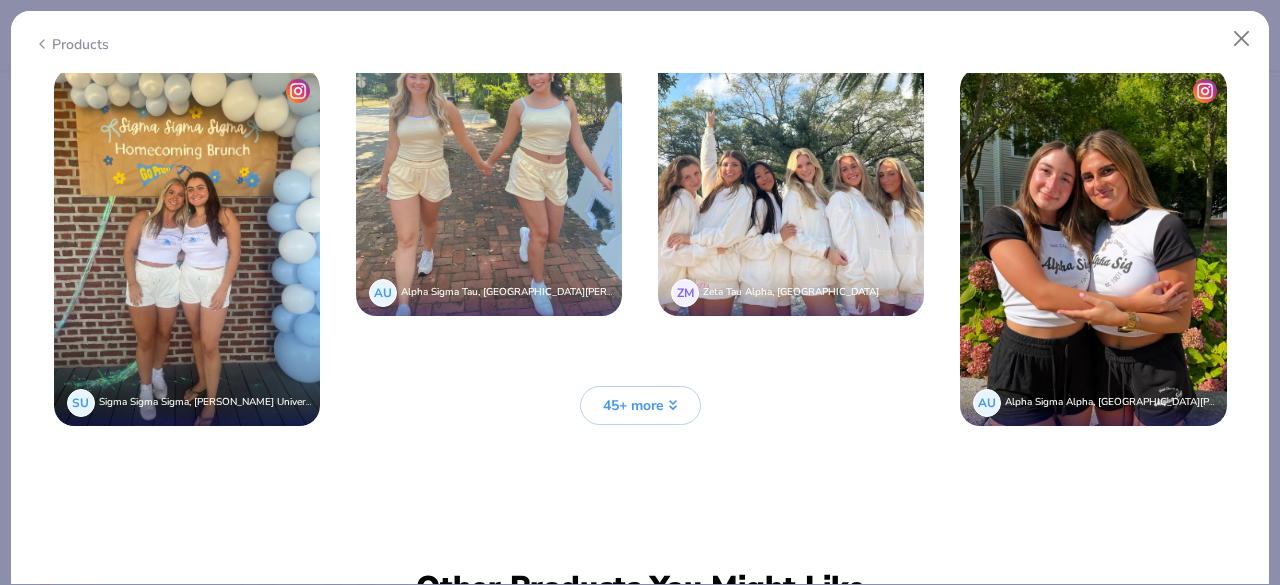 click on "45+ more" at bounding box center [633, 405] 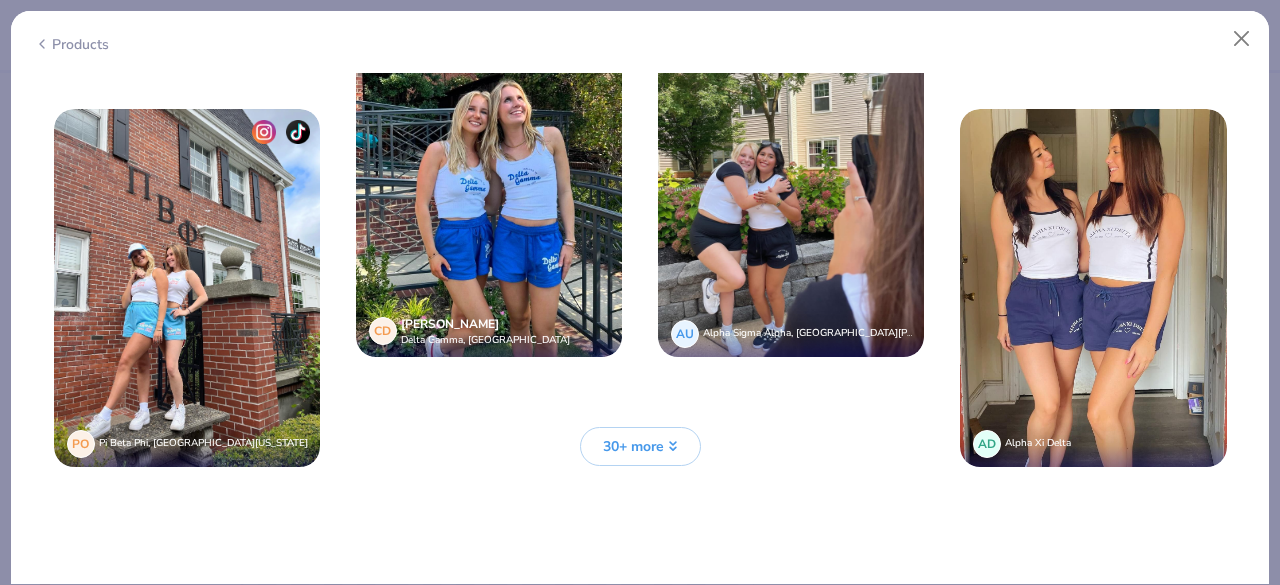 scroll, scrollTop: 6160, scrollLeft: 0, axis: vertical 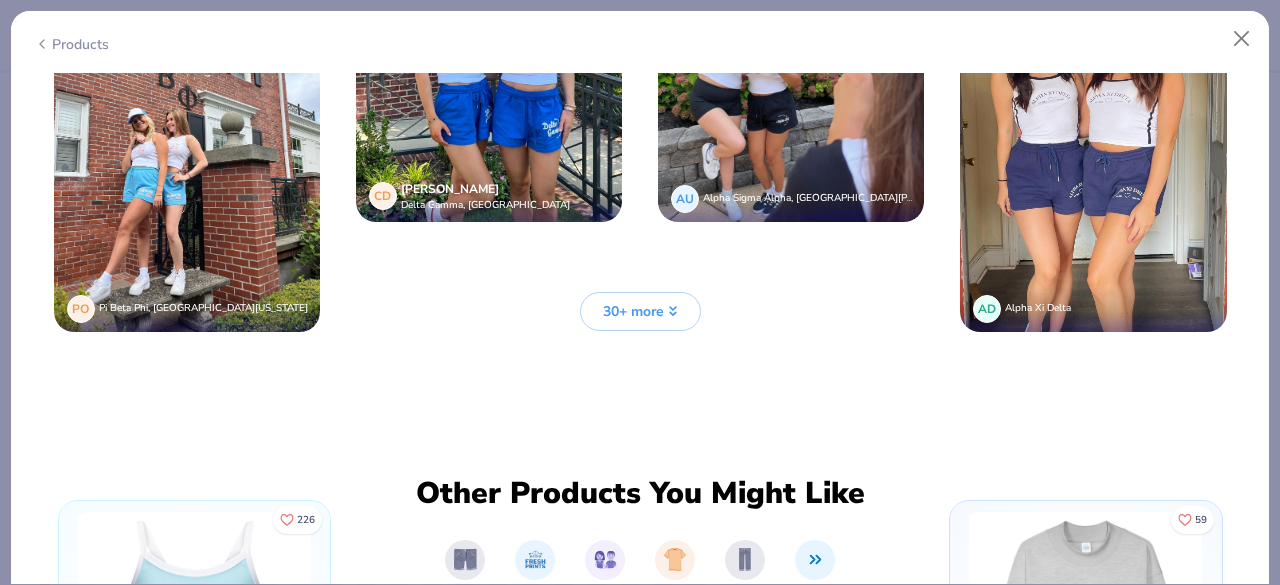 click on "30+ more" at bounding box center [640, 311] 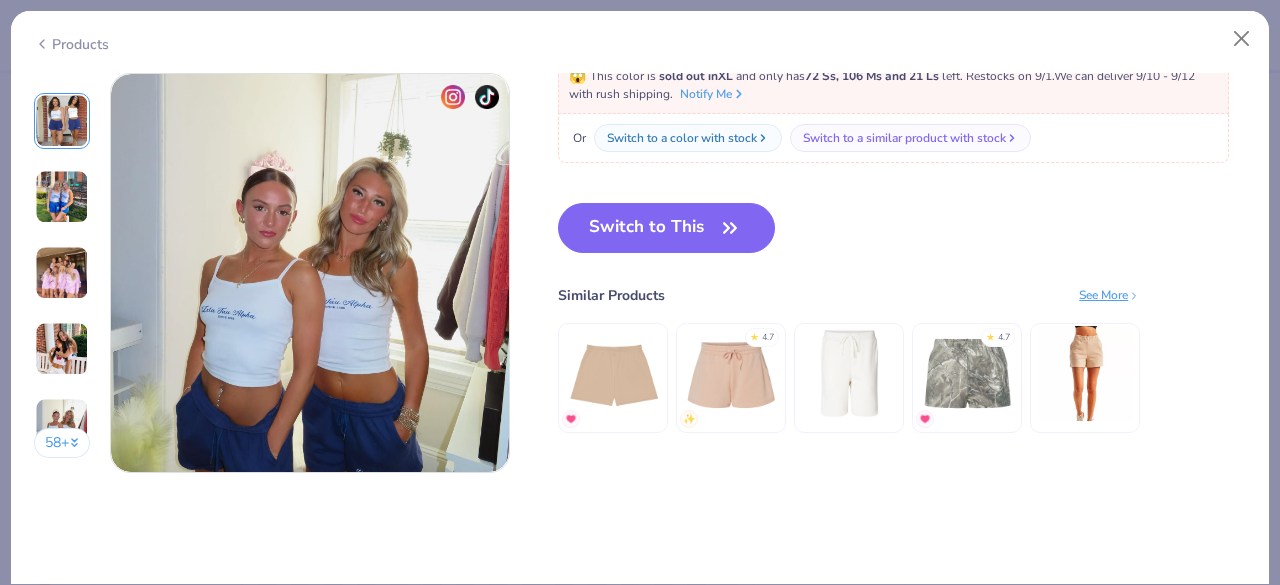 scroll, scrollTop: 2687, scrollLeft: 0, axis: vertical 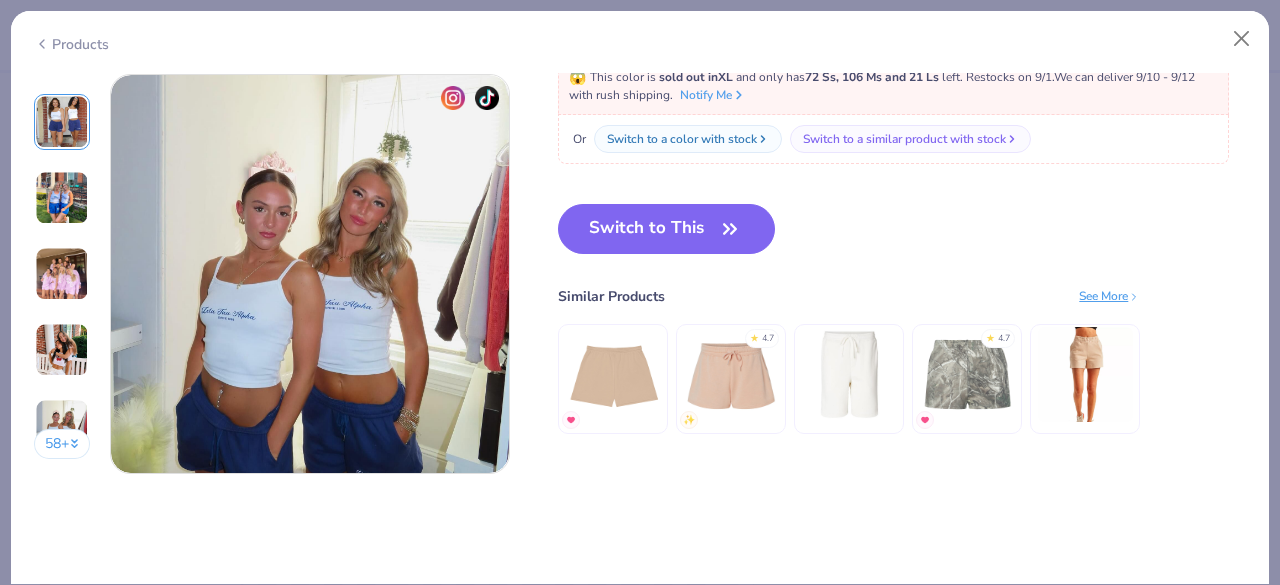 click at bounding box center [310, 274] 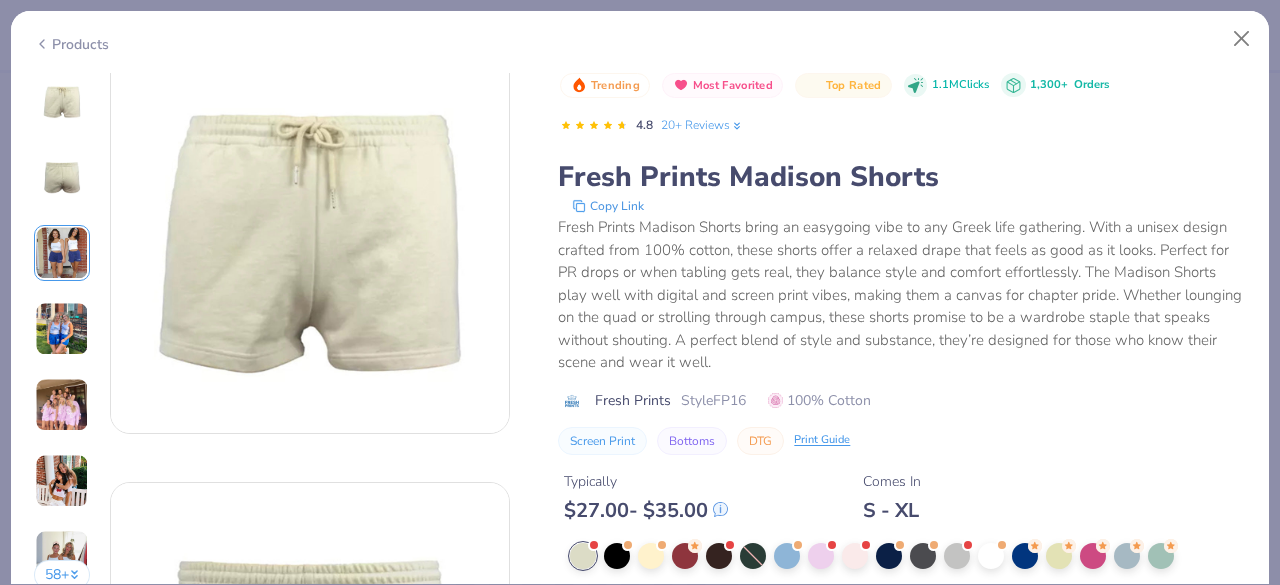 scroll, scrollTop: 0, scrollLeft: 0, axis: both 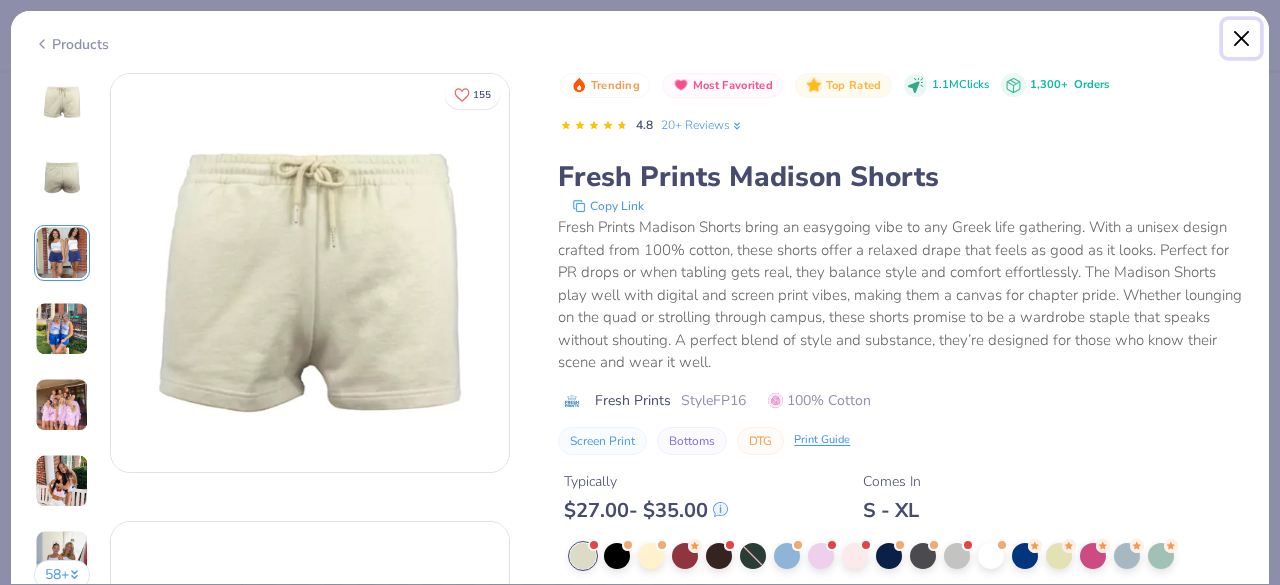 click at bounding box center [1242, 39] 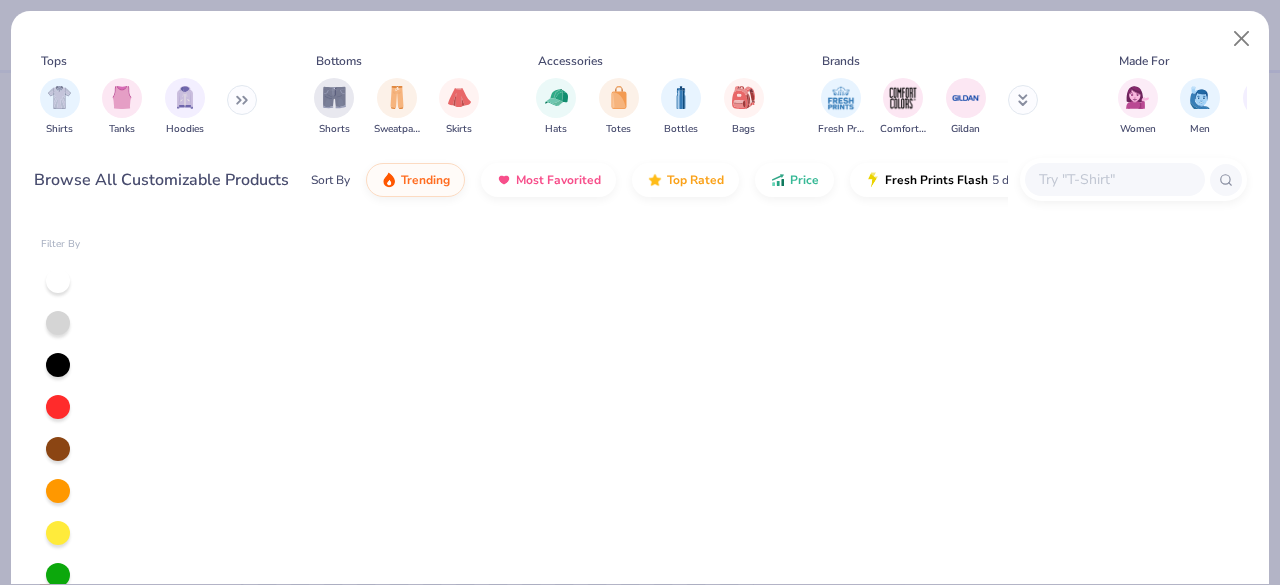 scroll, scrollTop: 3285, scrollLeft: 0, axis: vertical 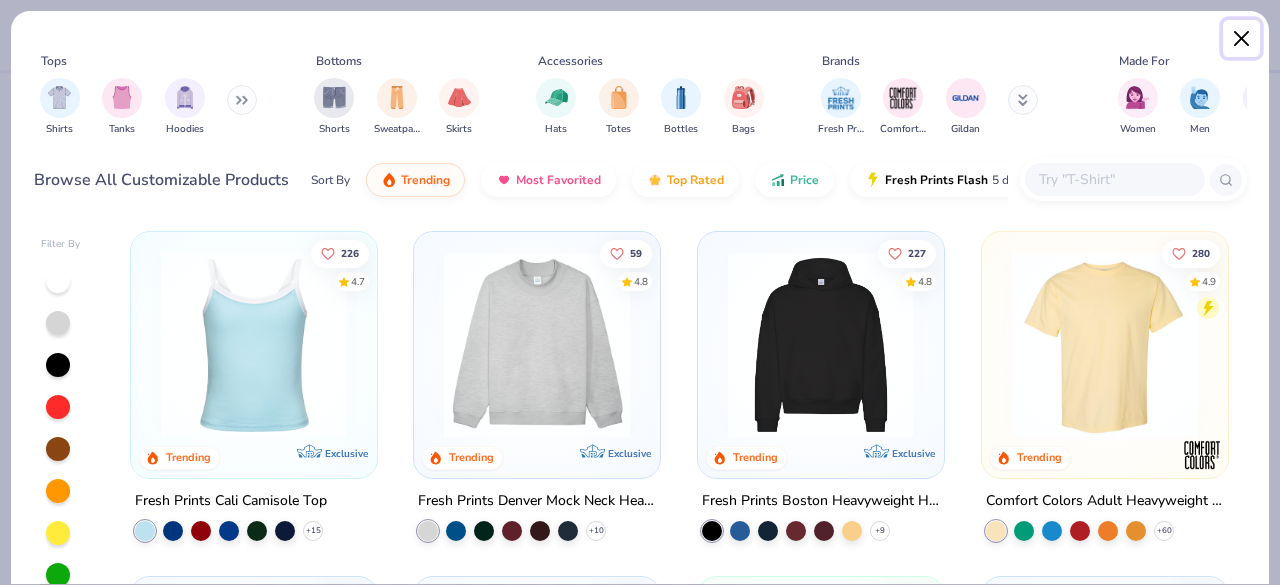 click at bounding box center [1242, 39] 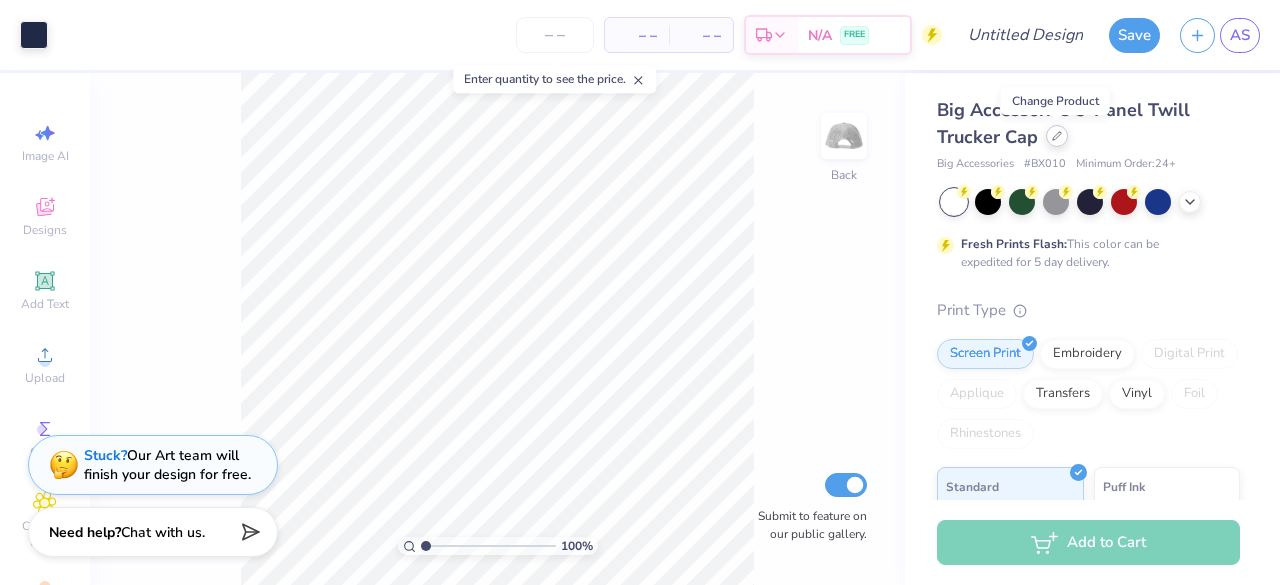 click at bounding box center [1057, 136] 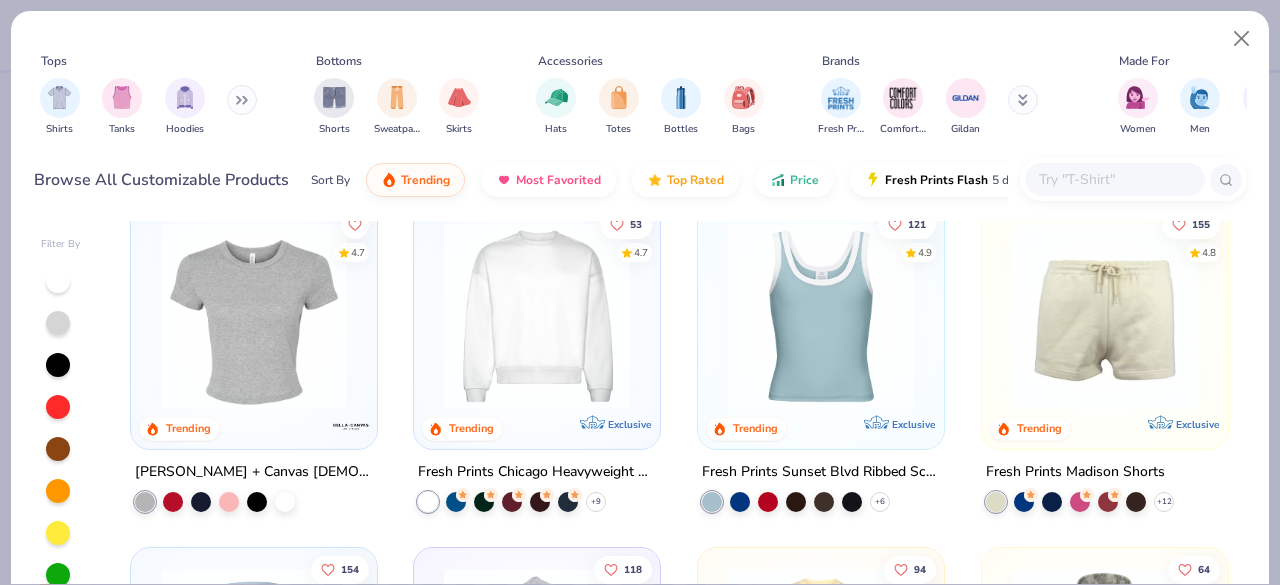 scroll, scrollTop: 1064, scrollLeft: 0, axis: vertical 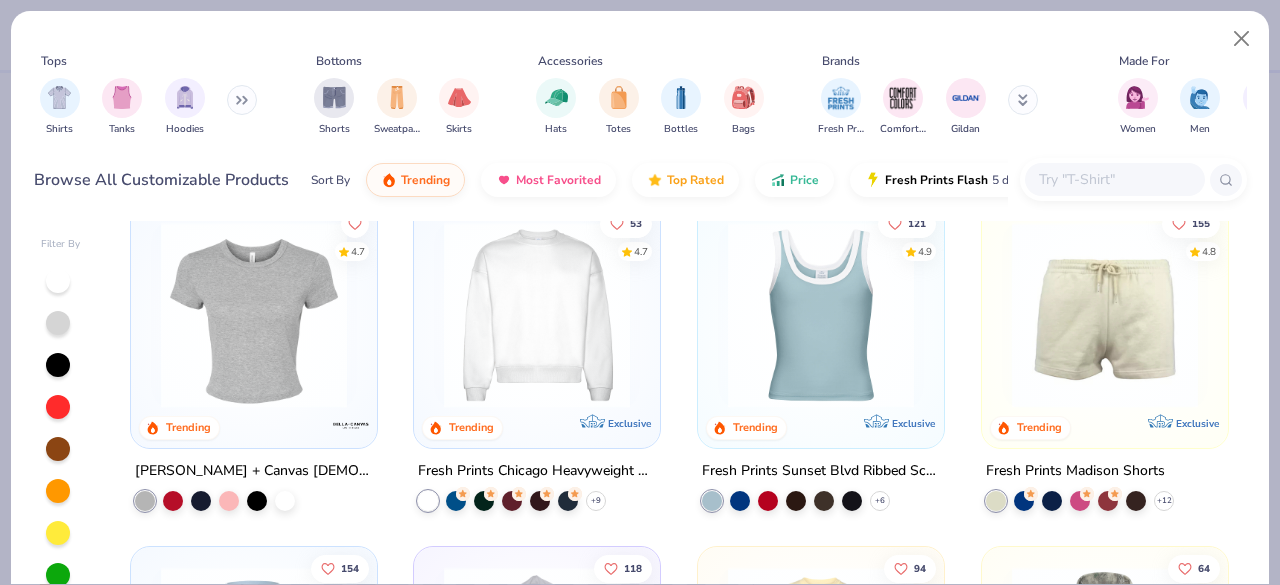 click on "Fresh Prints Madison Shorts" at bounding box center [1075, 471] 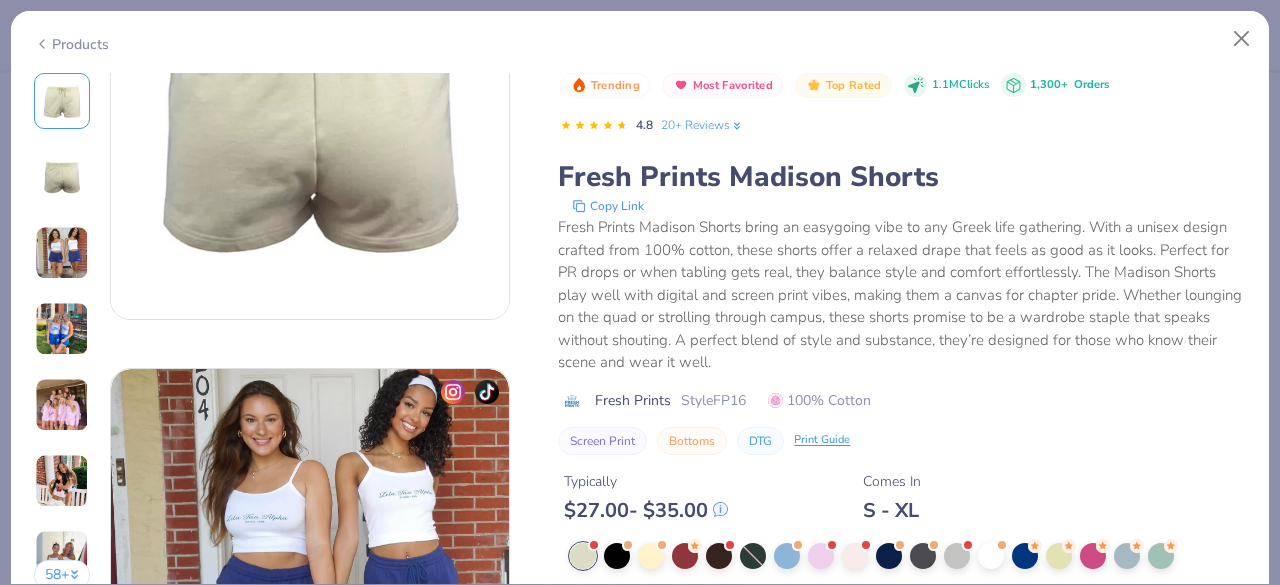 scroll, scrollTop: 925, scrollLeft: 0, axis: vertical 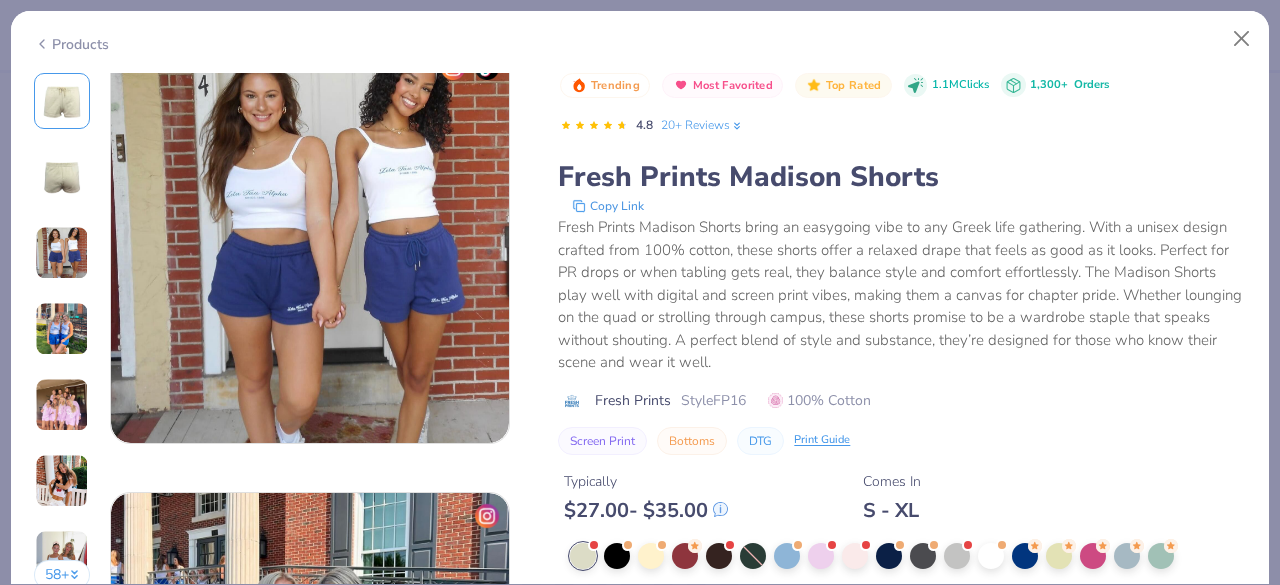 click at bounding box center [310, 244] 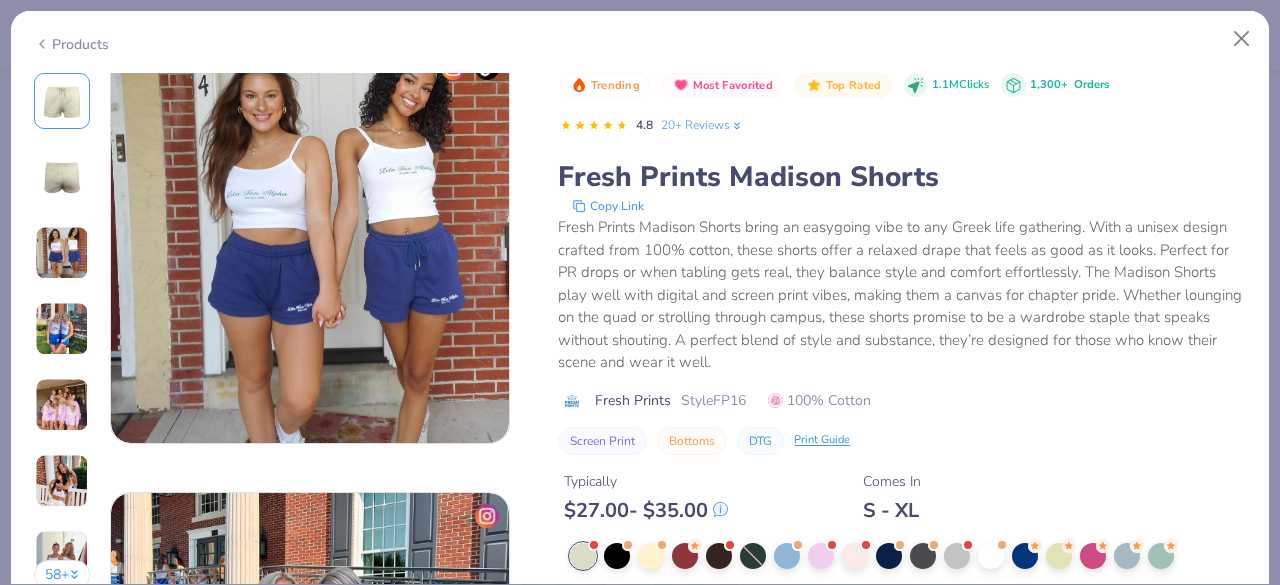 click at bounding box center (310, 244) 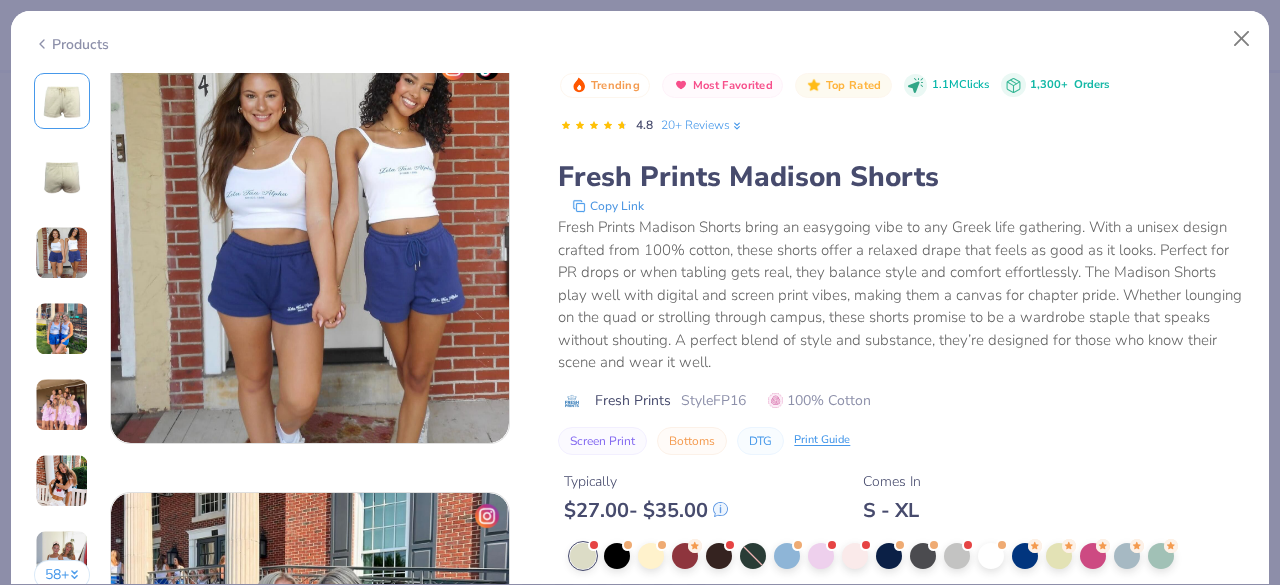 click at bounding box center [310, 244] 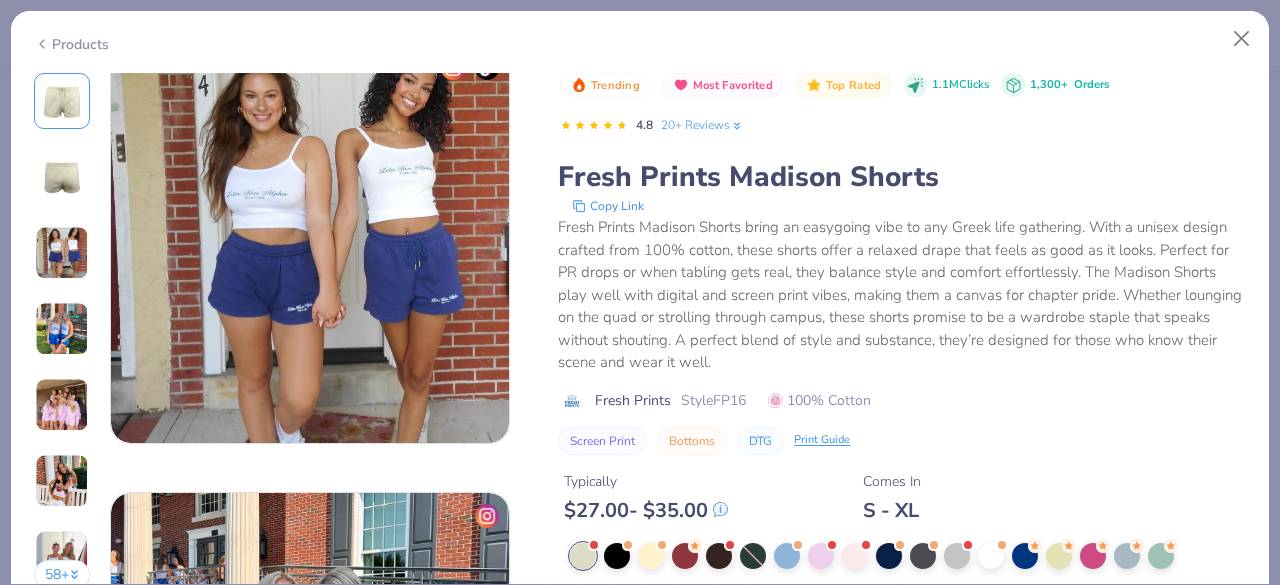 click at bounding box center [310, 244] 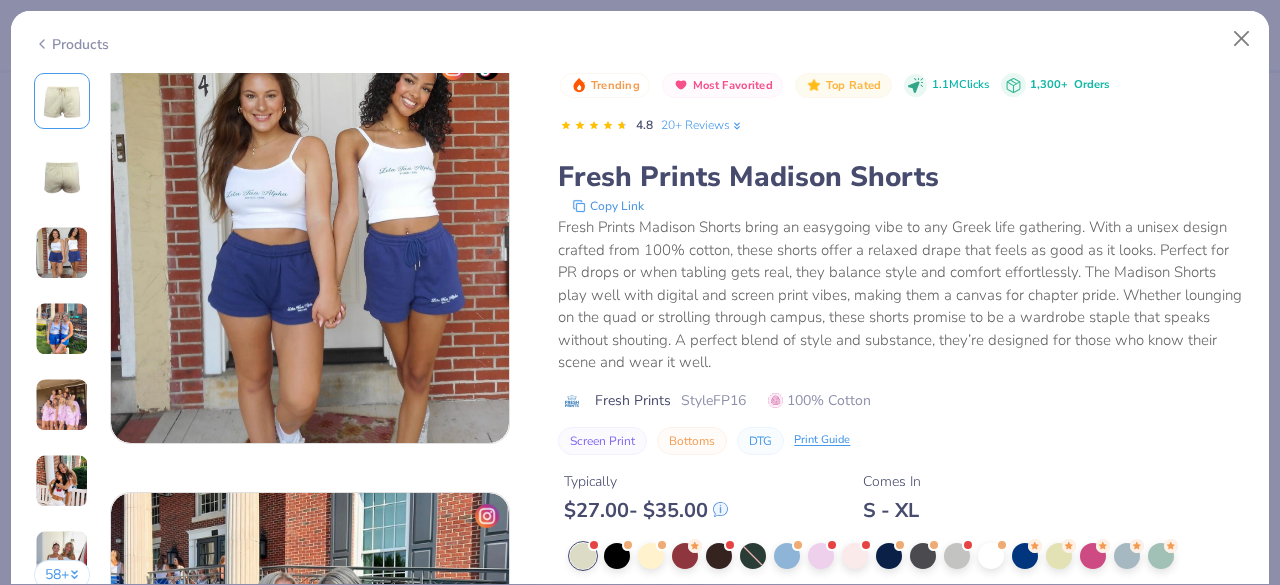 drag, startPoint x: 328, startPoint y: 278, endPoint x: 249, endPoint y: 321, distance: 89.94443 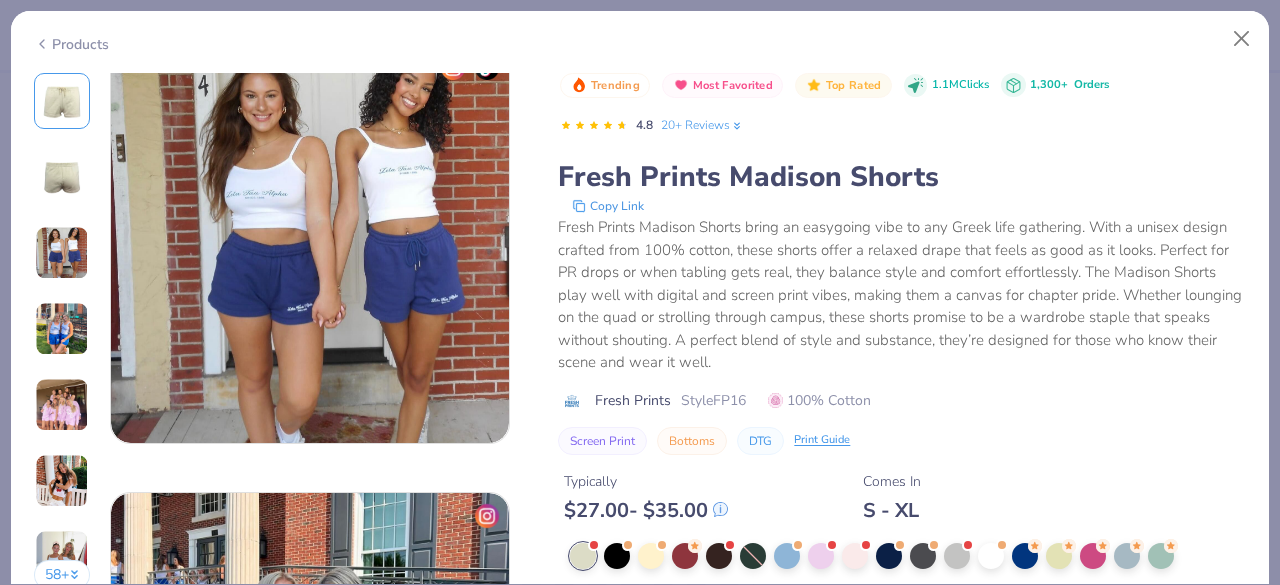 click at bounding box center [310, 244] 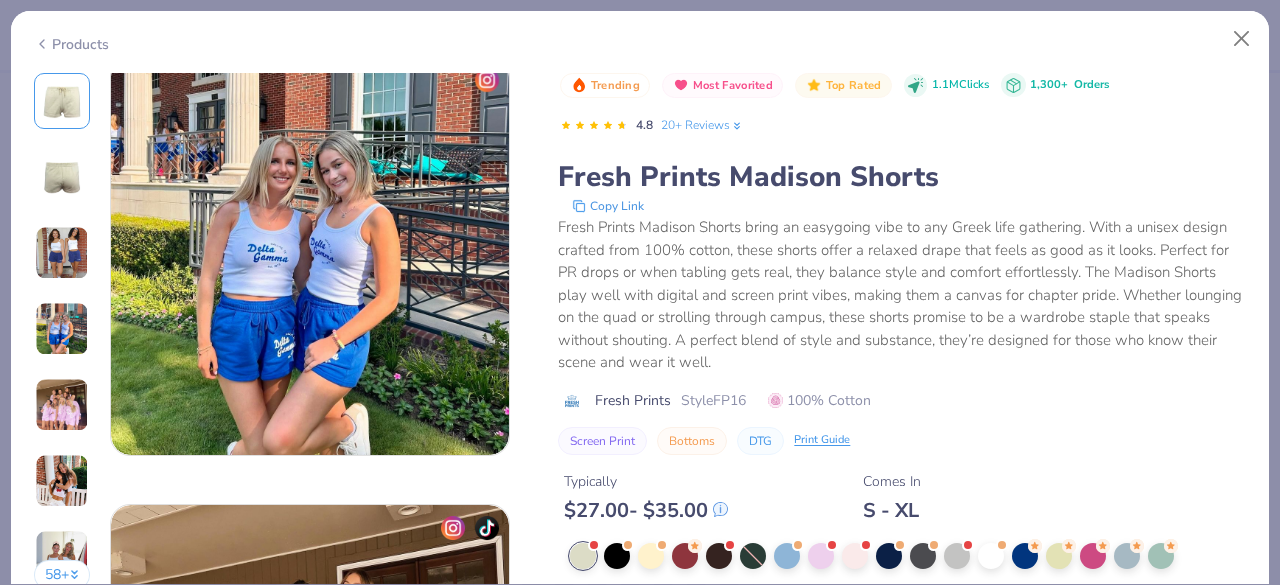 scroll, scrollTop: 1362, scrollLeft: 0, axis: vertical 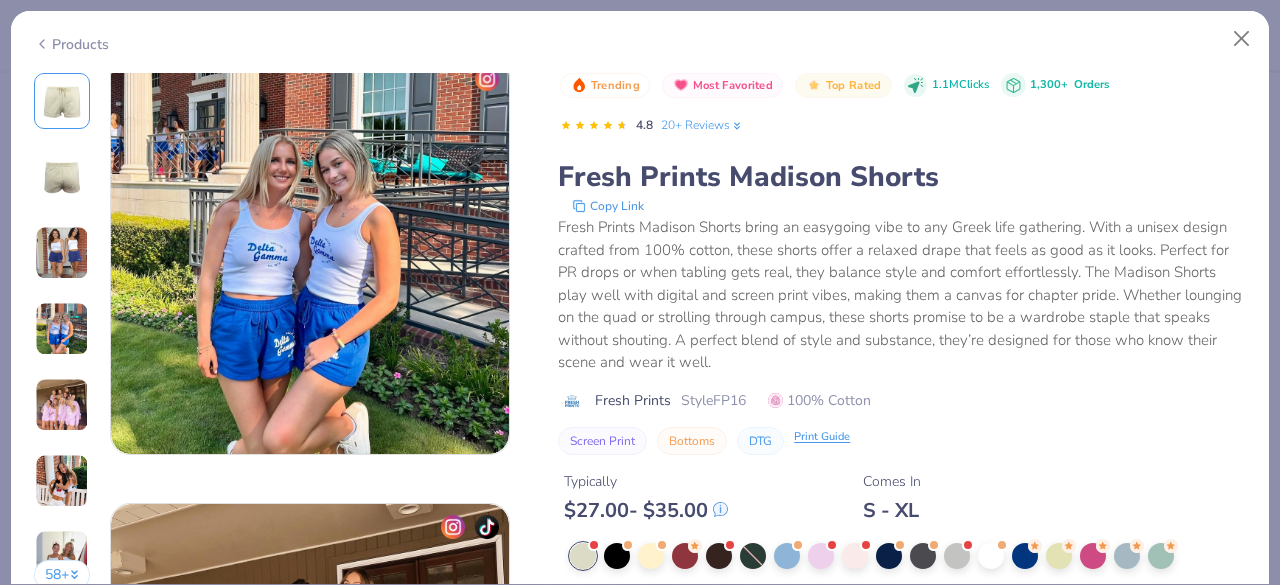 click on "Print Guide" at bounding box center [822, 437] 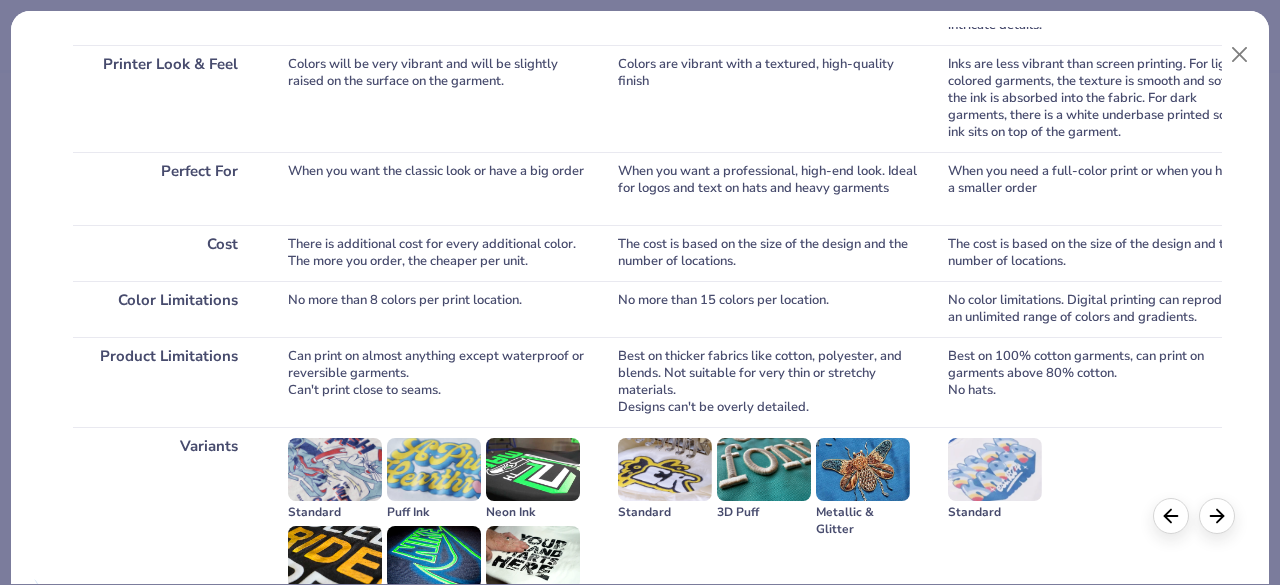 scroll, scrollTop: 478, scrollLeft: 0, axis: vertical 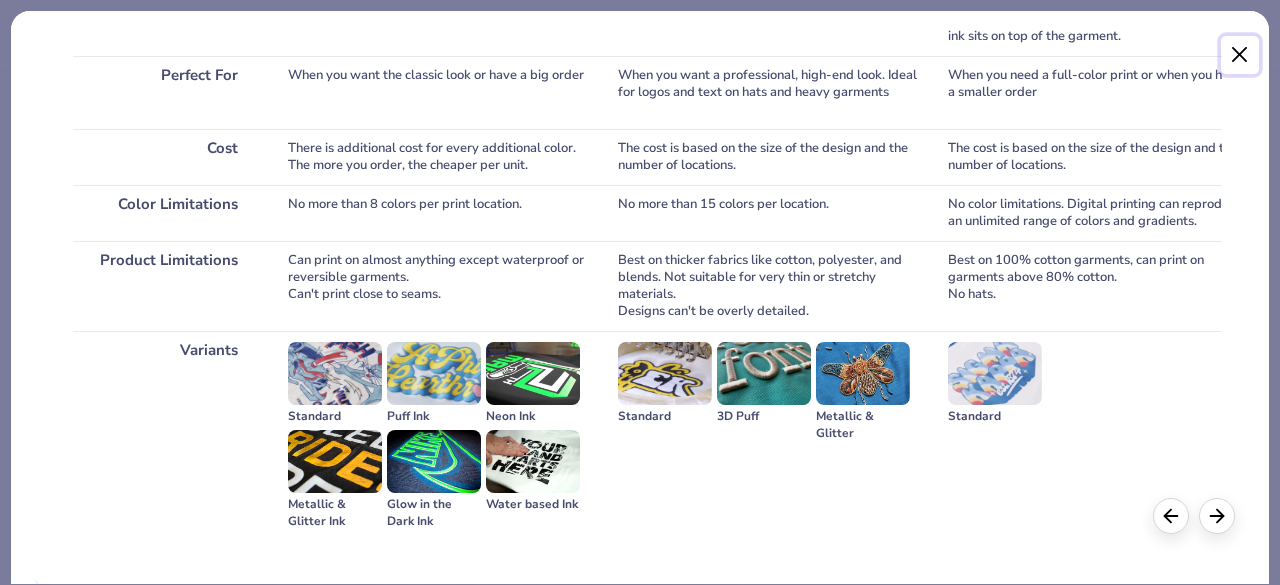click at bounding box center (1240, 55) 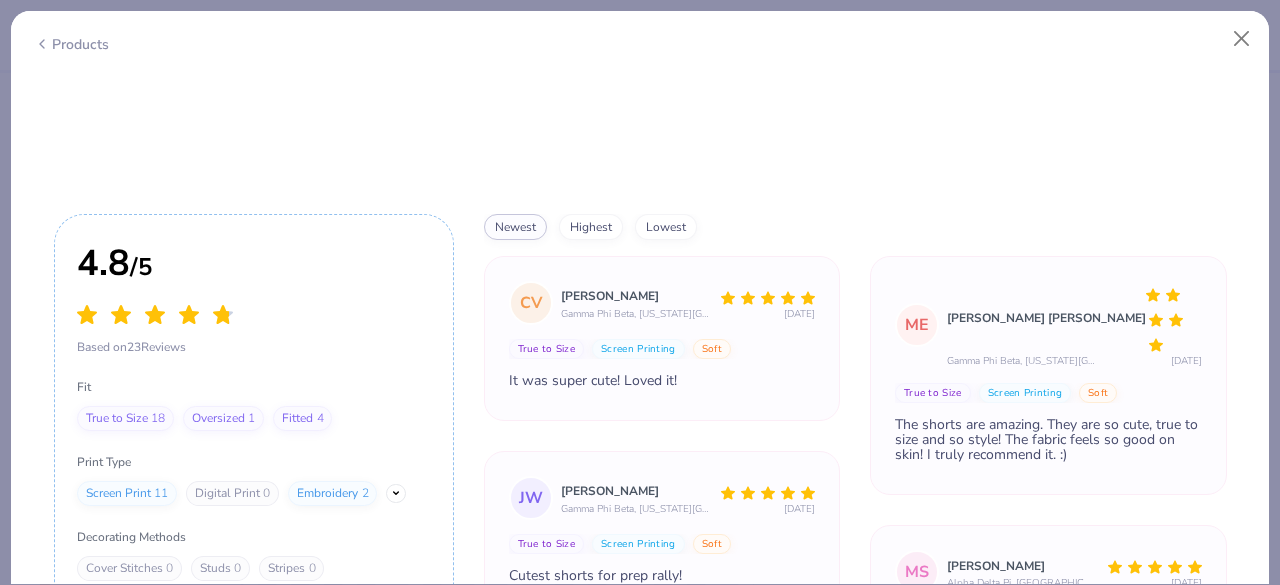 scroll, scrollTop: 6341, scrollLeft: 0, axis: vertical 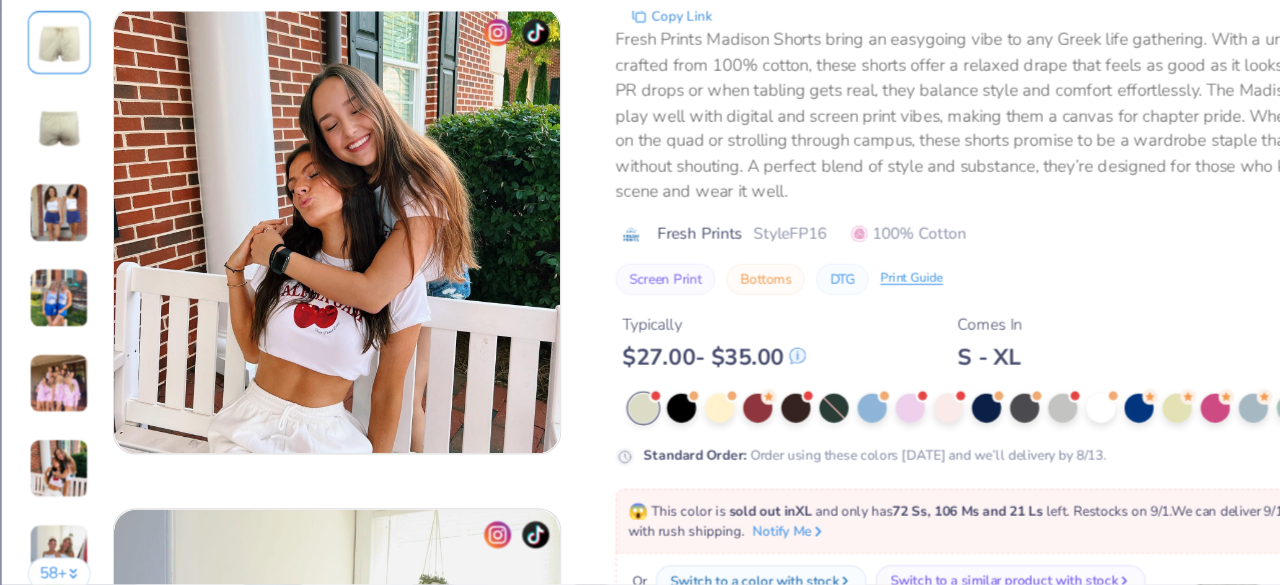 click at bounding box center (62, 253) 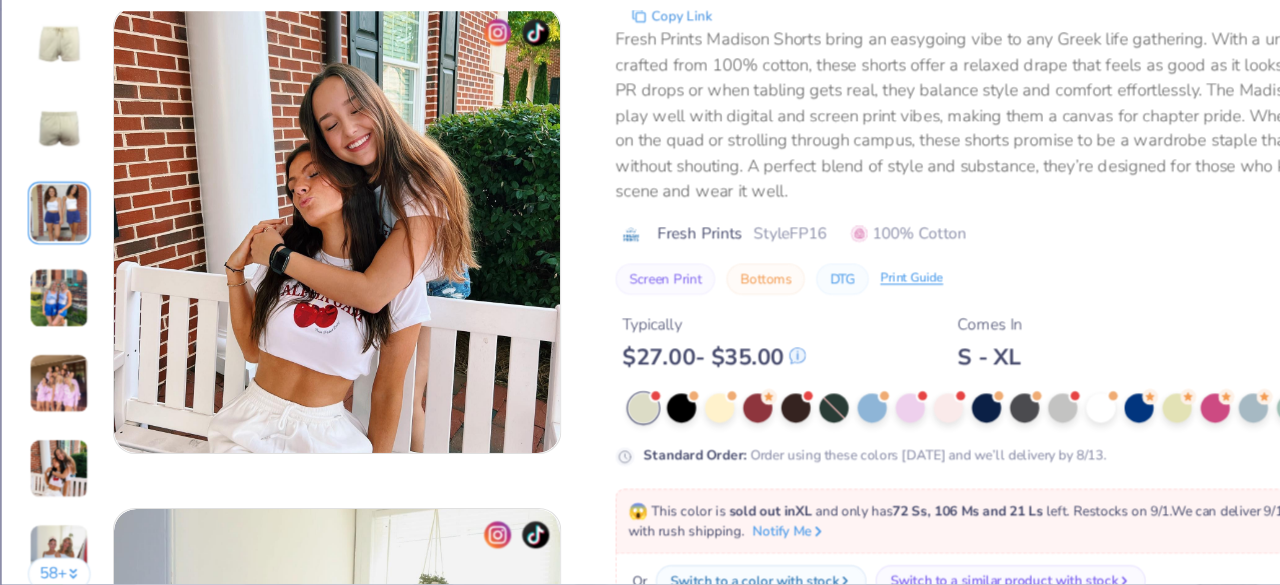 scroll, scrollTop: 0, scrollLeft: 0, axis: both 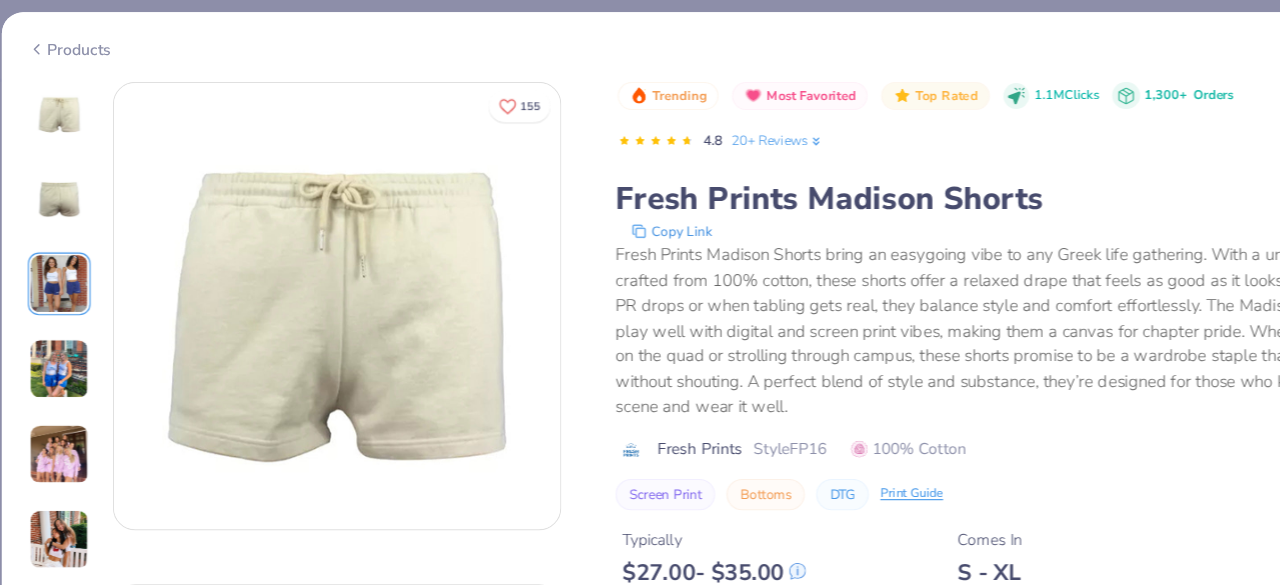click on "Products" at bounding box center (71, 44) 